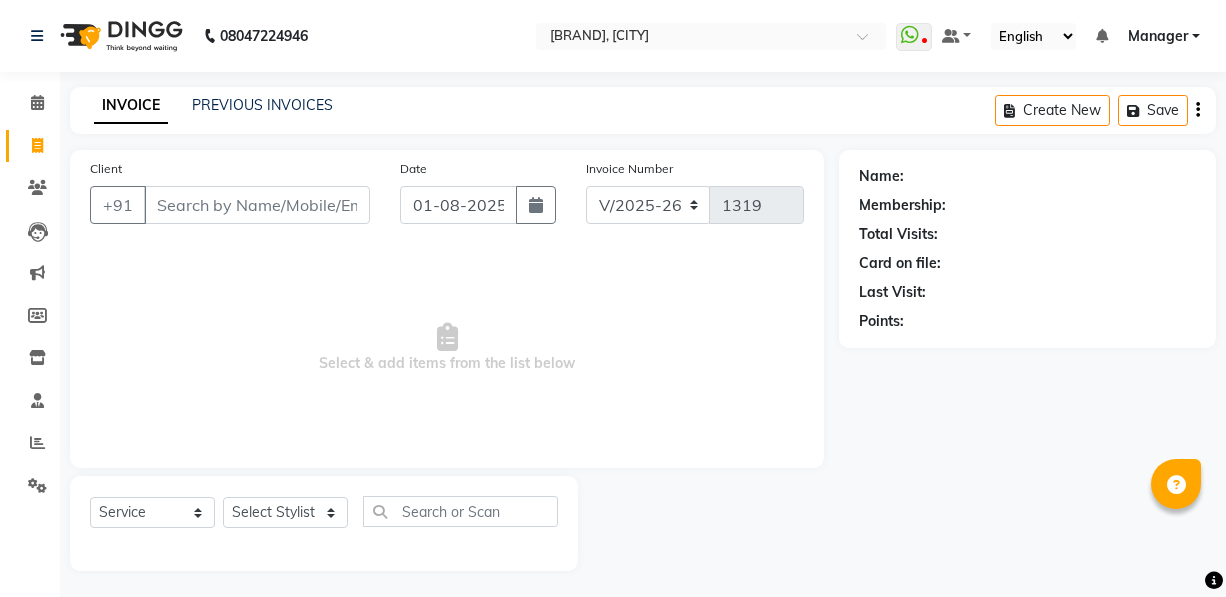 select on "3906" 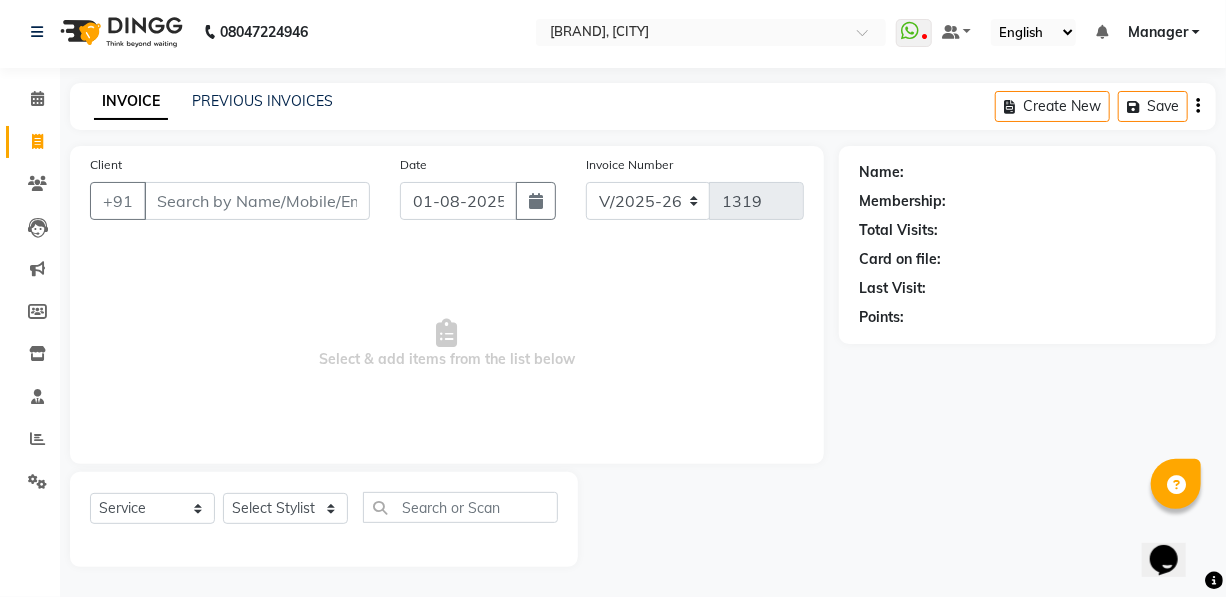 scroll, scrollTop: 0, scrollLeft: 0, axis: both 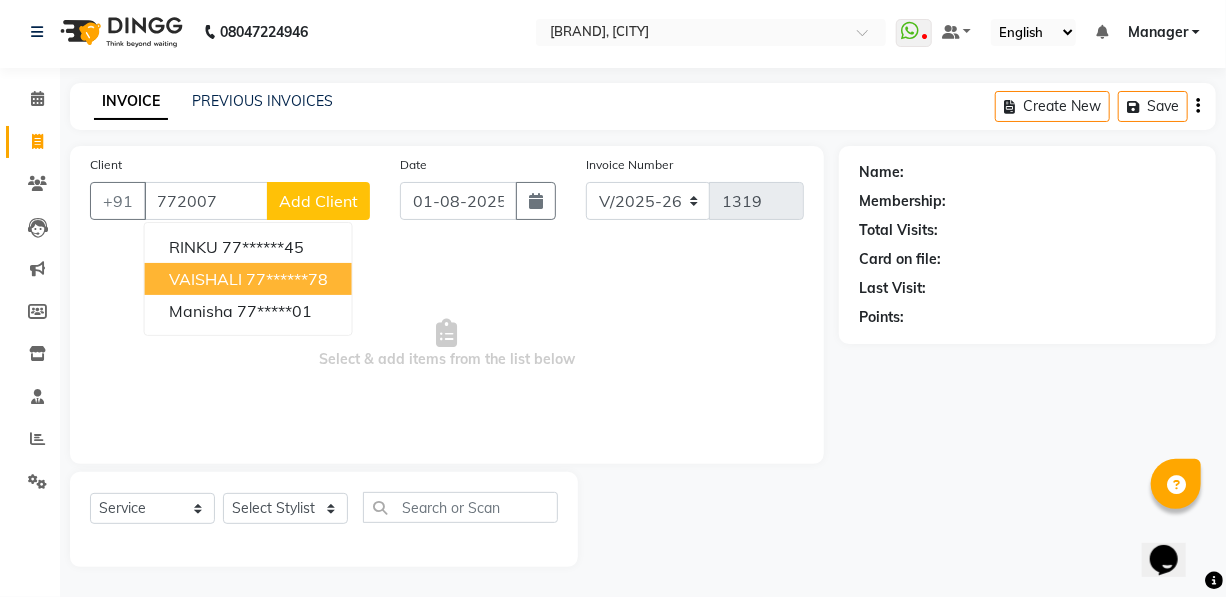click on "77******78" at bounding box center [287, 279] 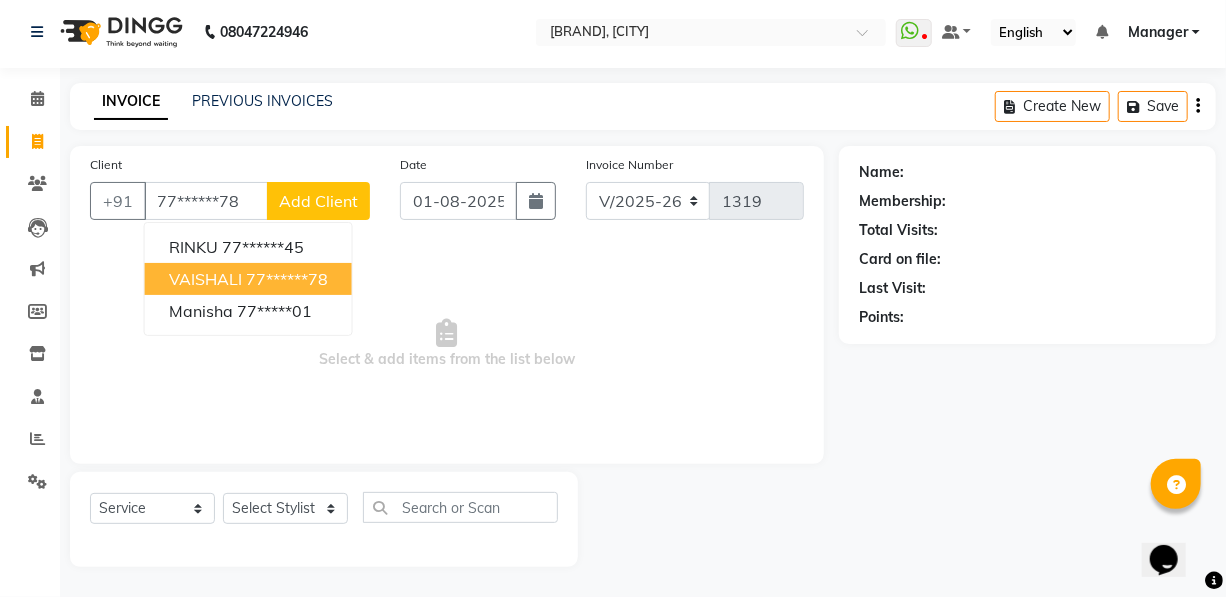 type on "77******78" 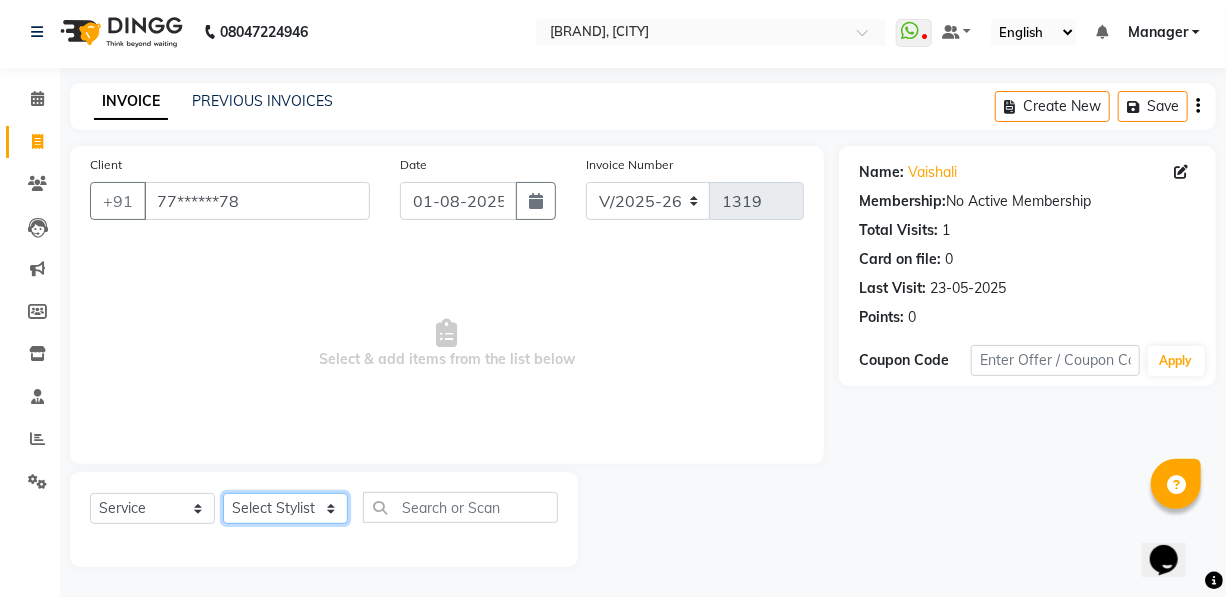 click on "Select Stylist [FIRST] [FIRST] [FIRST] [FIRST] [FIRST] Manager [FIRST] [FIRST] [FIRST] [FIRST] [FIRST]" 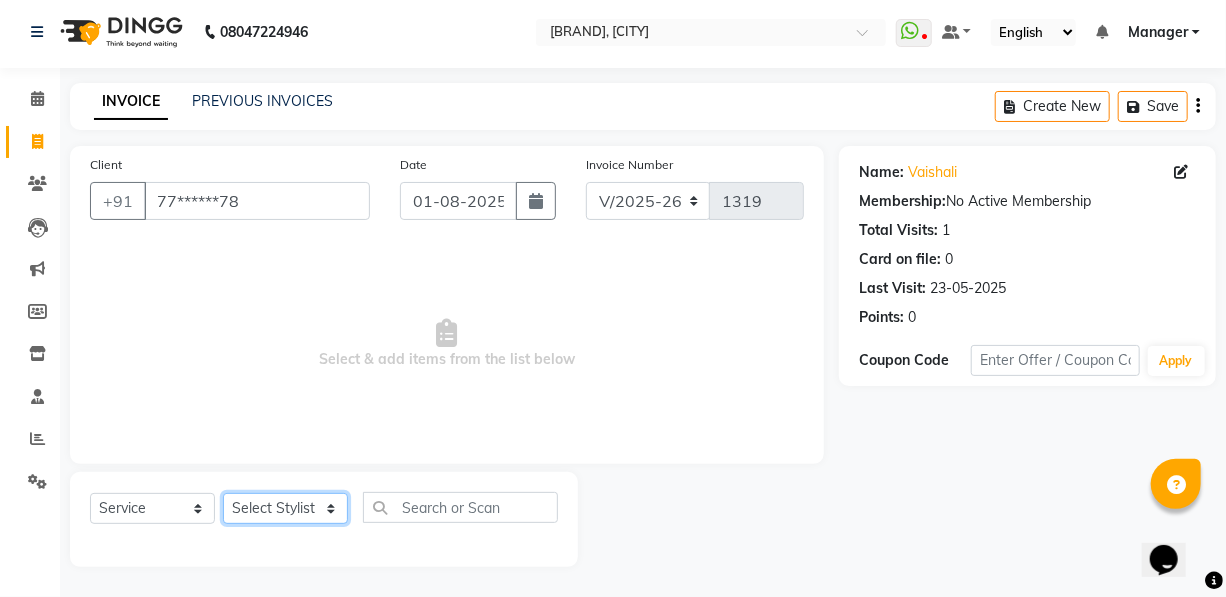 select on "53236" 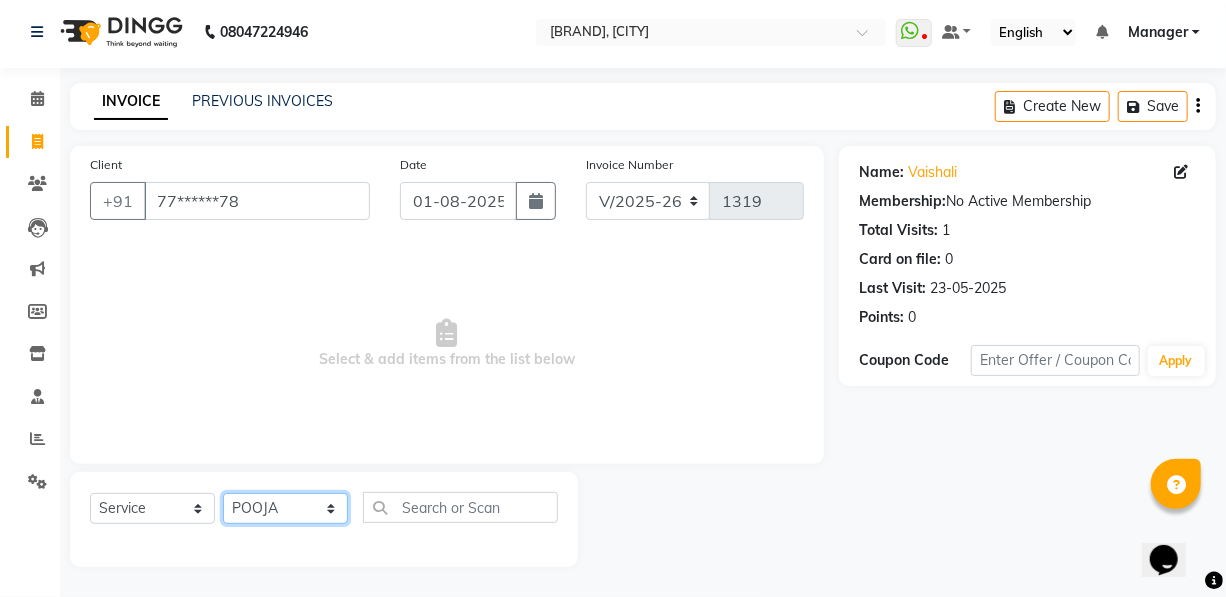 click on "Select Stylist [FIRST] [FIRST] [FIRST] [FIRST] [FIRST] Manager [FIRST] [FIRST] [FIRST] [FIRST] [FIRST]" 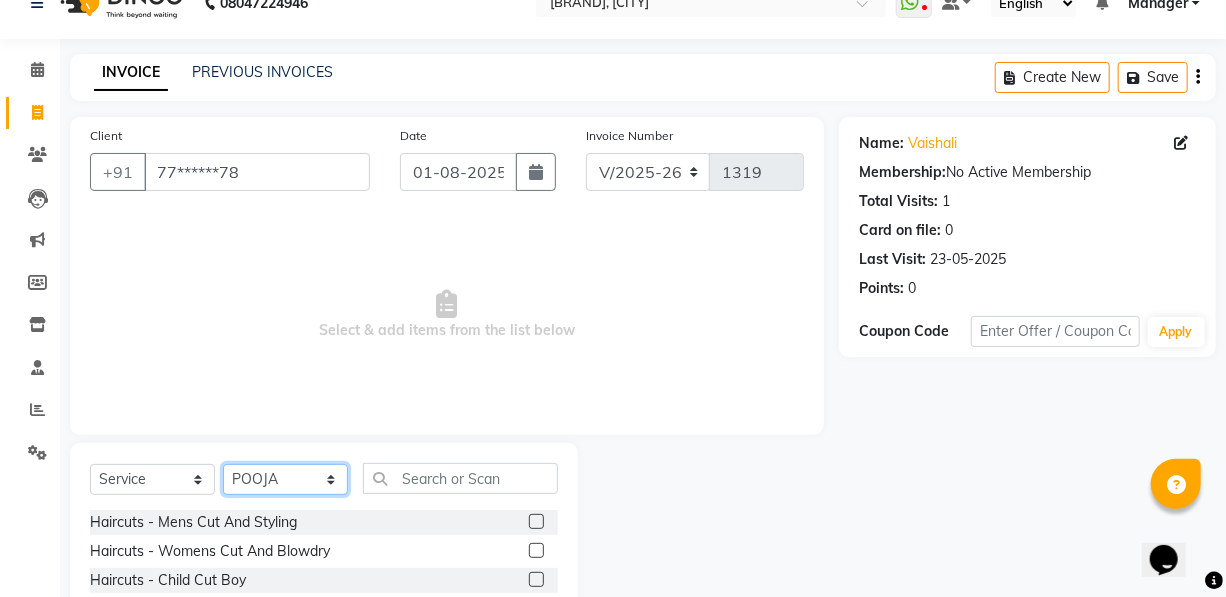 scroll, scrollTop: 204, scrollLeft: 0, axis: vertical 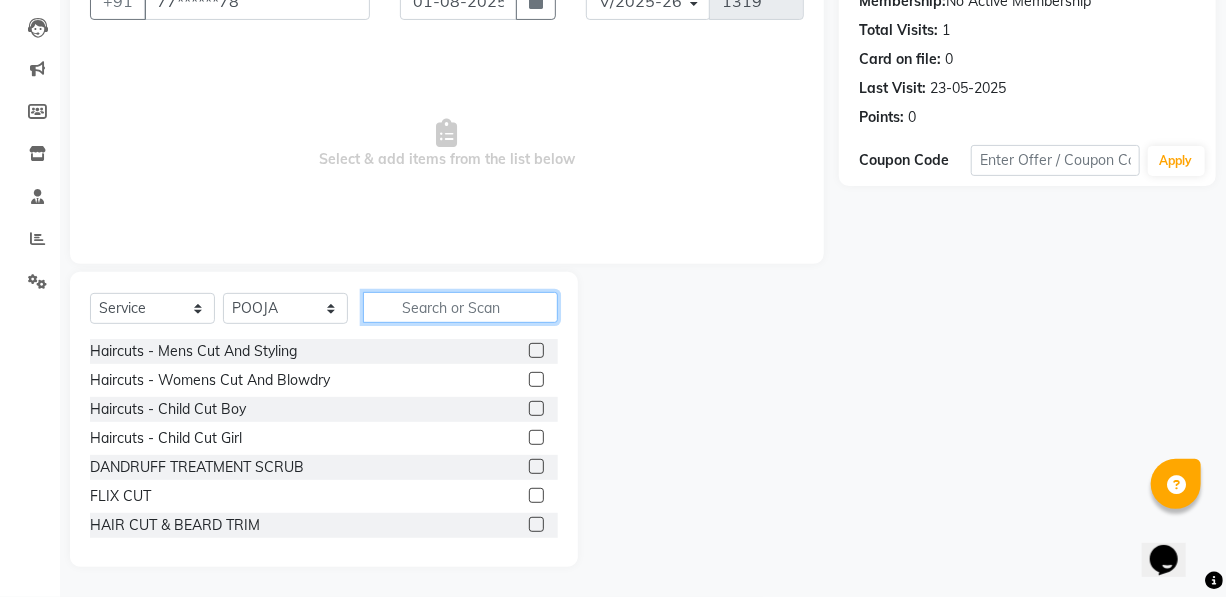 click 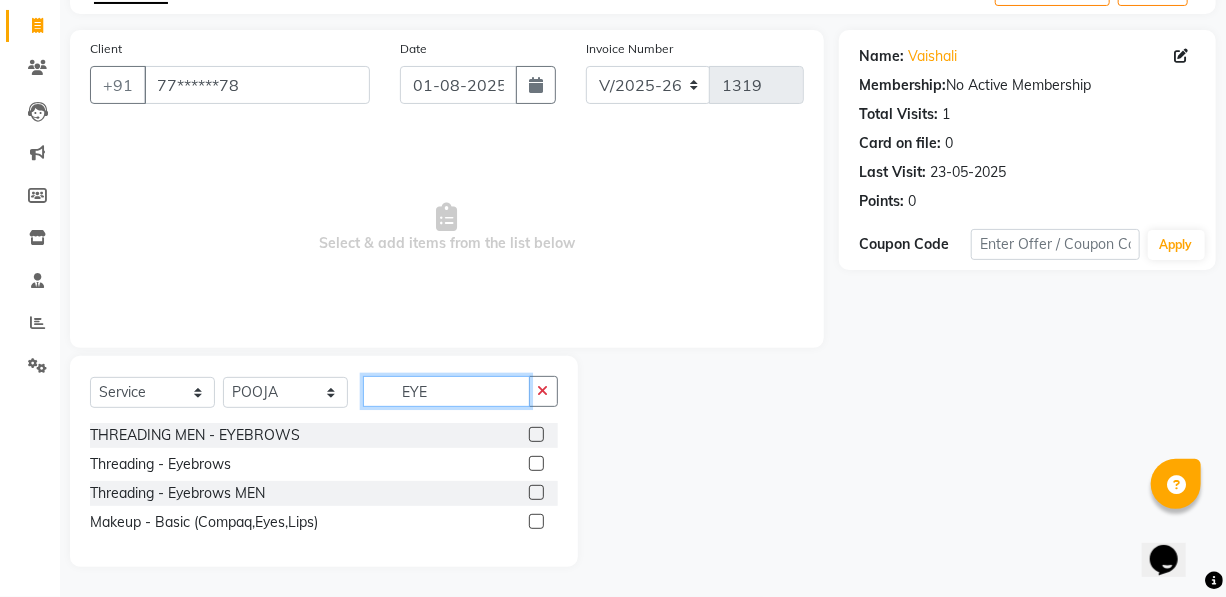 scroll, scrollTop: 120, scrollLeft: 0, axis: vertical 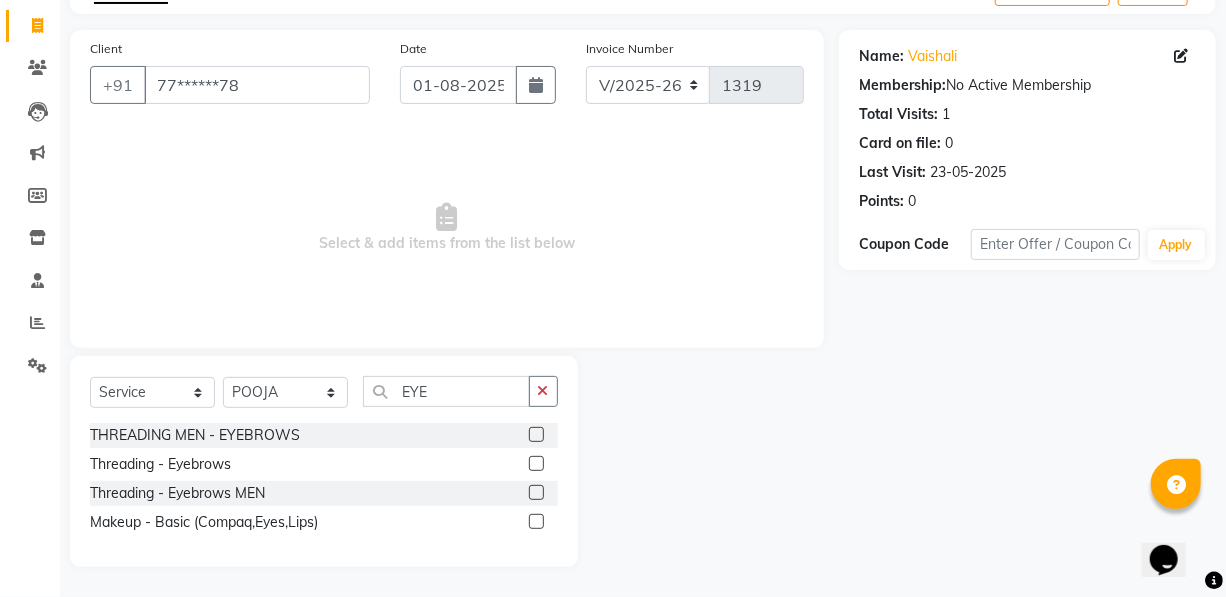 click 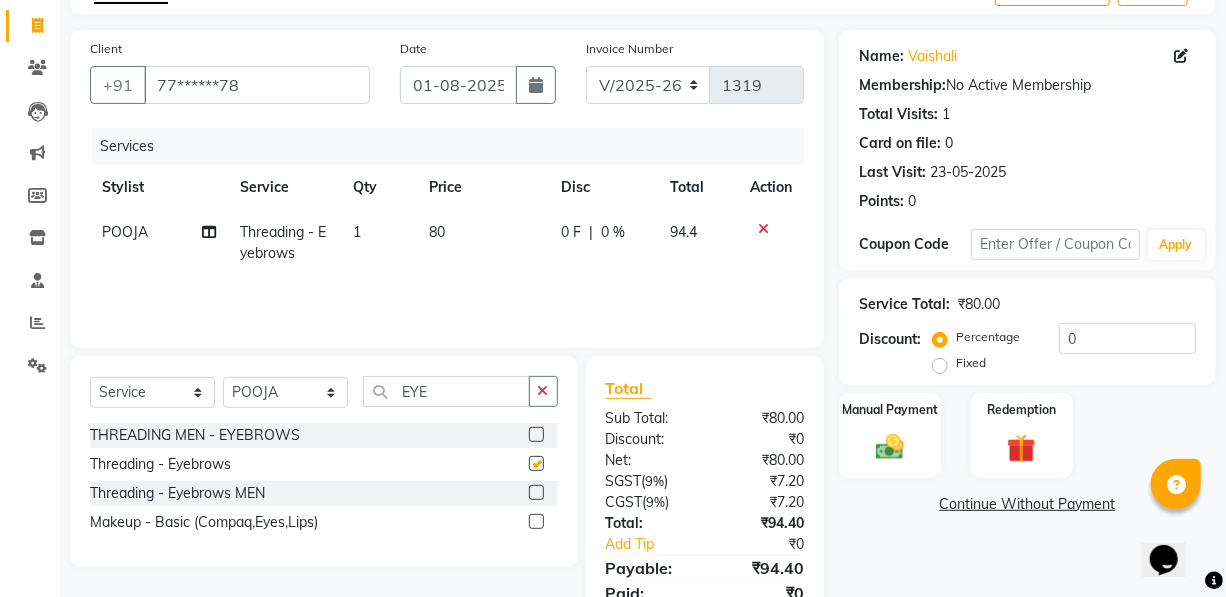 checkbox on "false" 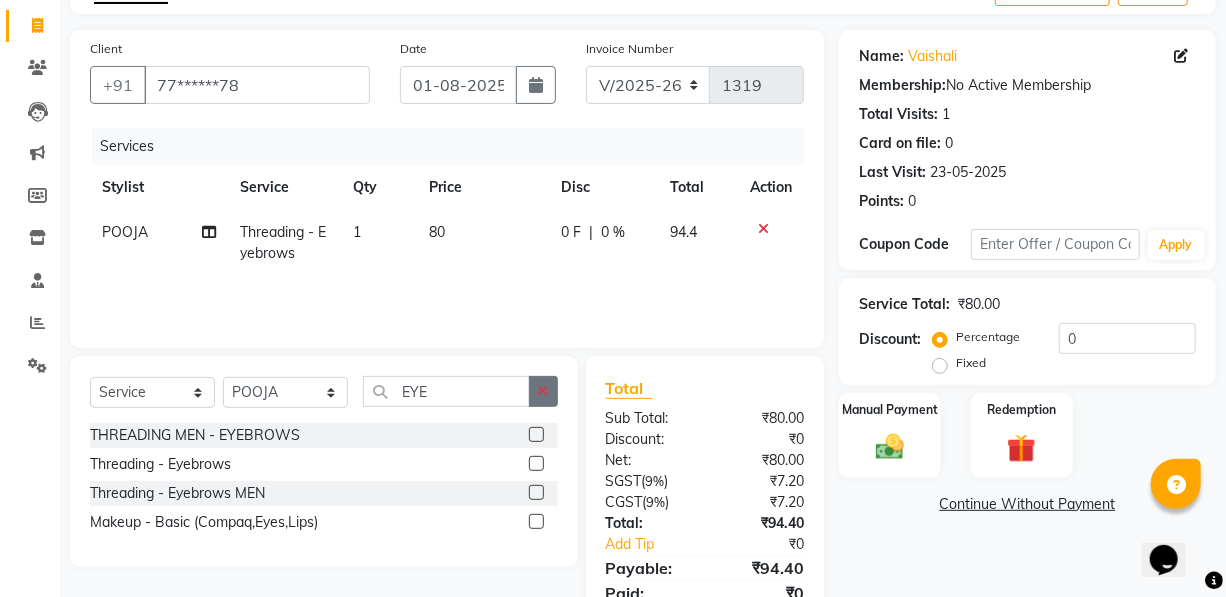 click 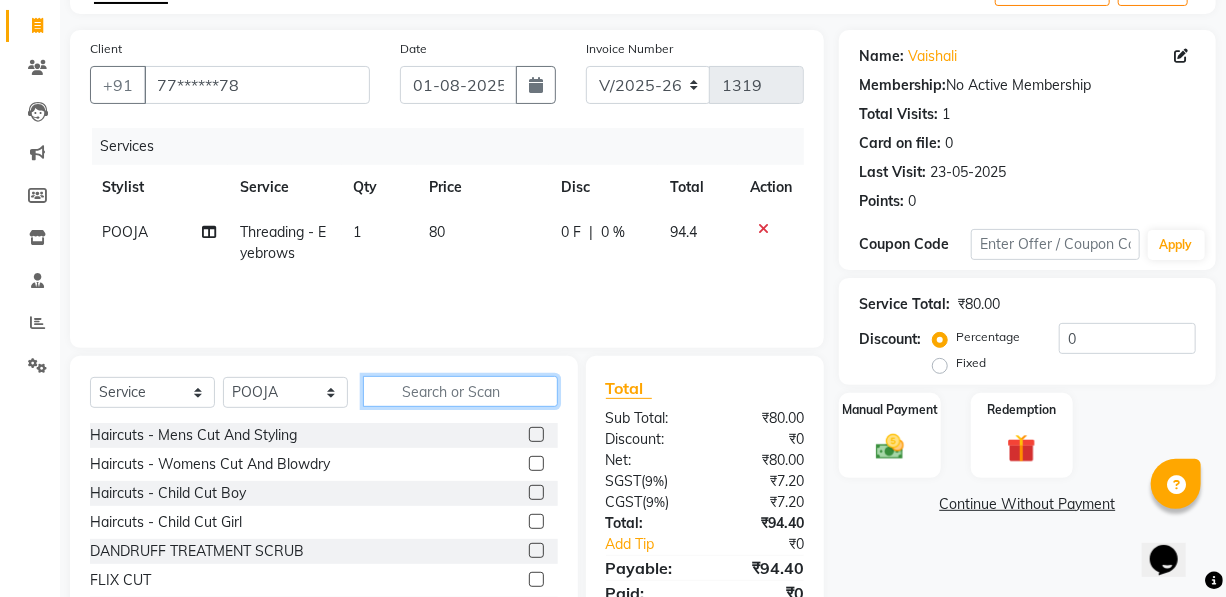 click 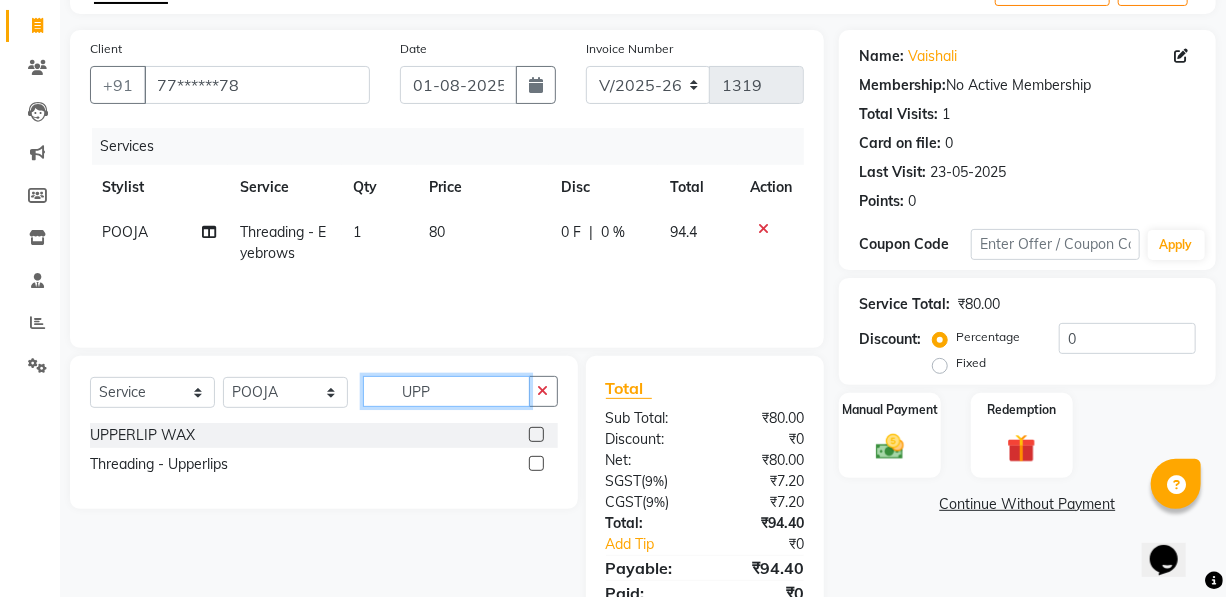 type on "UPP" 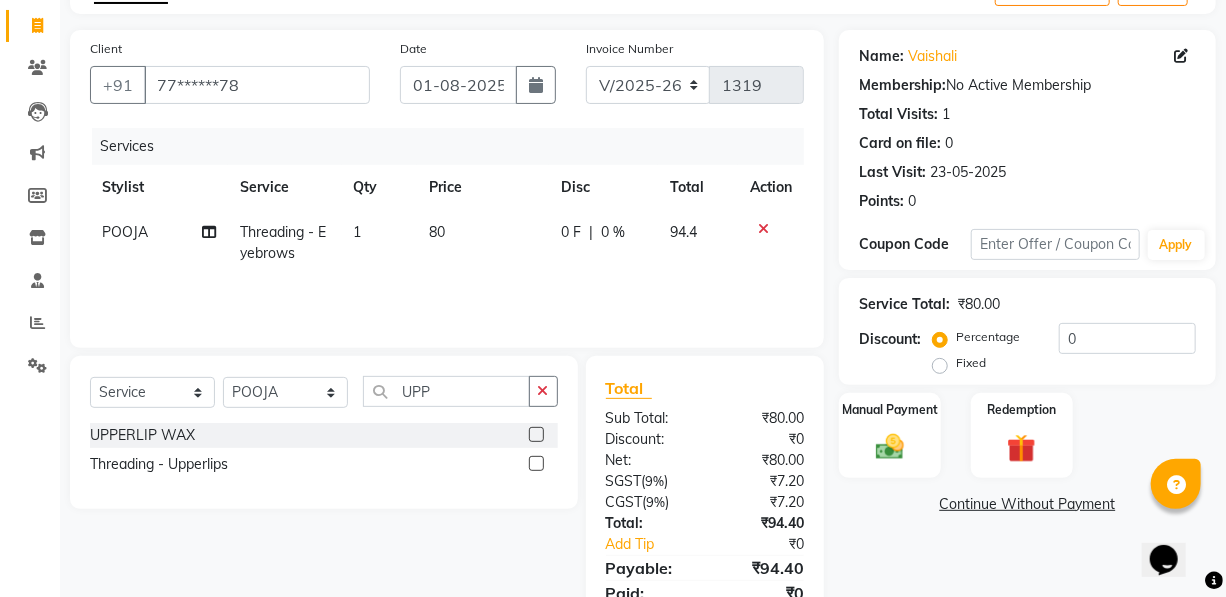 click 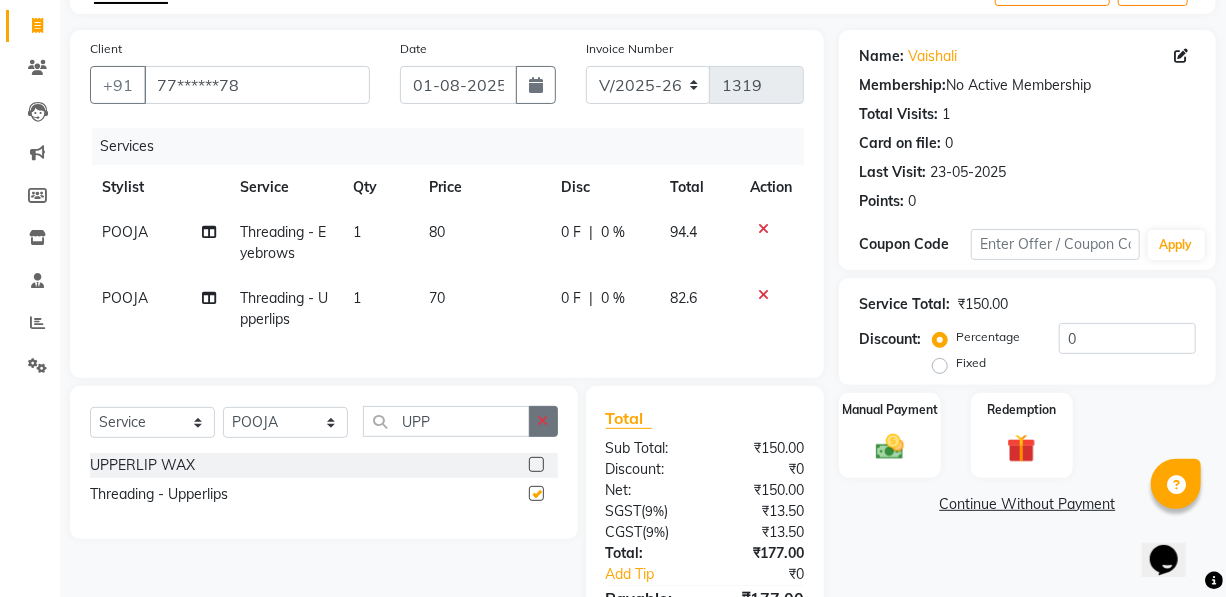 checkbox on "false" 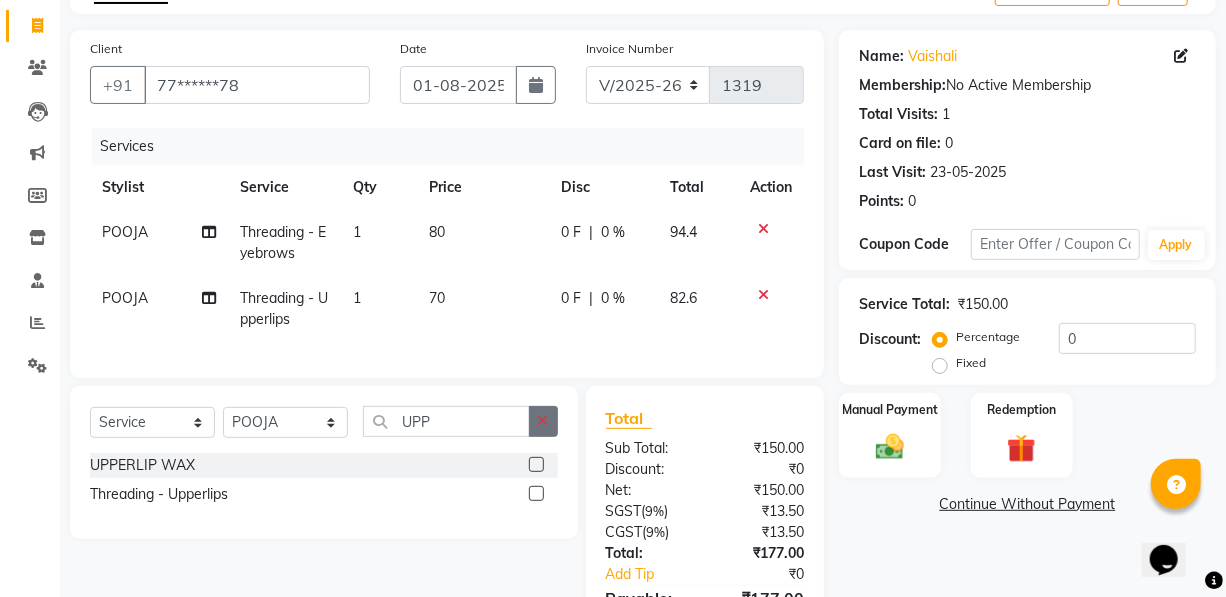 click 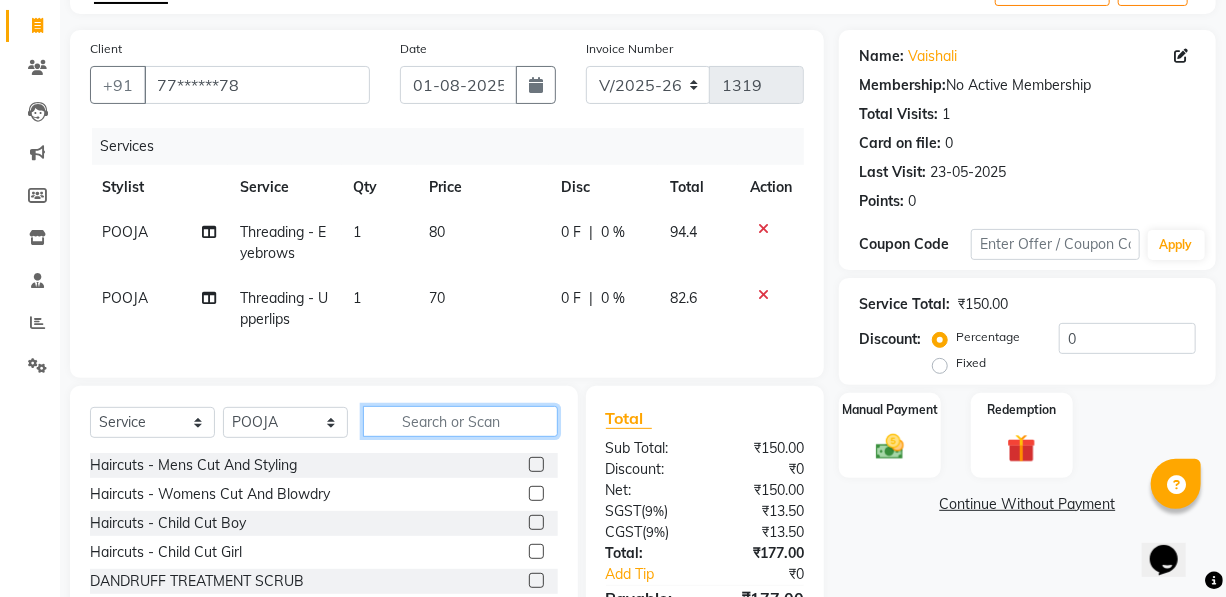 click 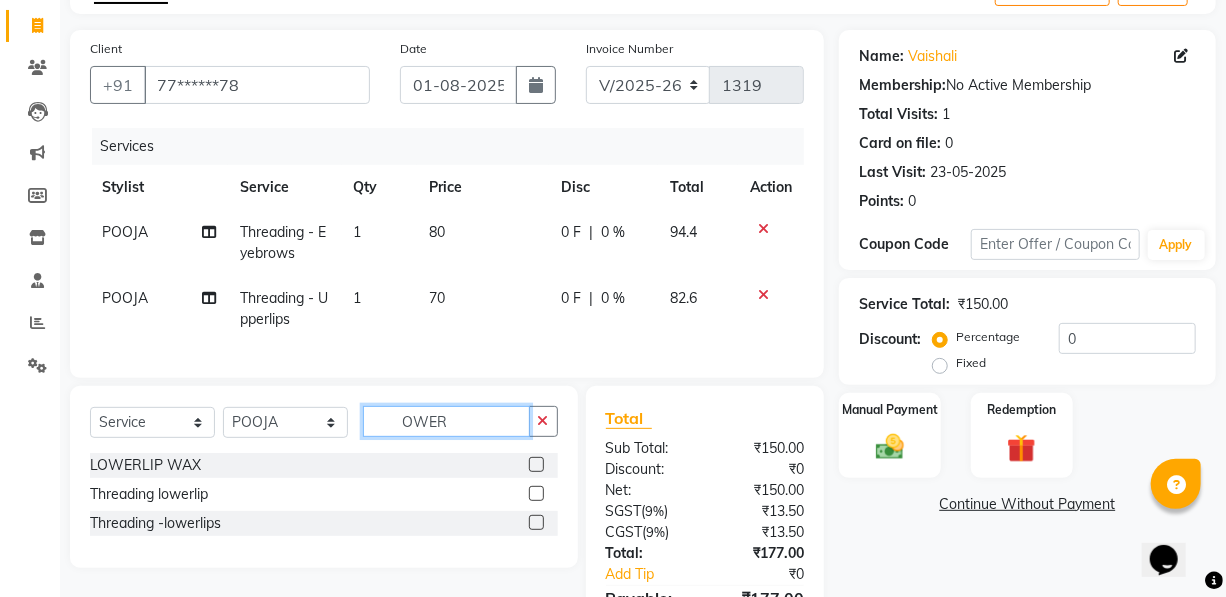 type on "OWER" 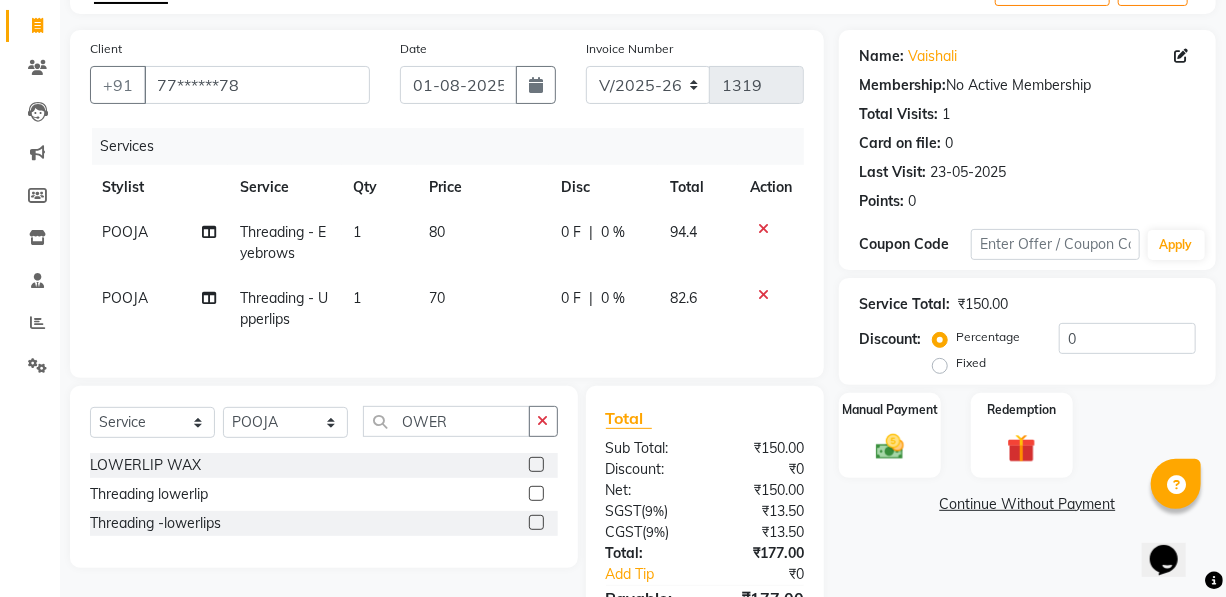 click 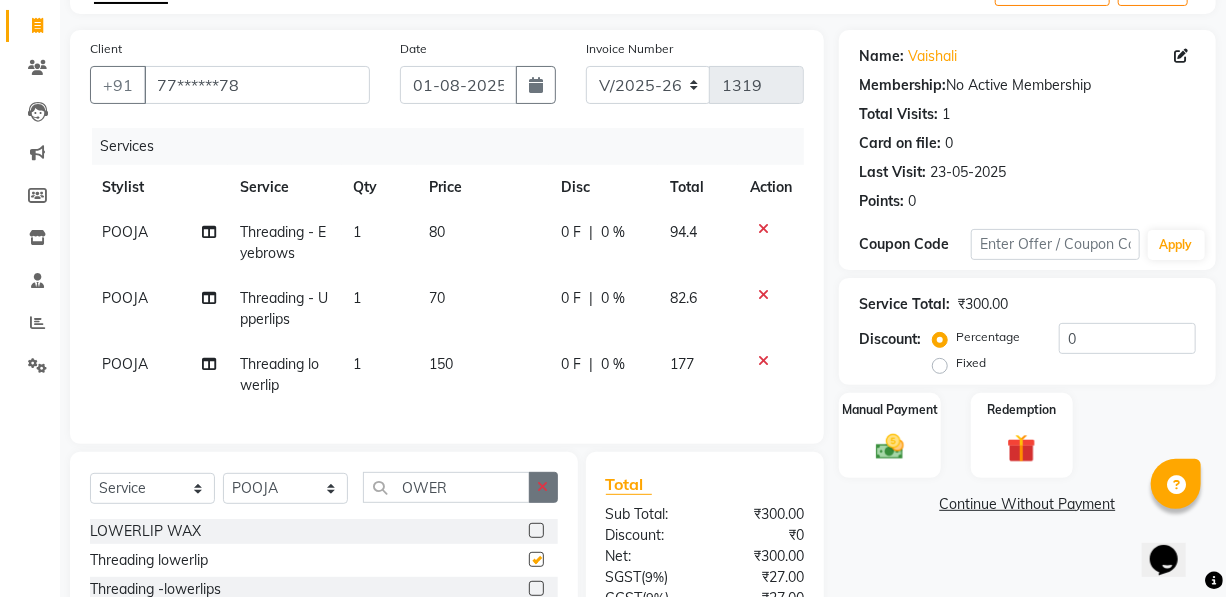 checkbox on "false" 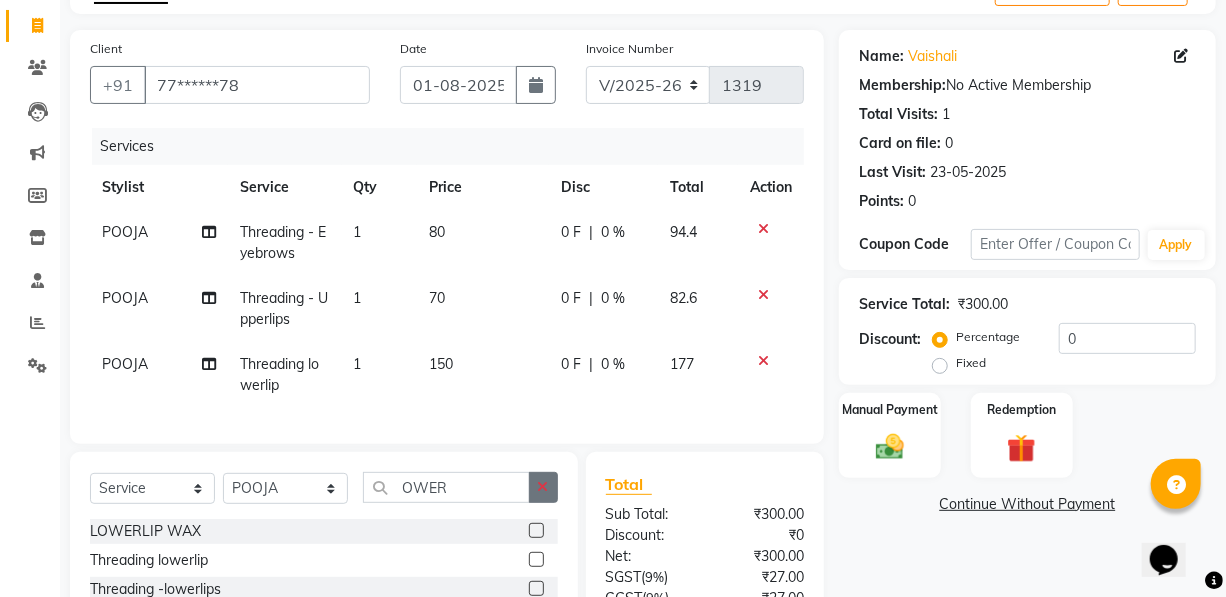 click 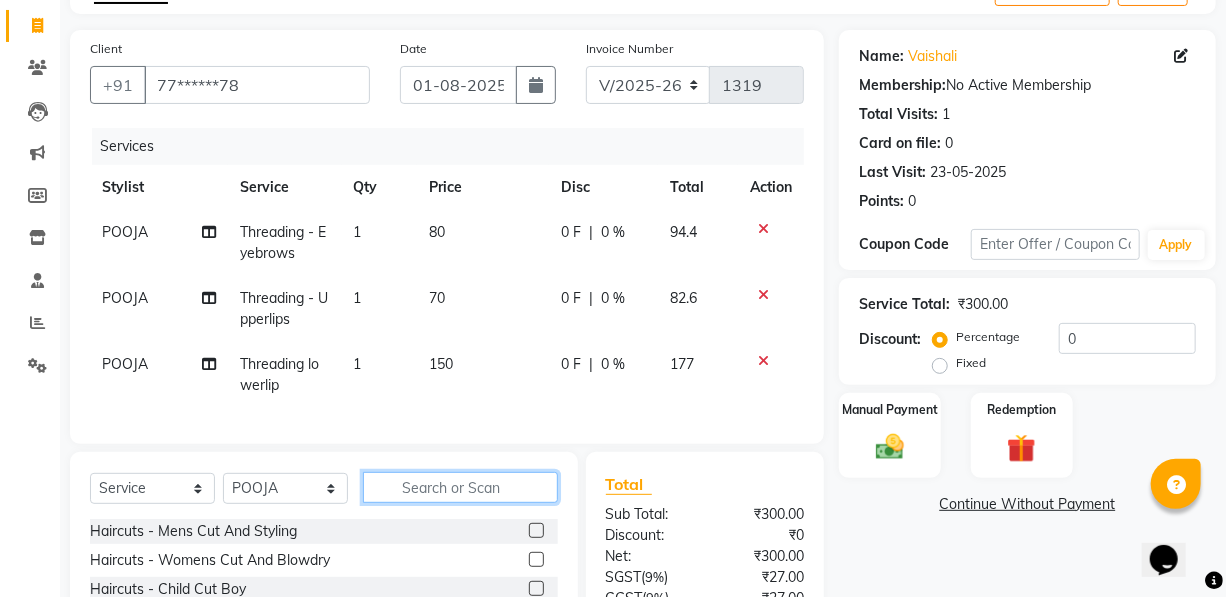 click 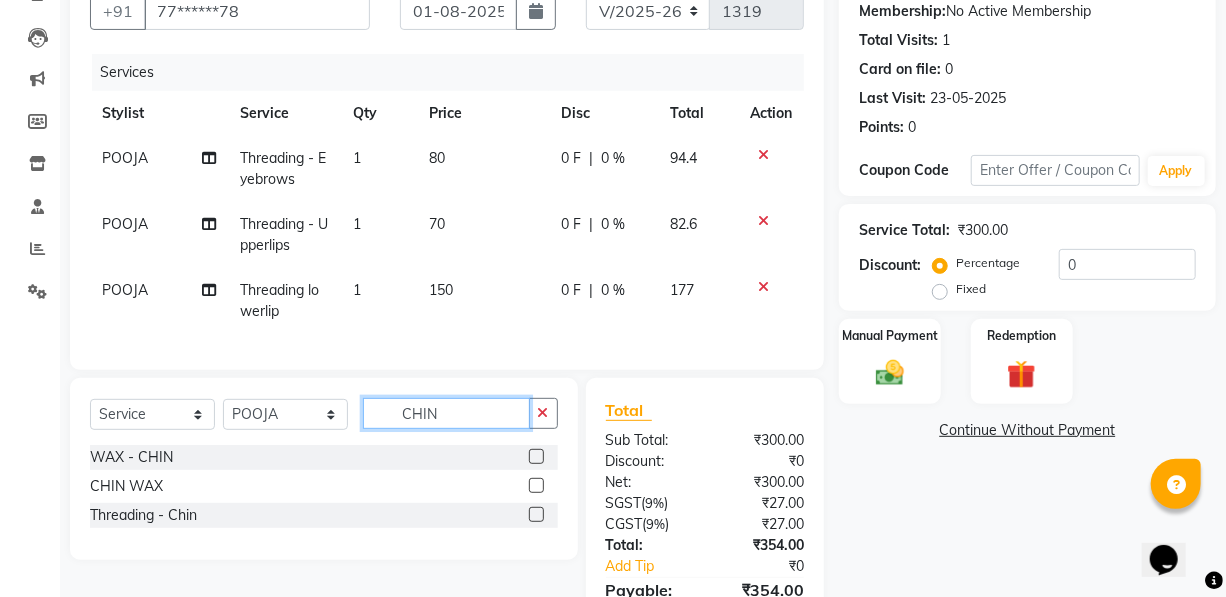 scroll, scrollTop: 315, scrollLeft: 0, axis: vertical 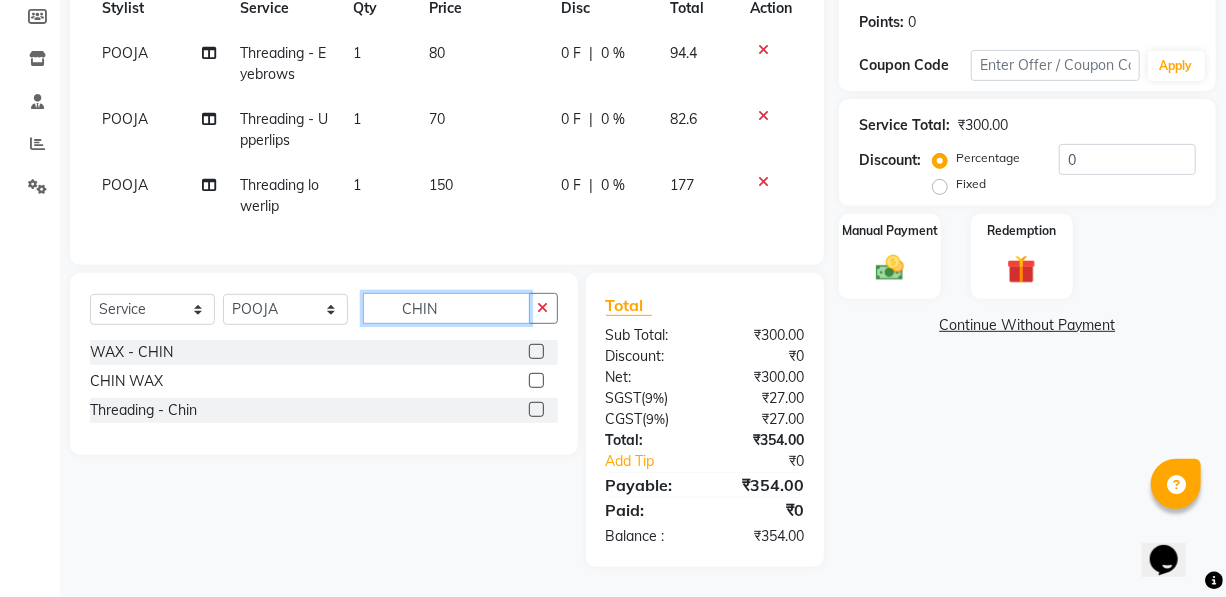 type on "CHIN" 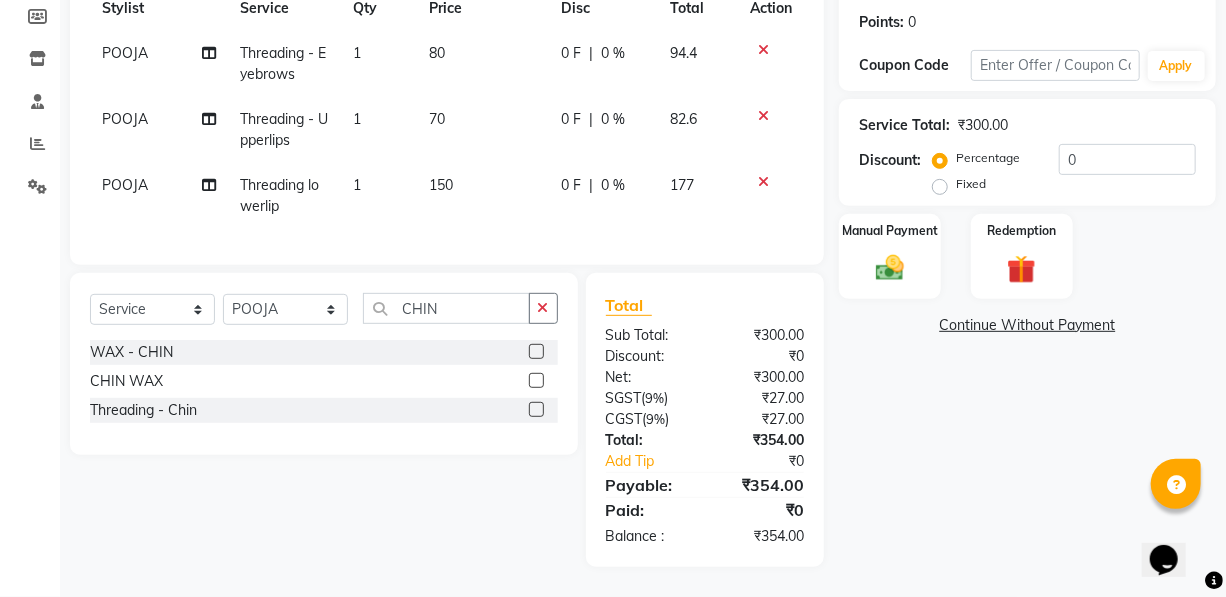 click 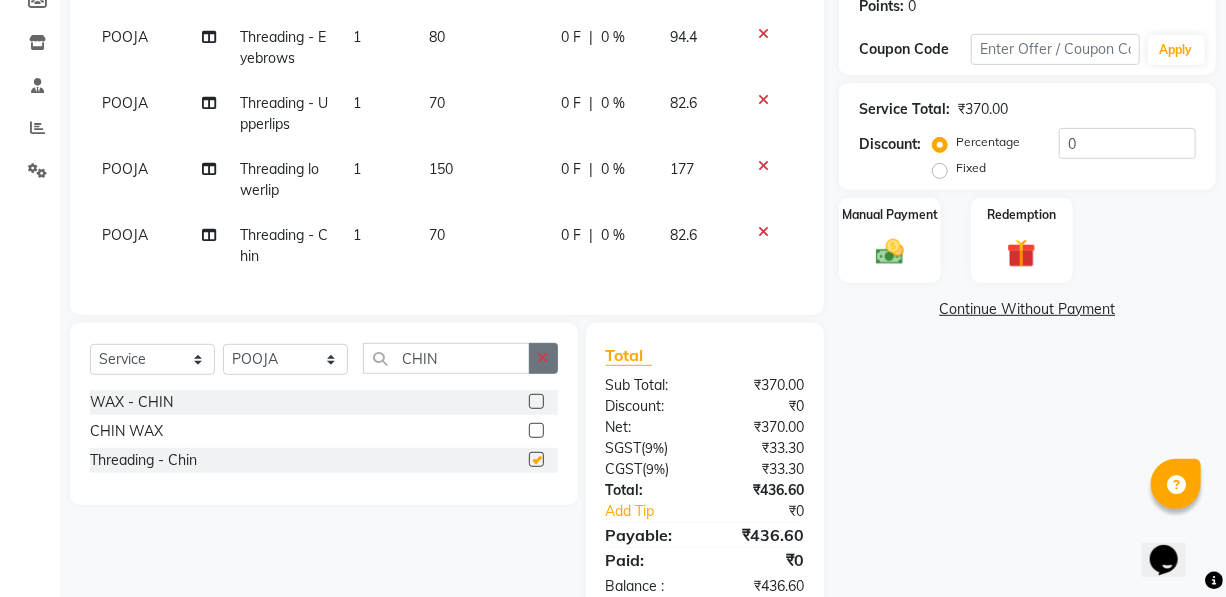 checkbox on "false" 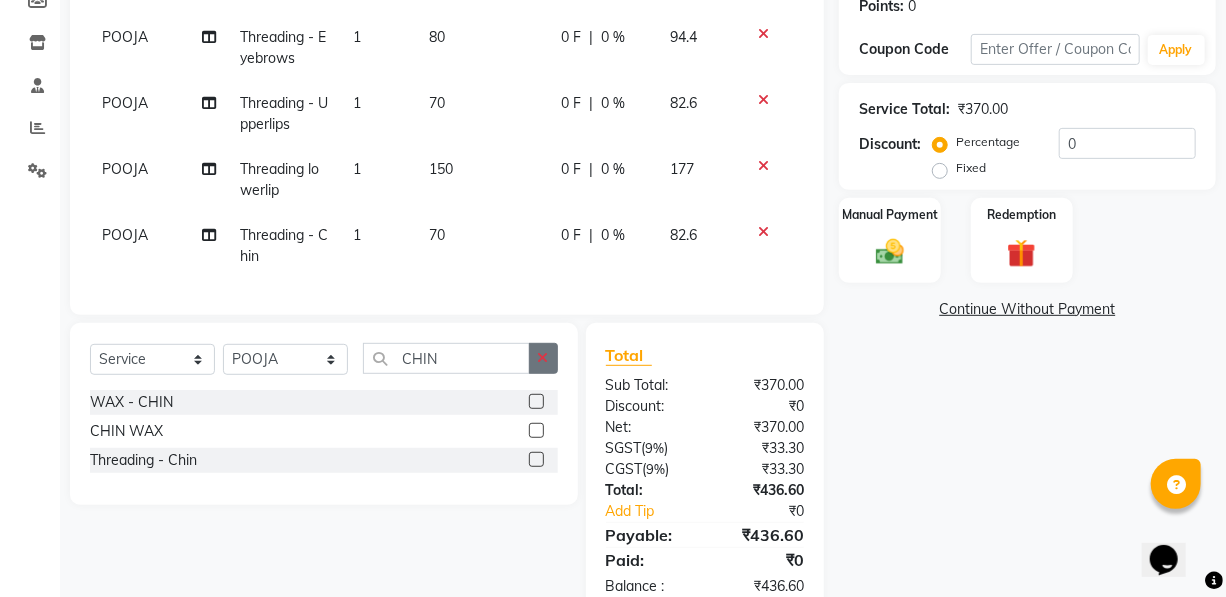 click 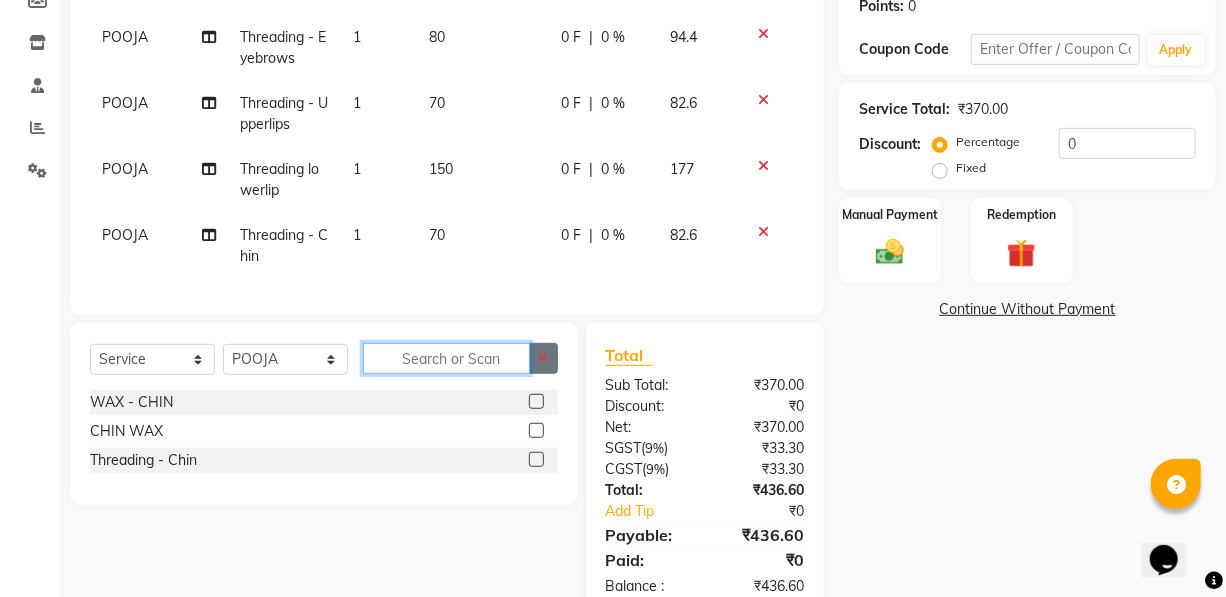 click 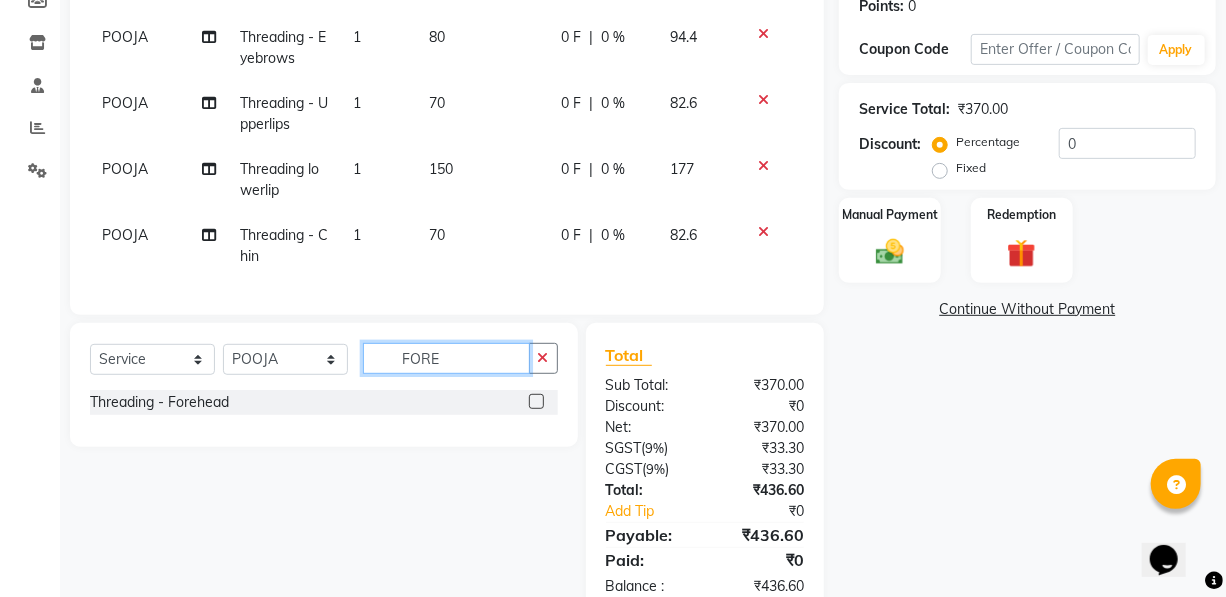 type on "FORE" 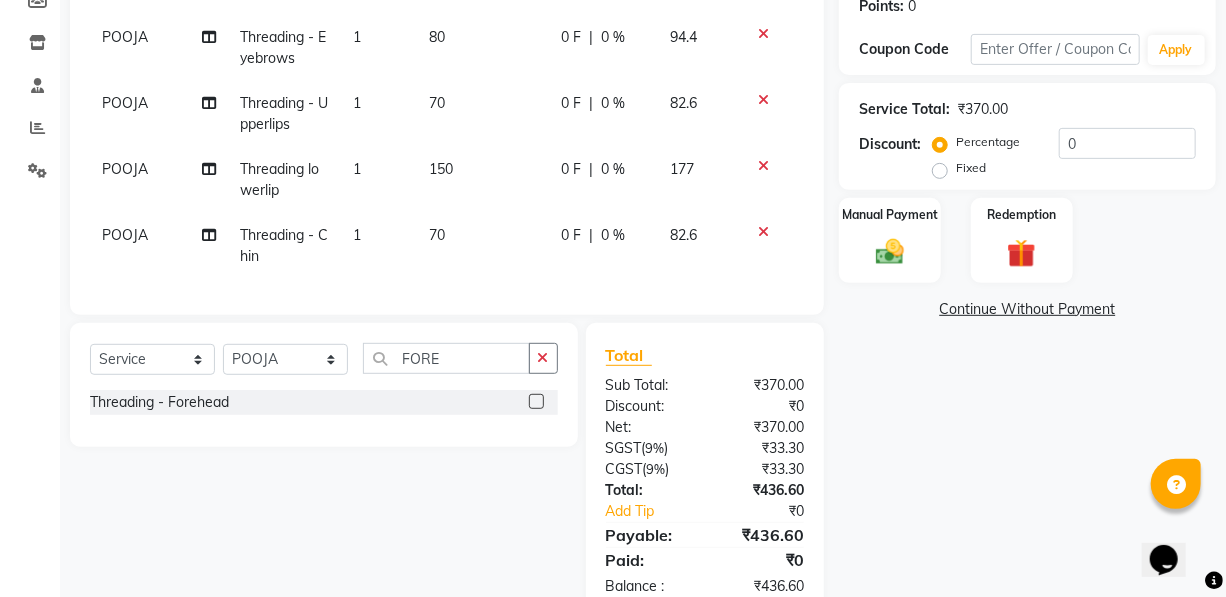 click 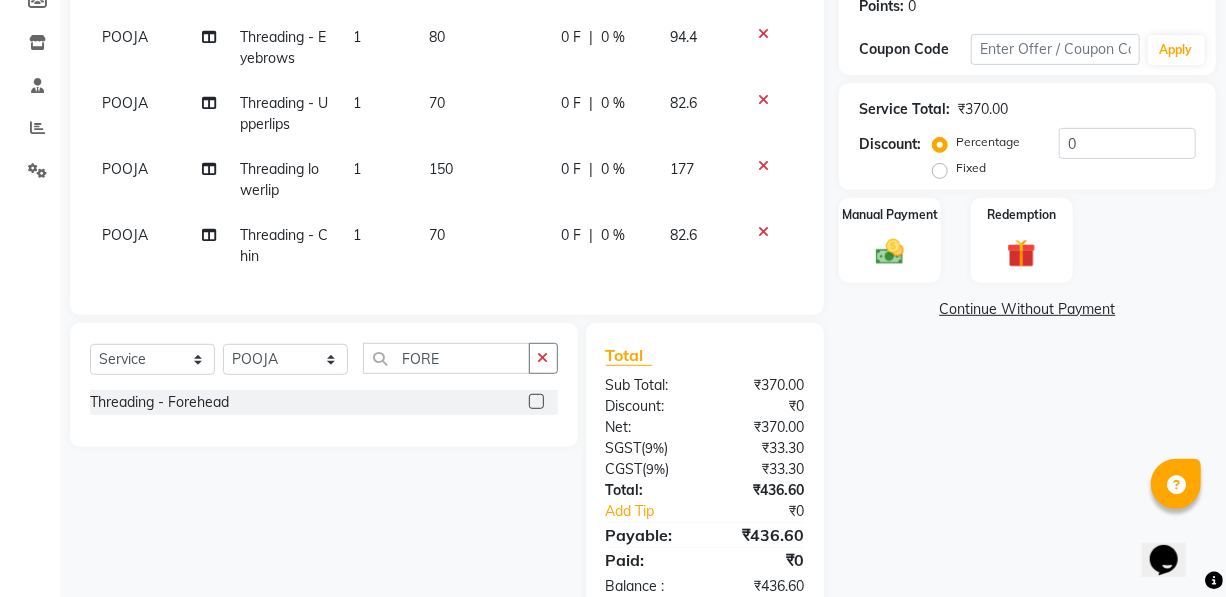 click at bounding box center (535, 402) 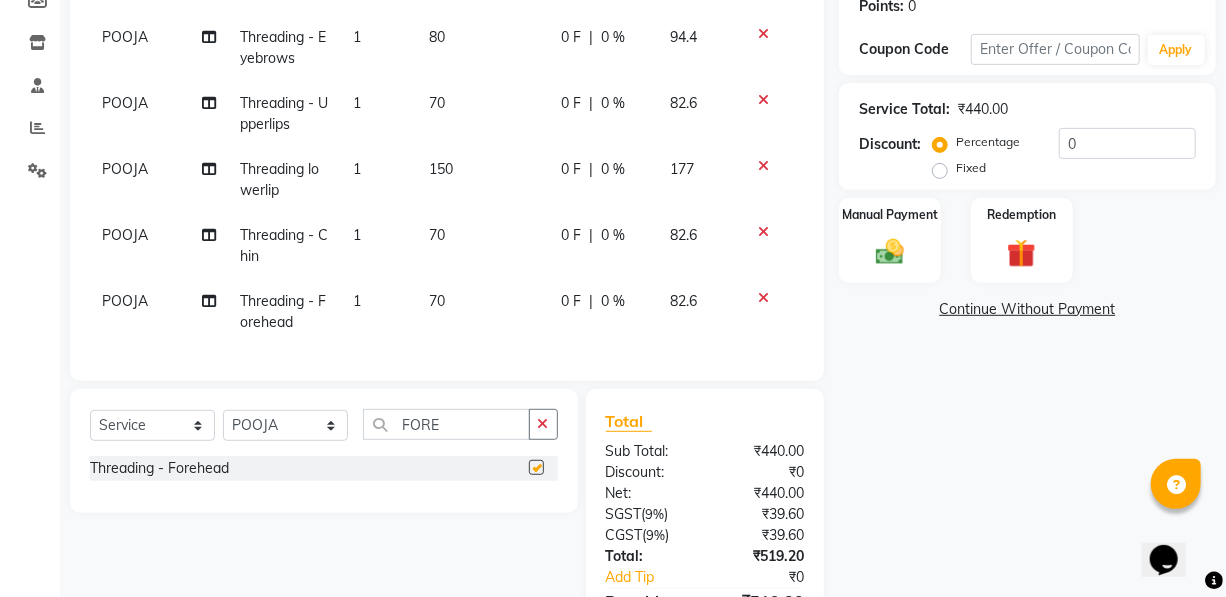 checkbox on "false" 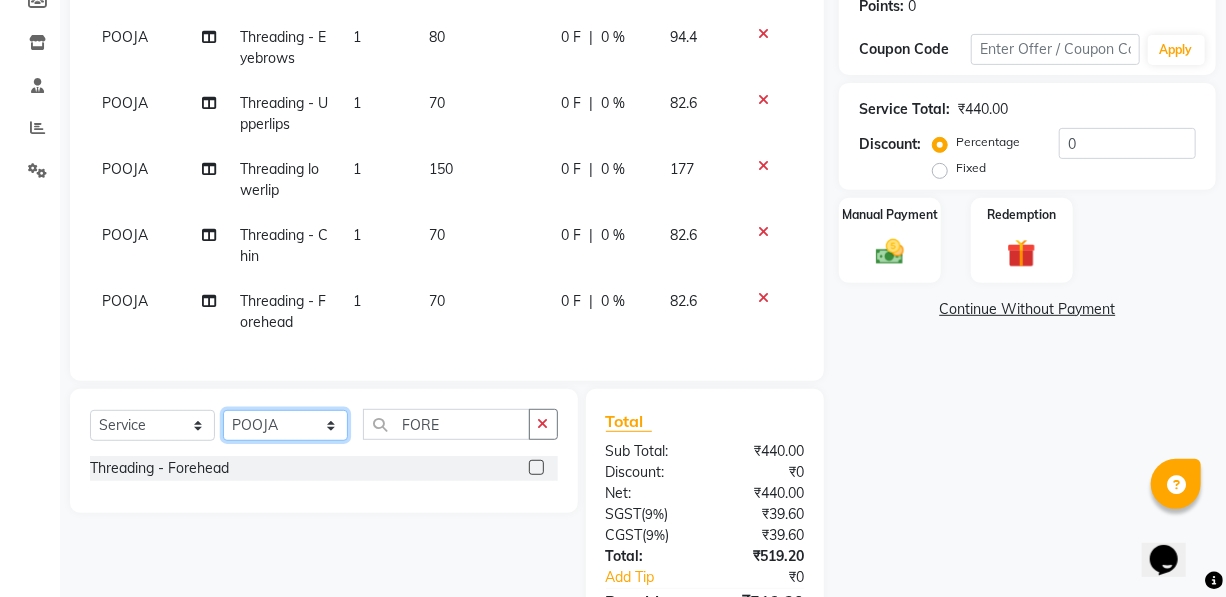 click on "Select Stylist [FIRST] [FIRST] [FIRST] [FIRST] [FIRST] Manager [FIRST] [FIRST] [FIRST] [FIRST] [FIRST]" 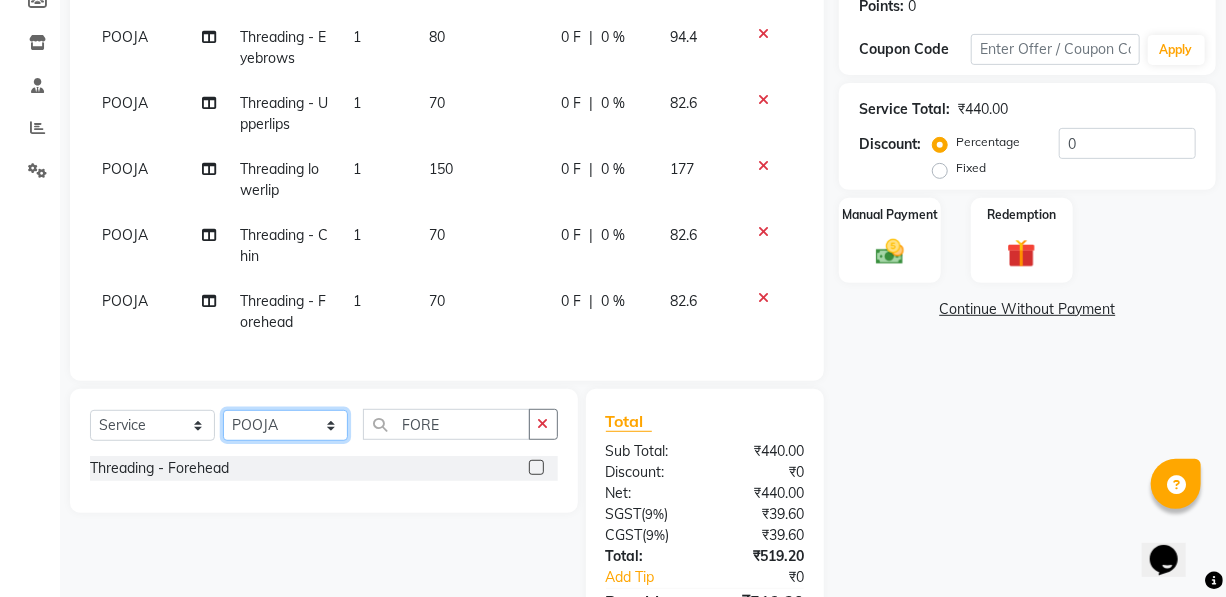select on "19829" 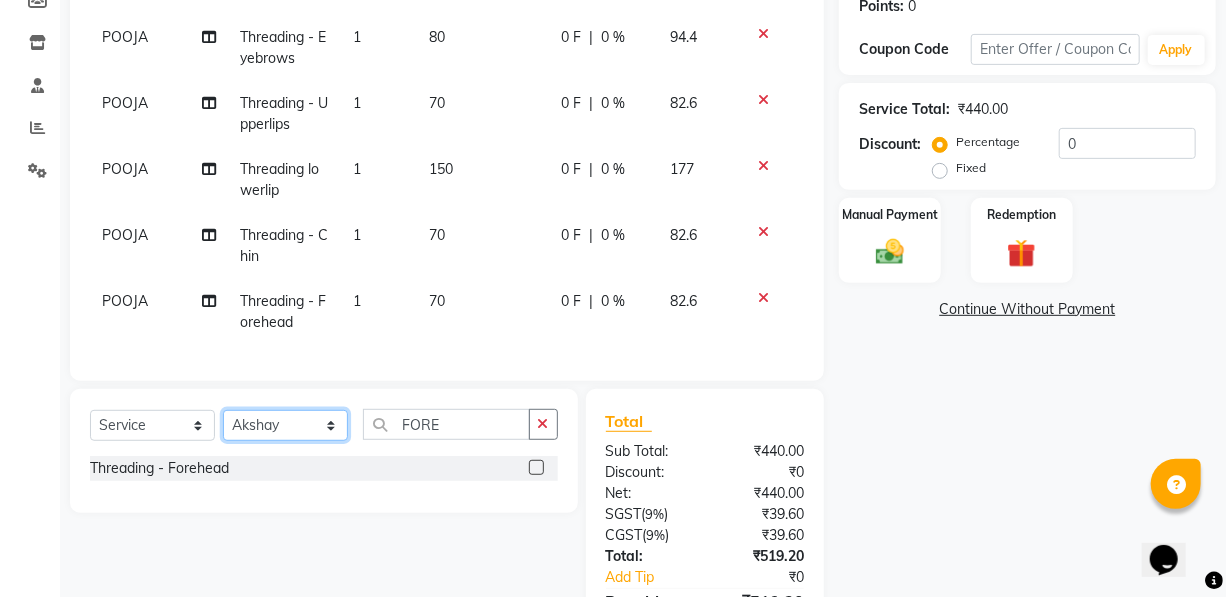 click on "Select Stylist [FIRST] [FIRST] [FIRST] [FIRST] [FIRST] Manager [FIRST] [FIRST] [FIRST] [FIRST] [FIRST]" 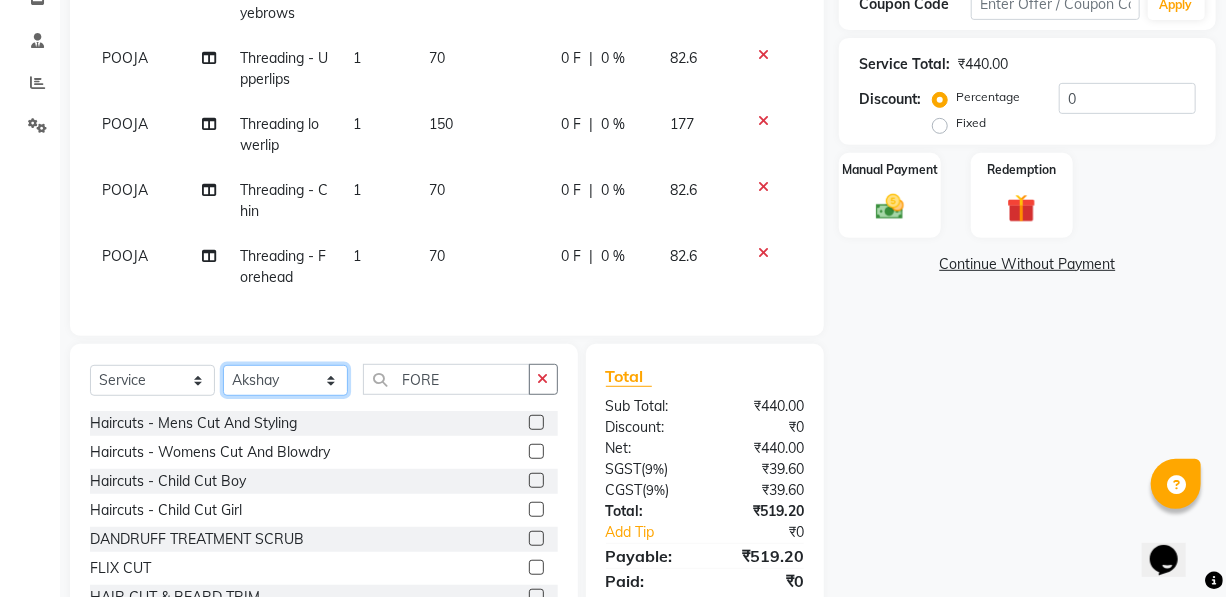 scroll, scrollTop: 447, scrollLeft: 0, axis: vertical 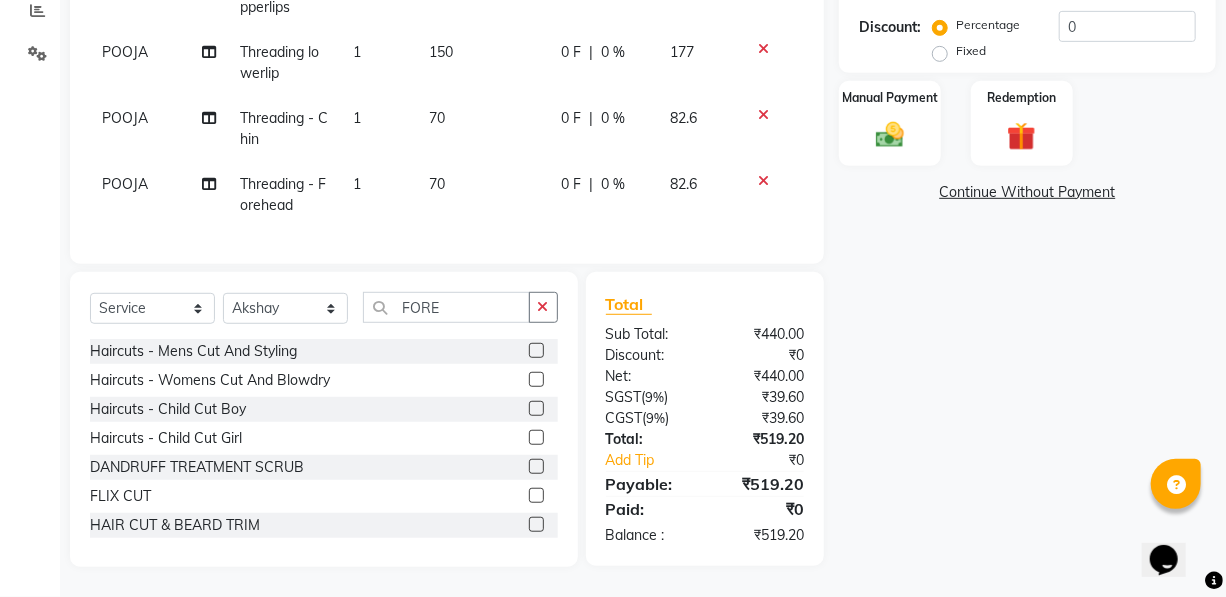 click 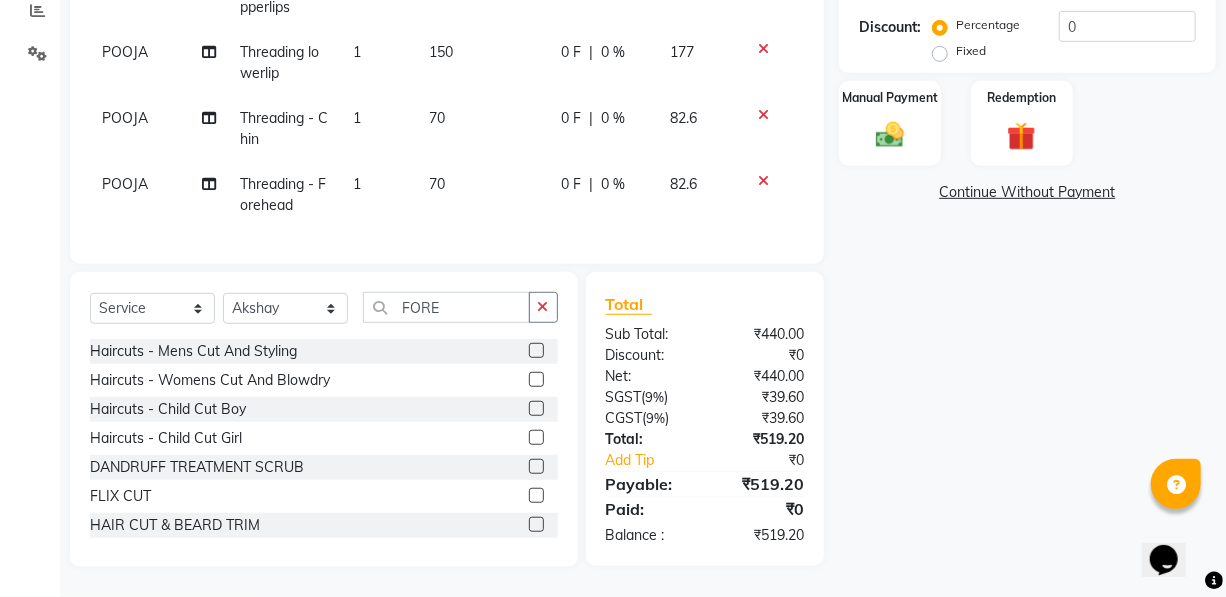 click at bounding box center (535, 380) 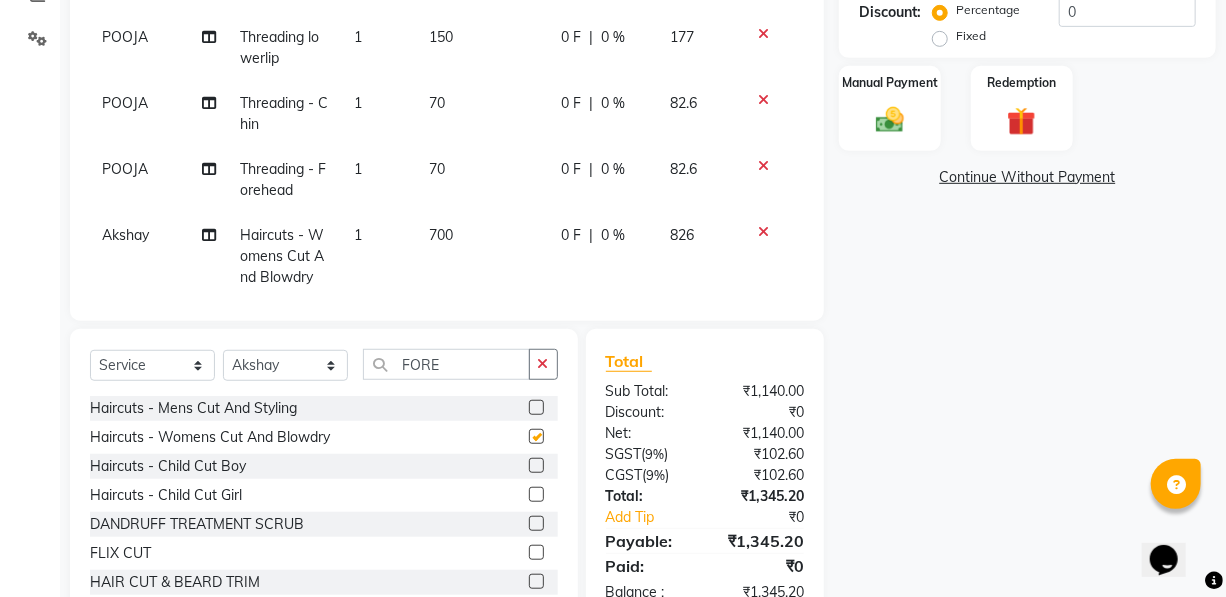 checkbox on "false" 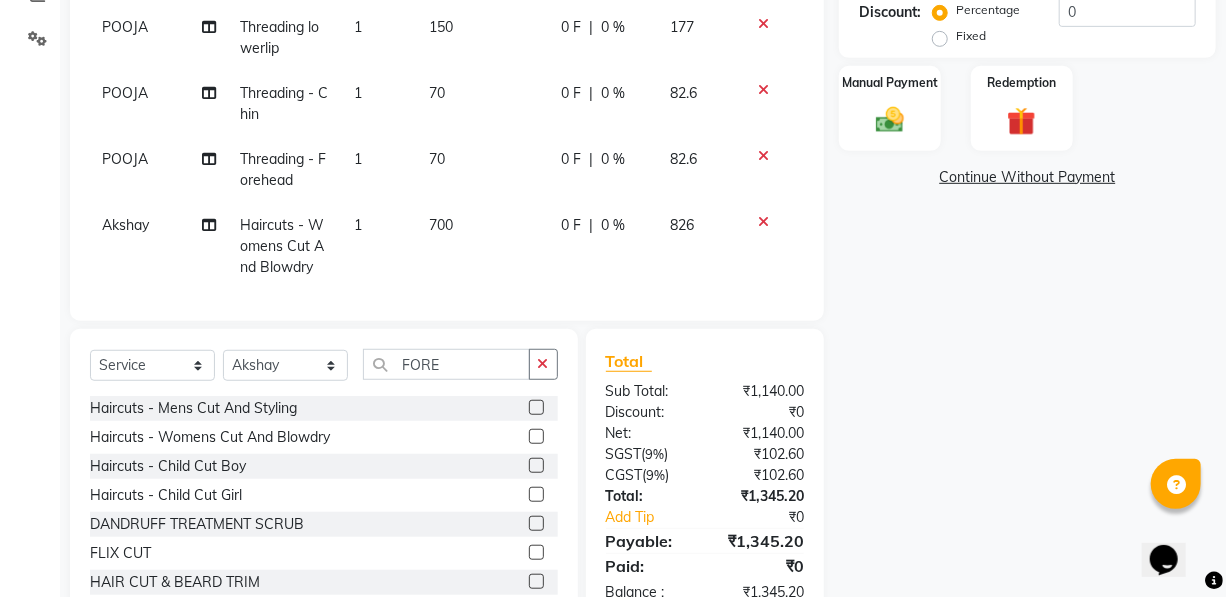 scroll, scrollTop: 0, scrollLeft: 0, axis: both 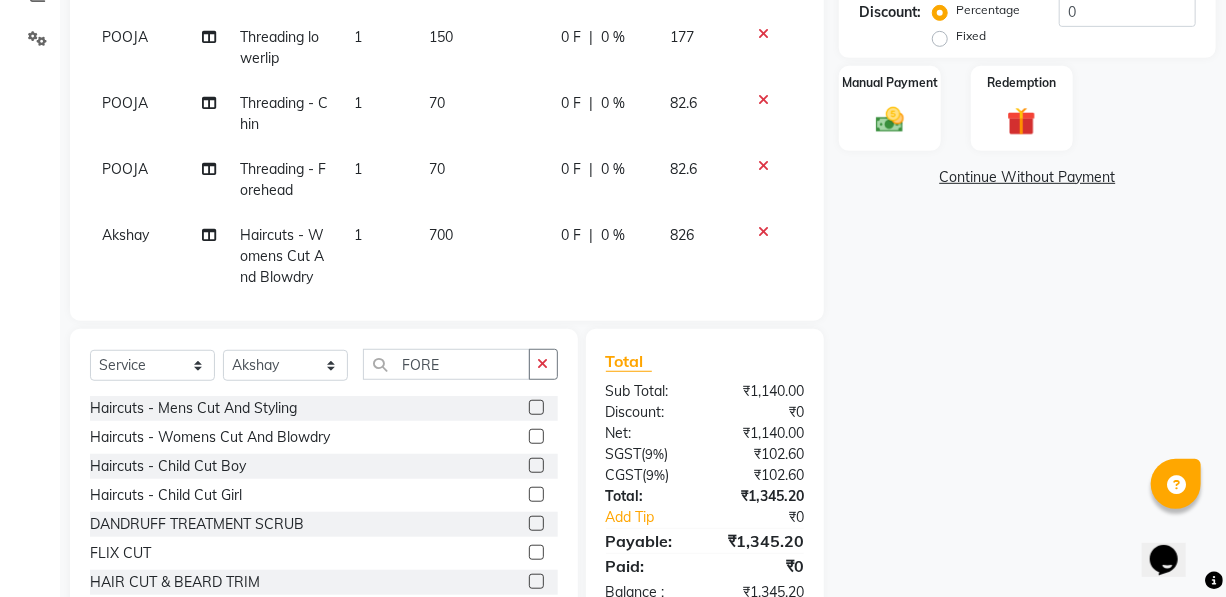 click on "150" 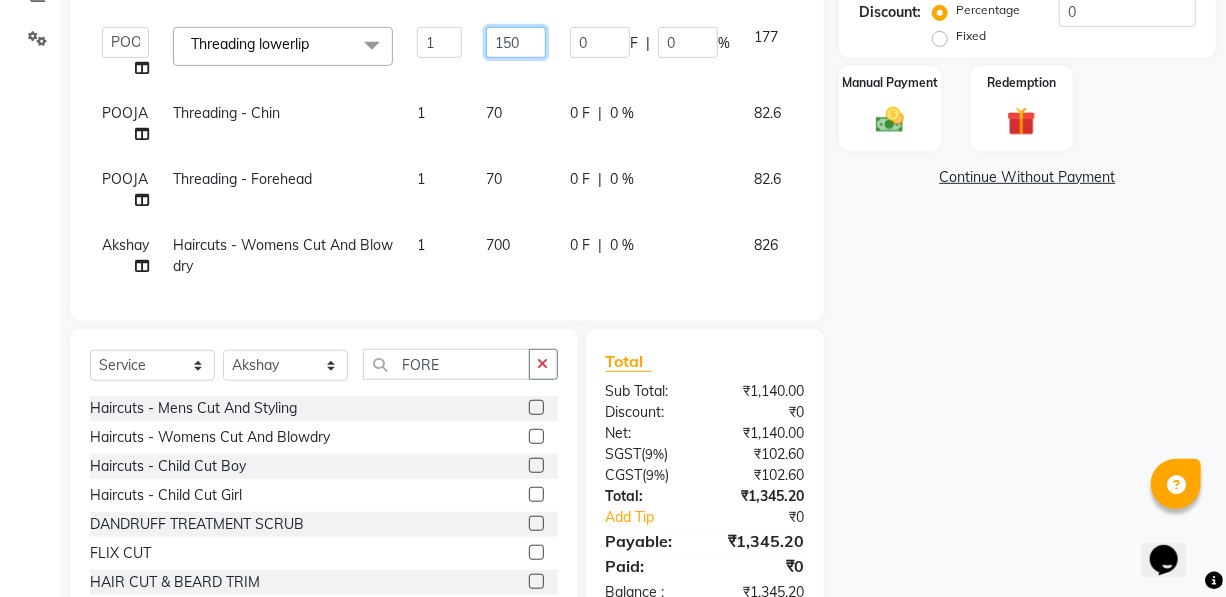 click on "150" 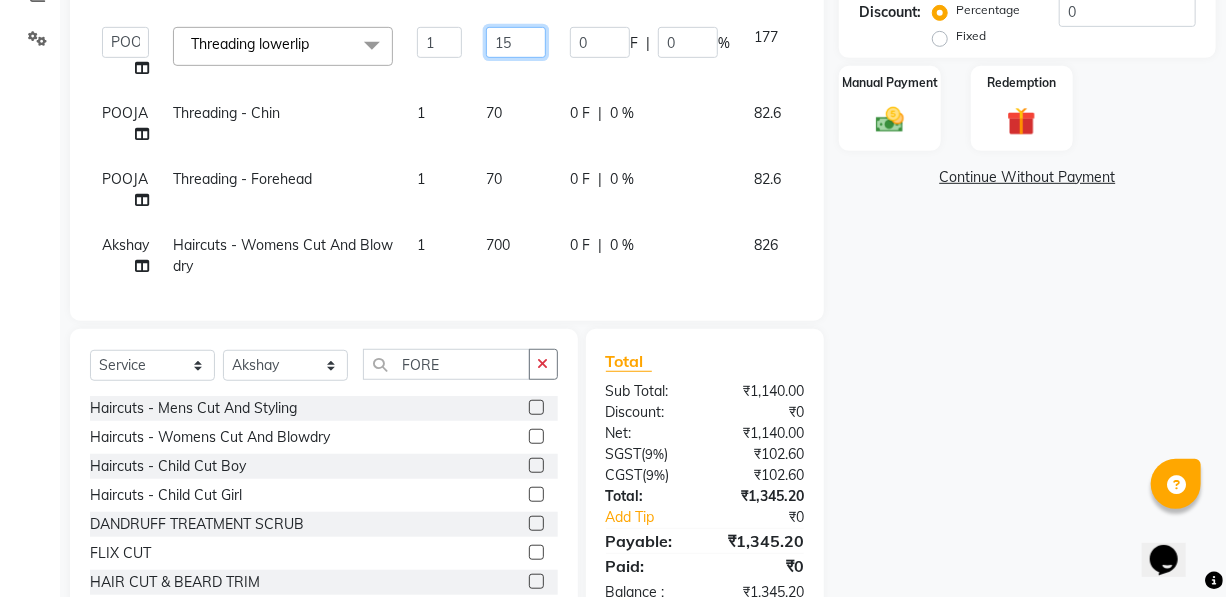 type on "1" 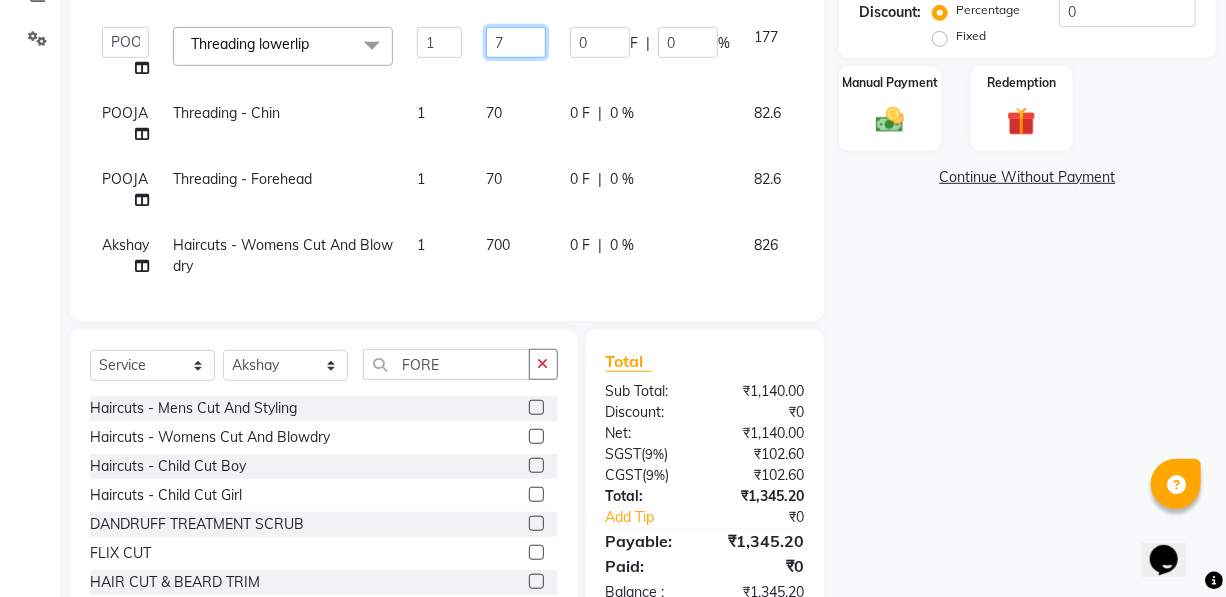 type on "70" 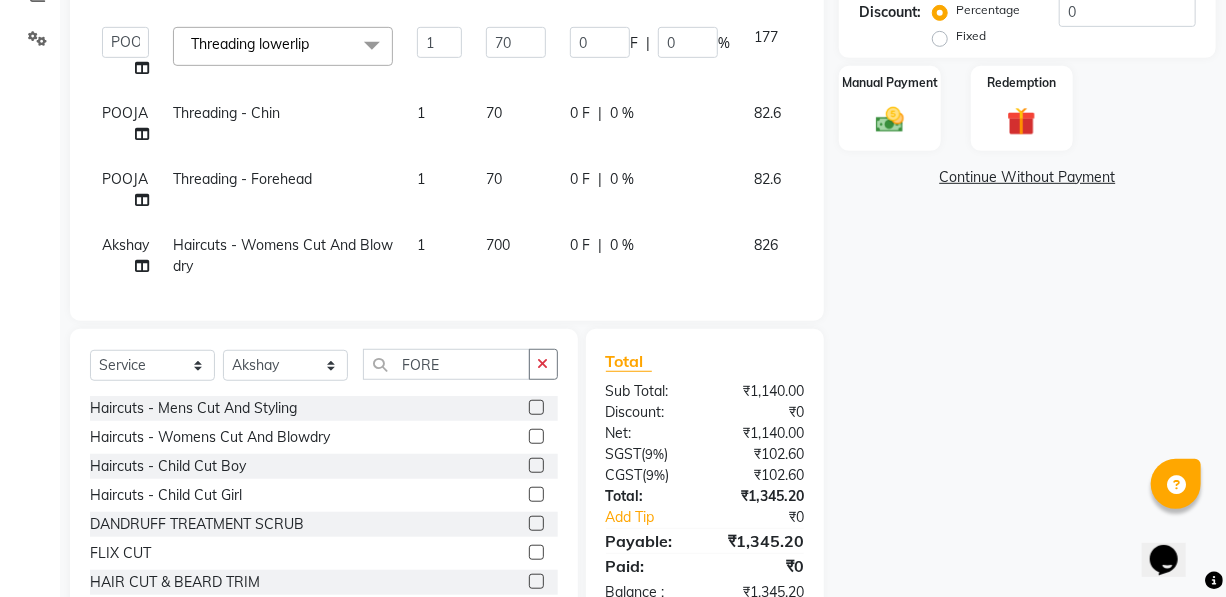 click on "Threading -  Chin" 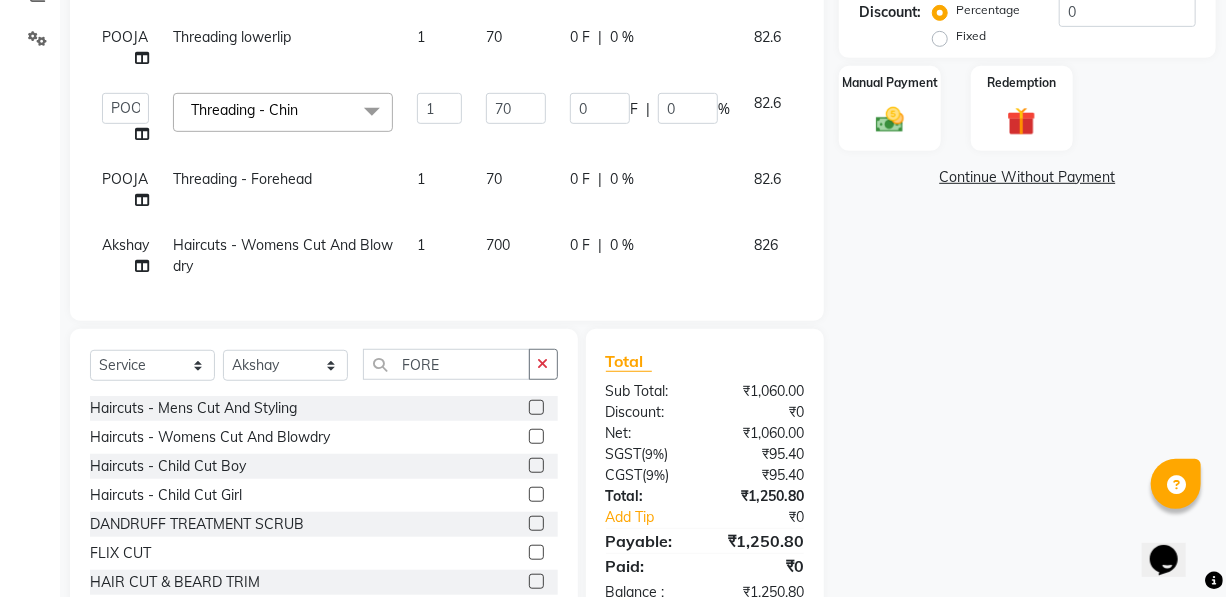 scroll, scrollTop: 19, scrollLeft: 0, axis: vertical 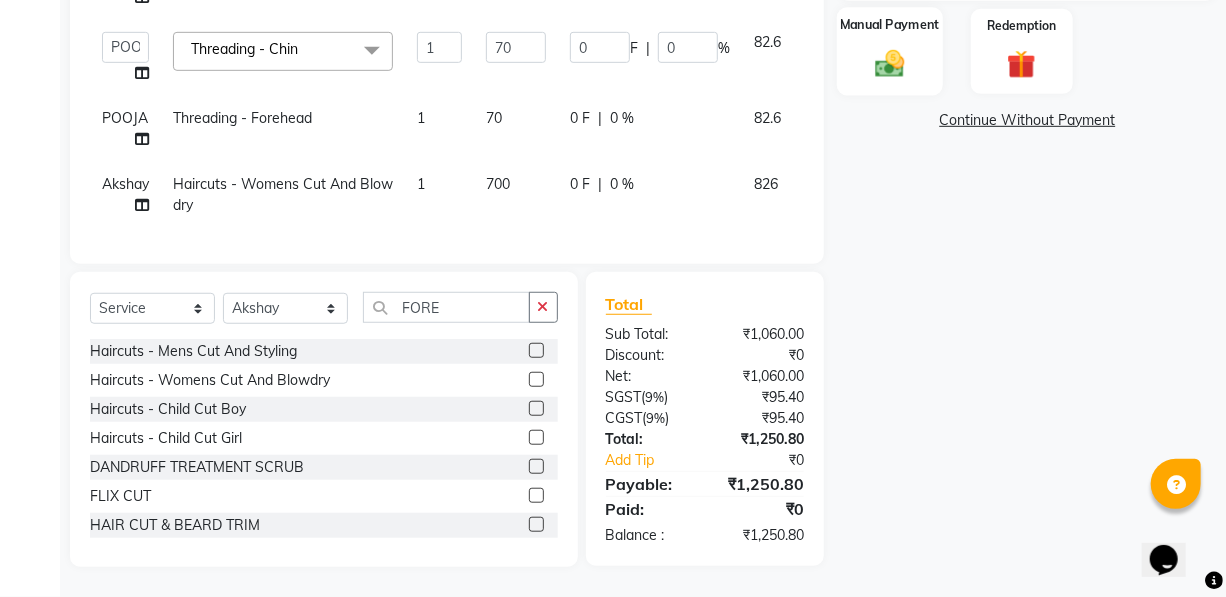click 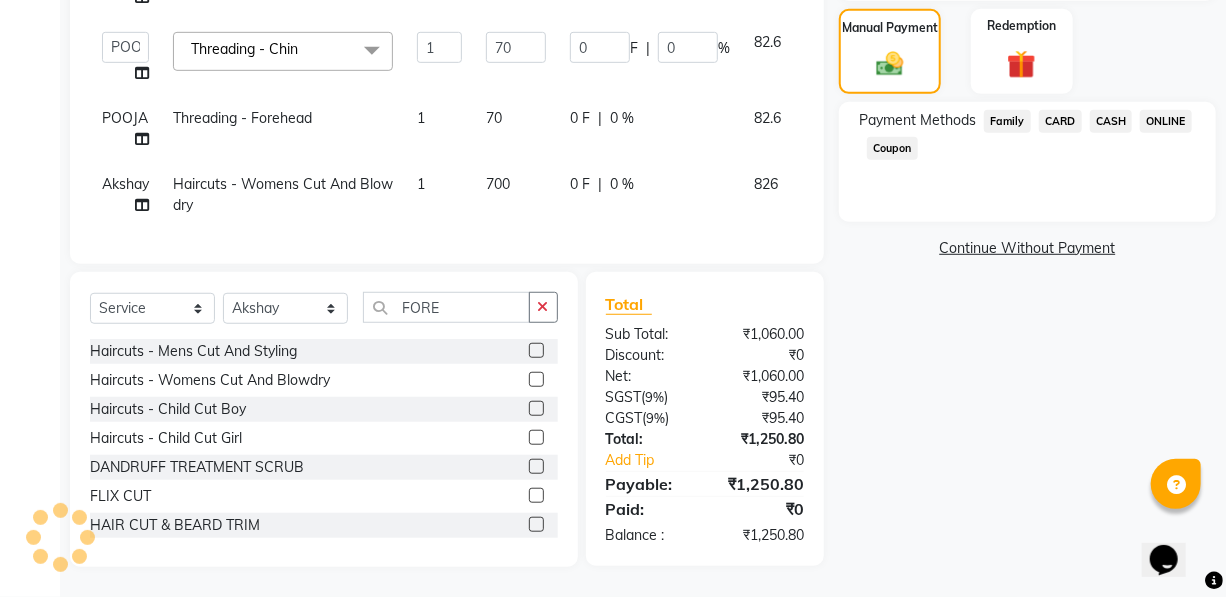 click on "ONLINE" 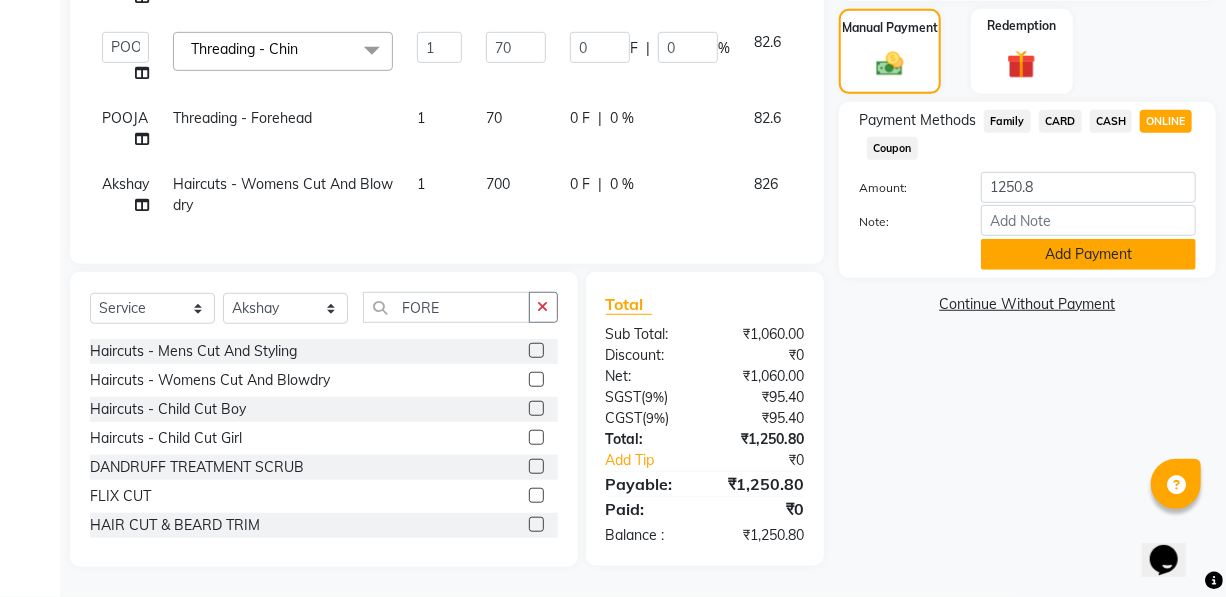 click on "Add Payment" 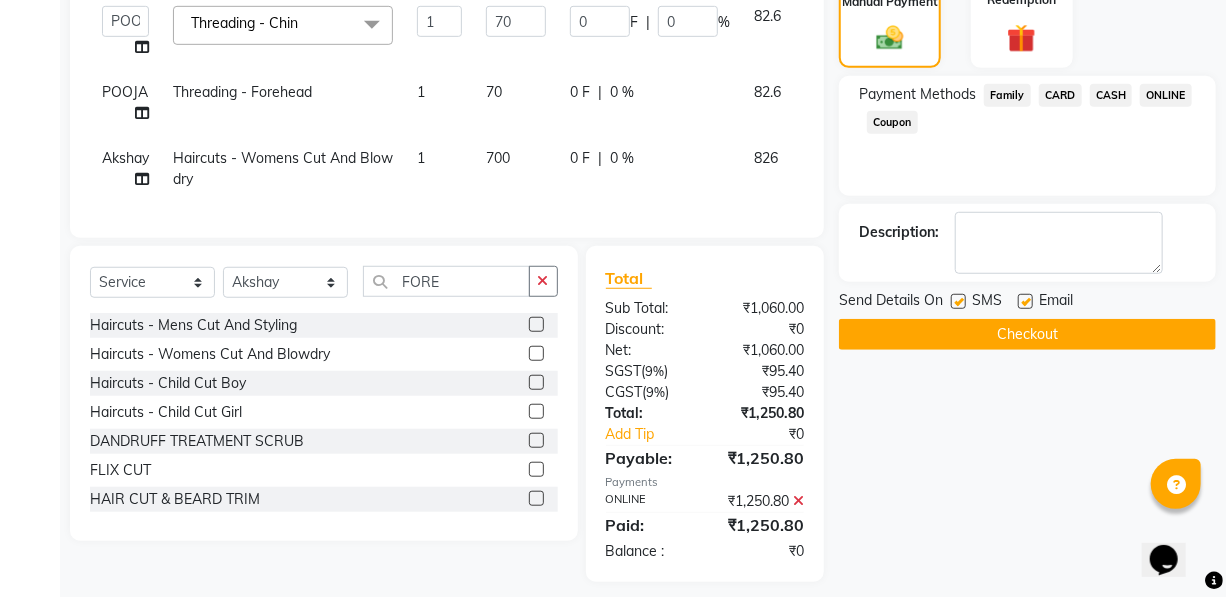scroll, scrollTop: 545, scrollLeft: 0, axis: vertical 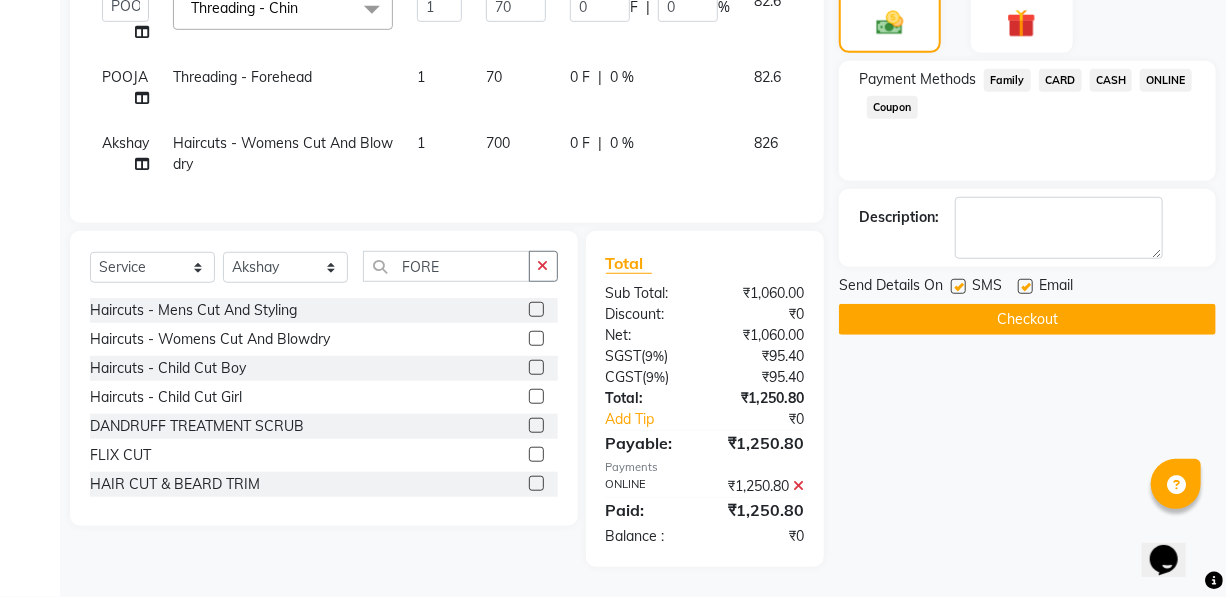 click on "Checkout" 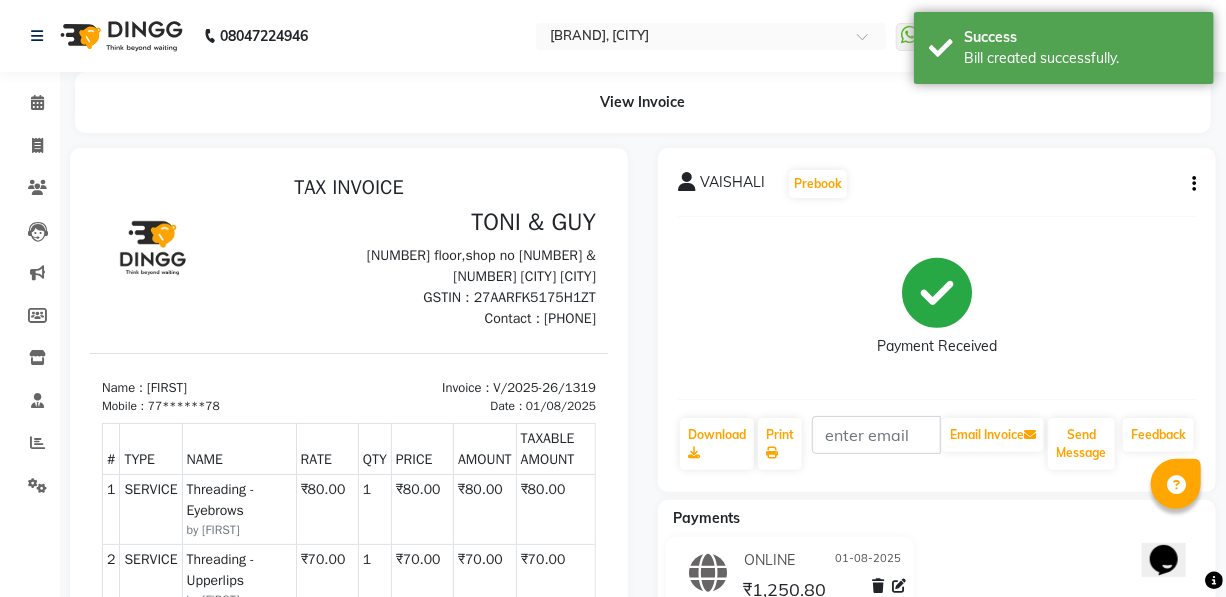 scroll, scrollTop: 0, scrollLeft: 0, axis: both 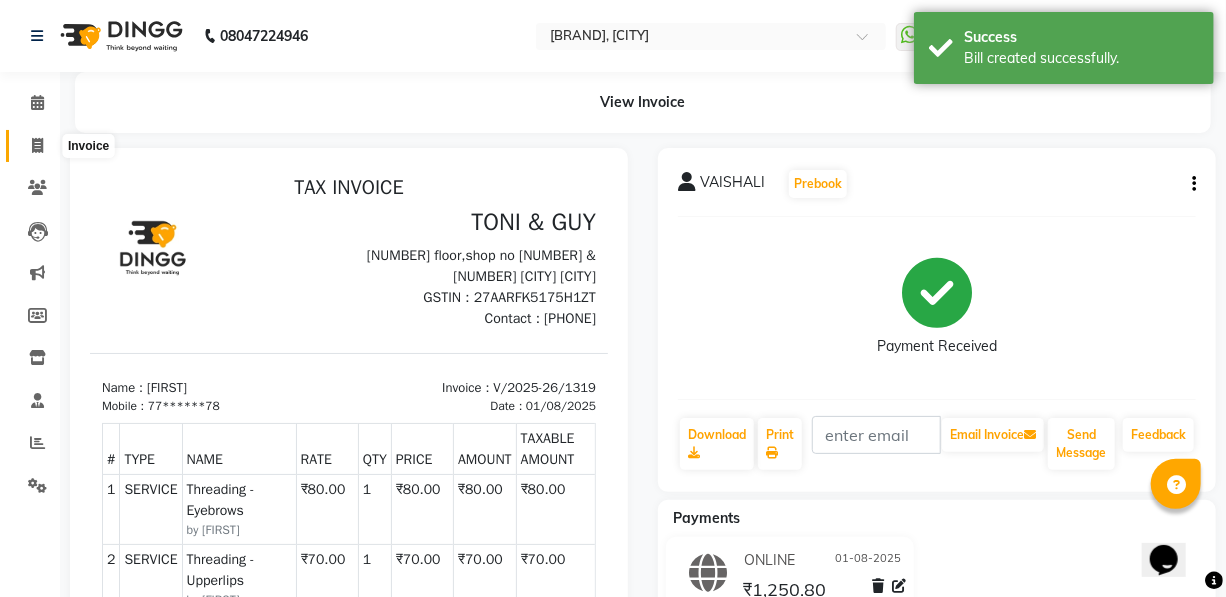click 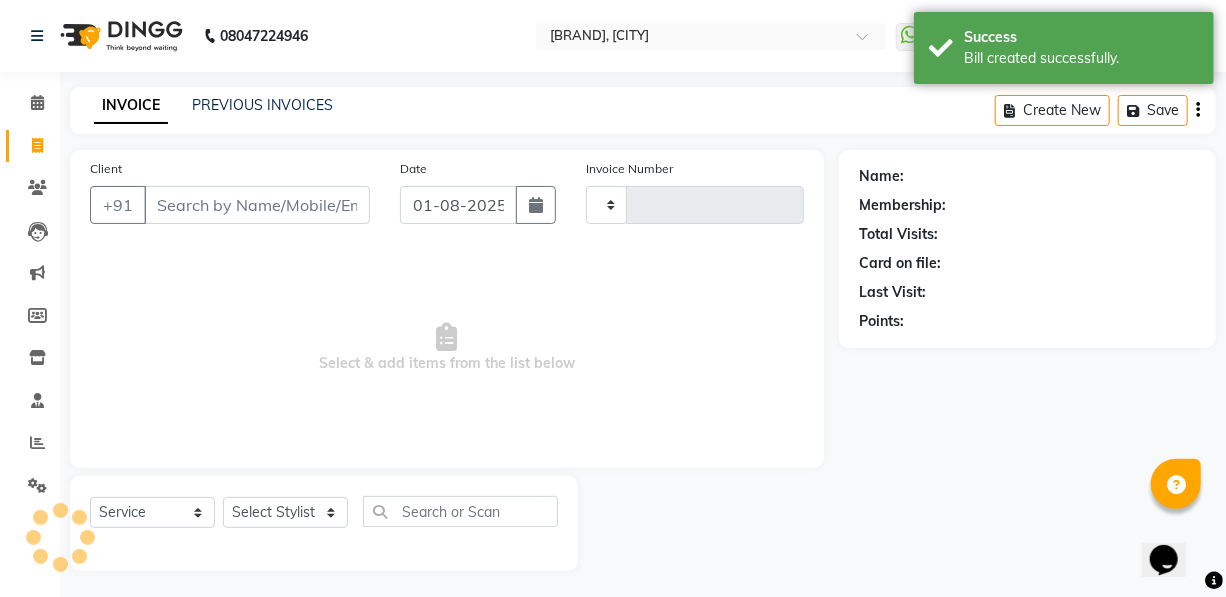 scroll, scrollTop: 4, scrollLeft: 0, axis: vertical 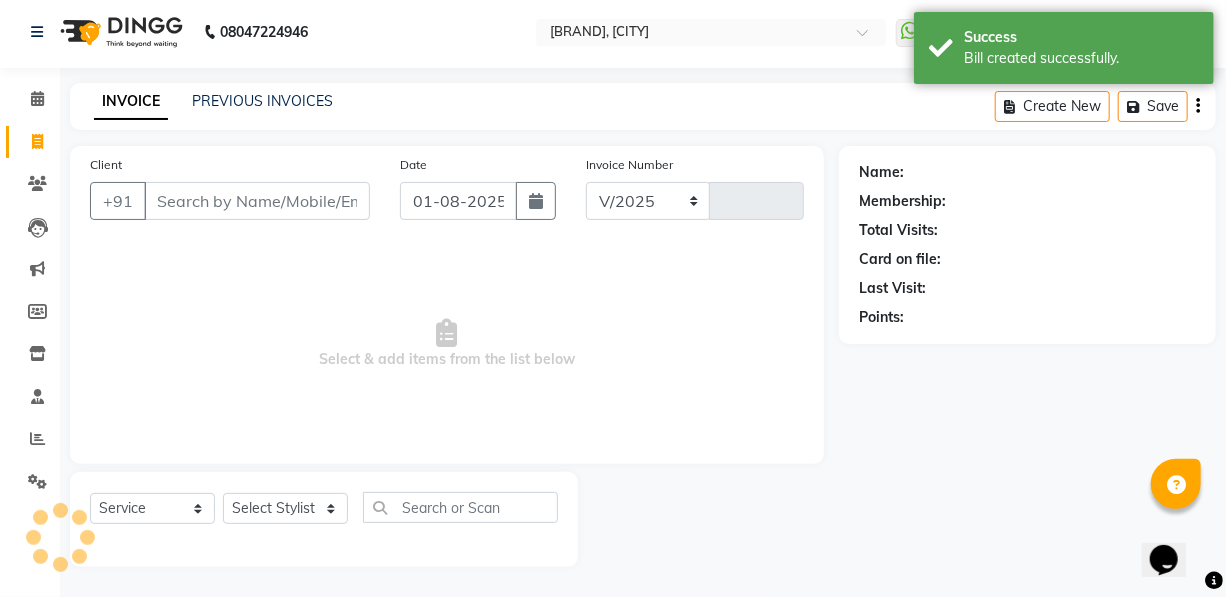 select on "3906" 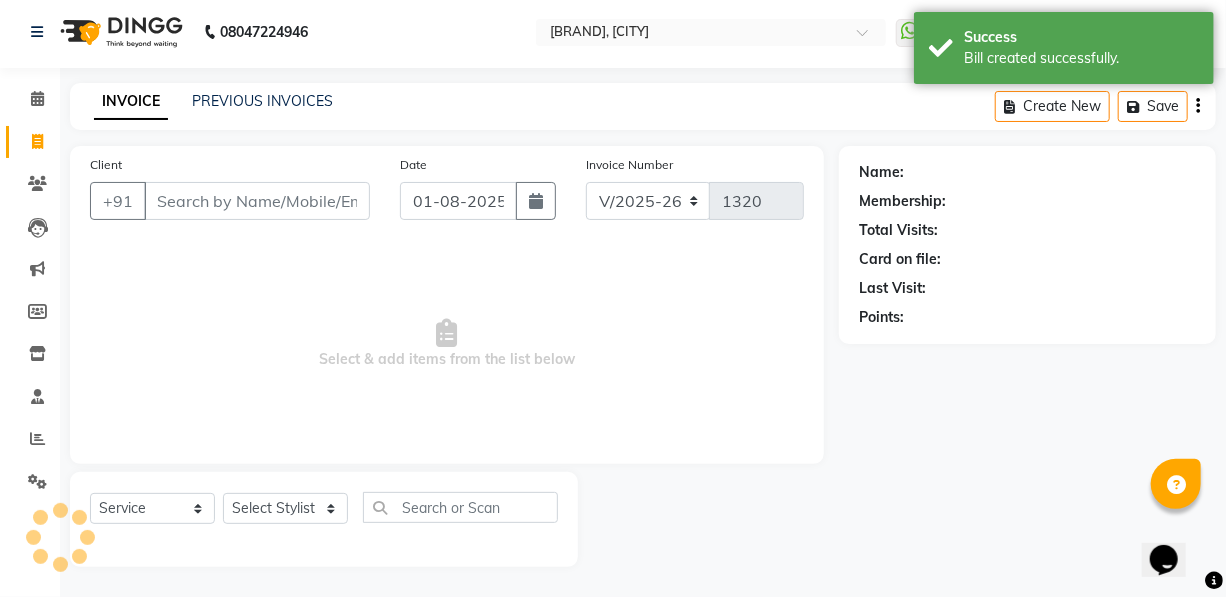 click on "Client" at bounding box center [257, 201] 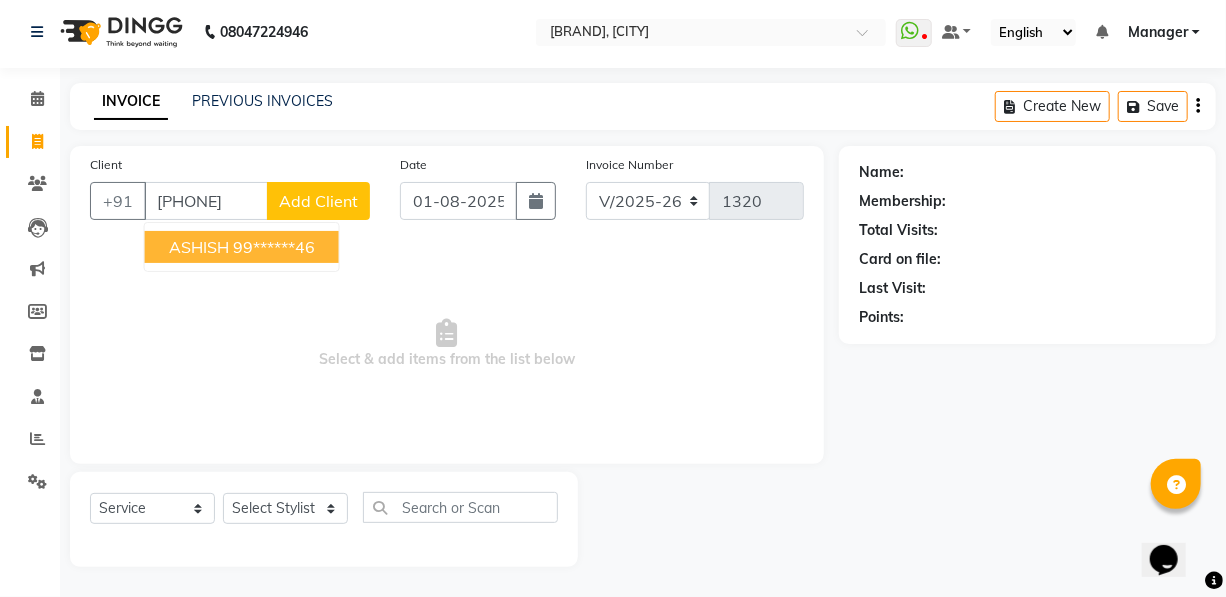 click on "[FIRST]  [PHONE]" at bounding box center (242, 247) 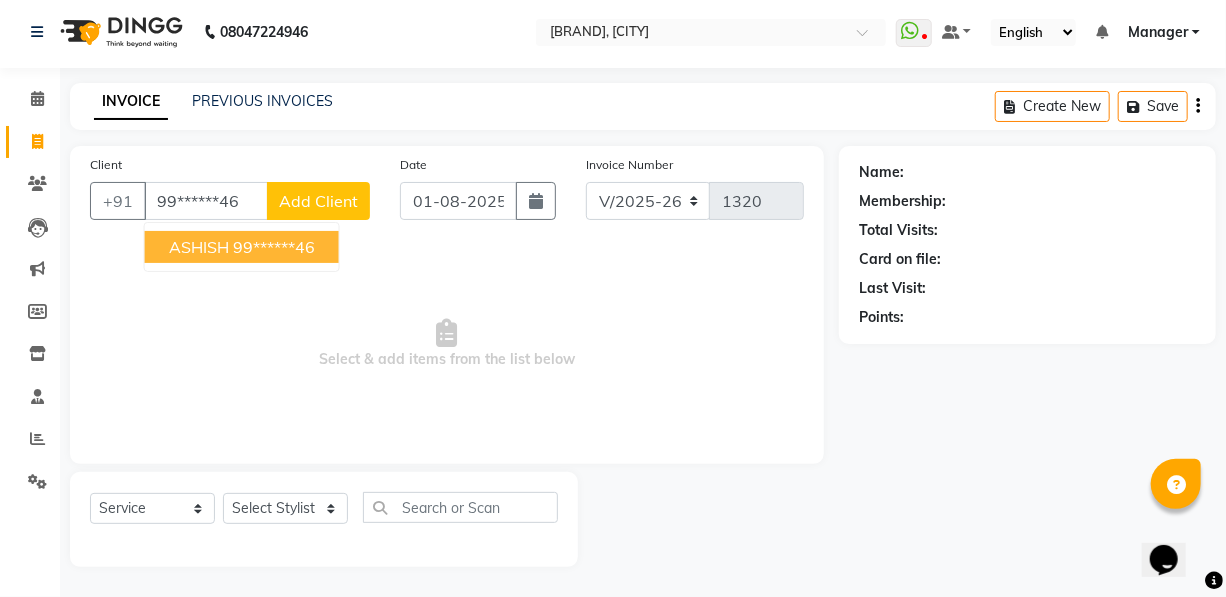 type on "99******46" 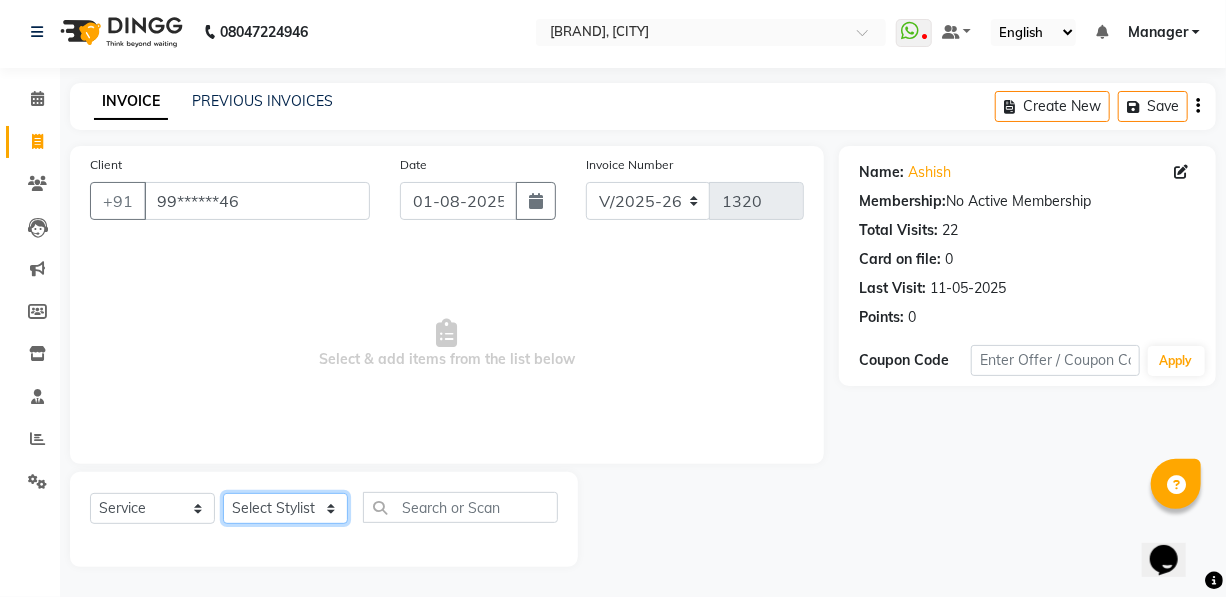 click on "Select Stylist [FIRST] [FIRST] [FIRST] [FIRST] [FIRST] Manager [FIRST] [FIRST] [FIRST] [FIRST] [FIRST]" 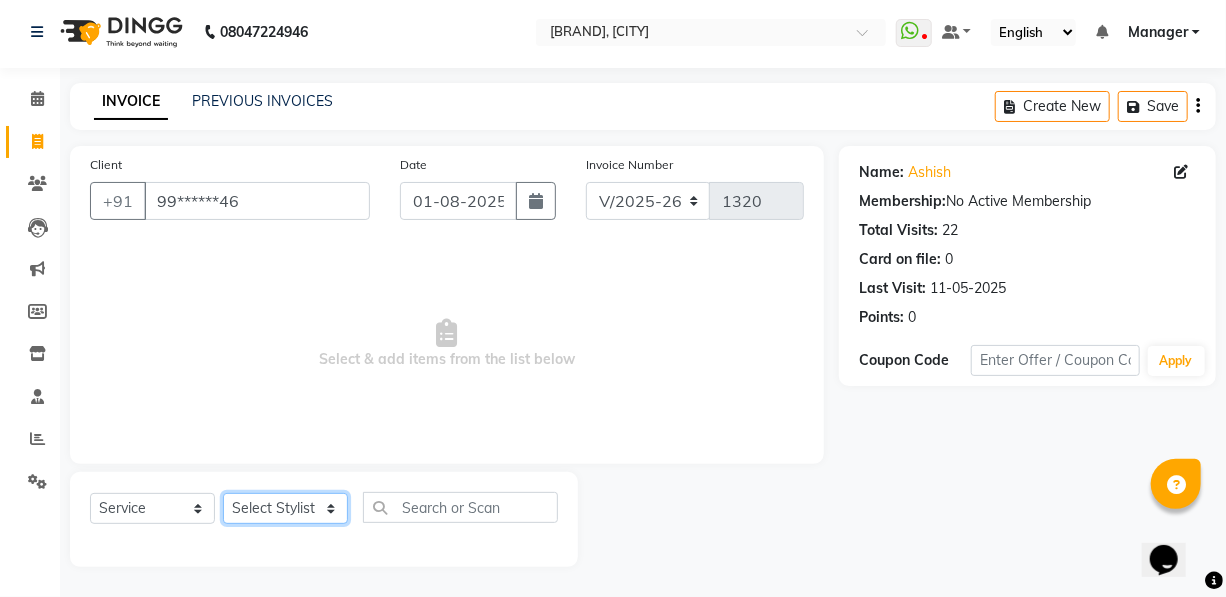 select on "19235" 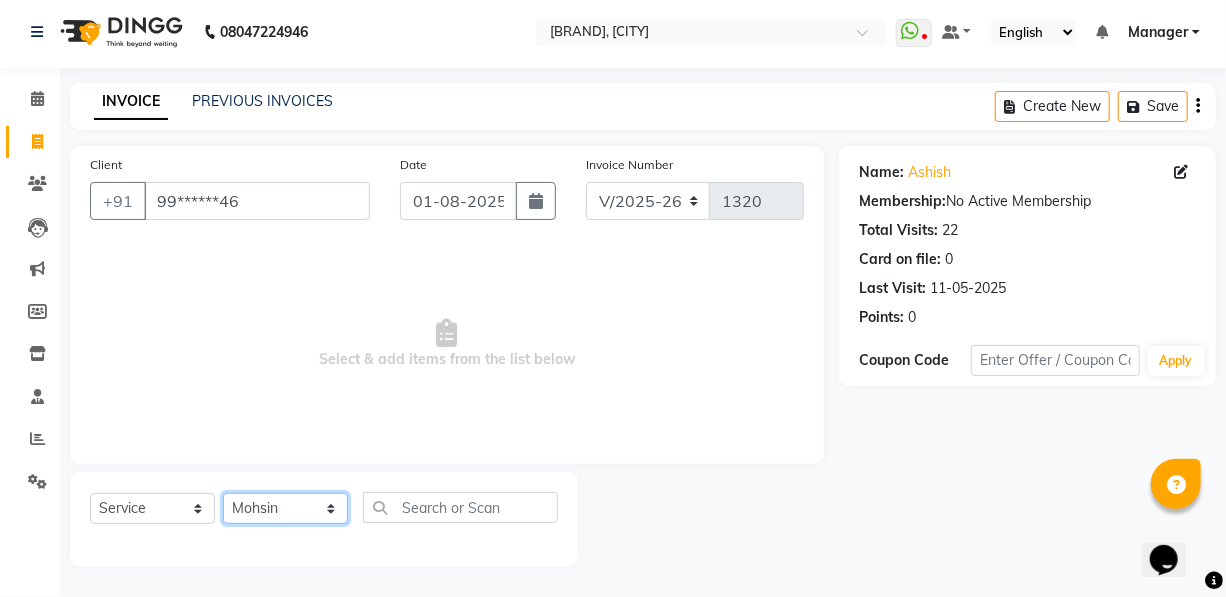 click on "Select Stylist [FIRST] [FIRST] [FIRST] [FIRST] [FIRST] Manager [FIRST] [FIRST] [FIRST] [FIRST] [FIRST]" 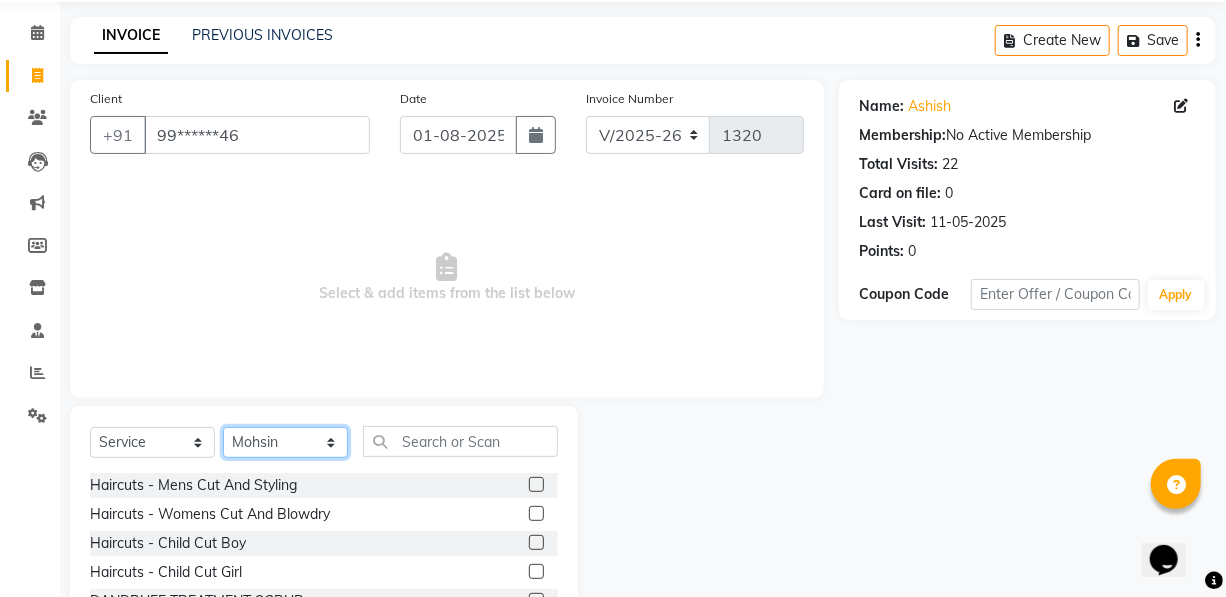 scroll, scrollTop: 204, scrollLeft: 0, axis: vertical 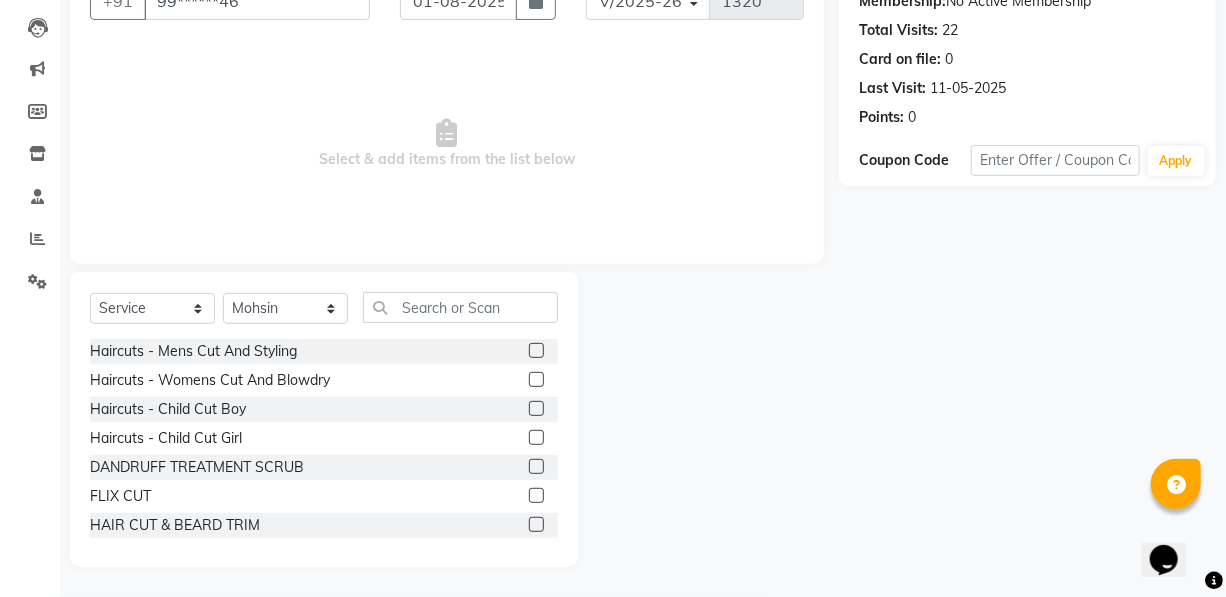 click 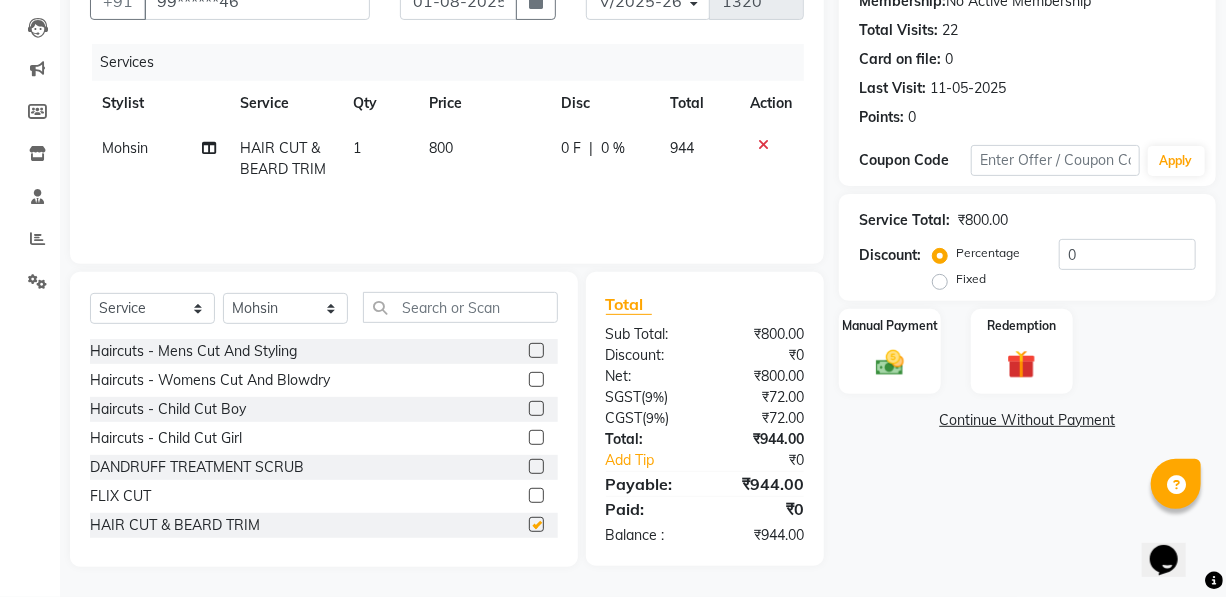 checkbox on "false" 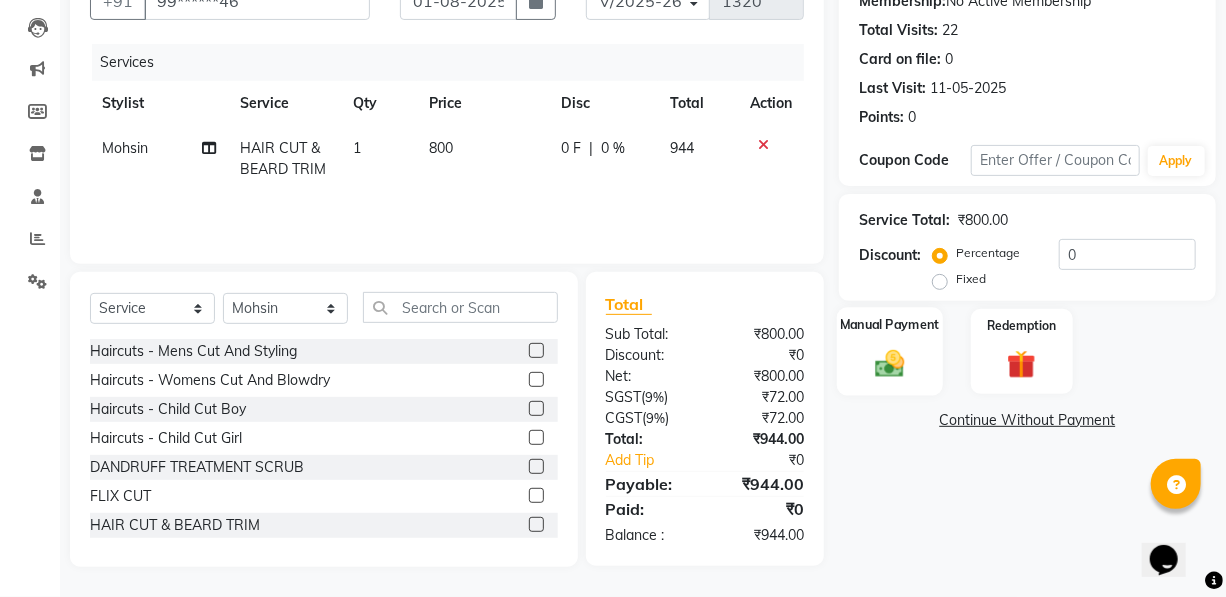 click 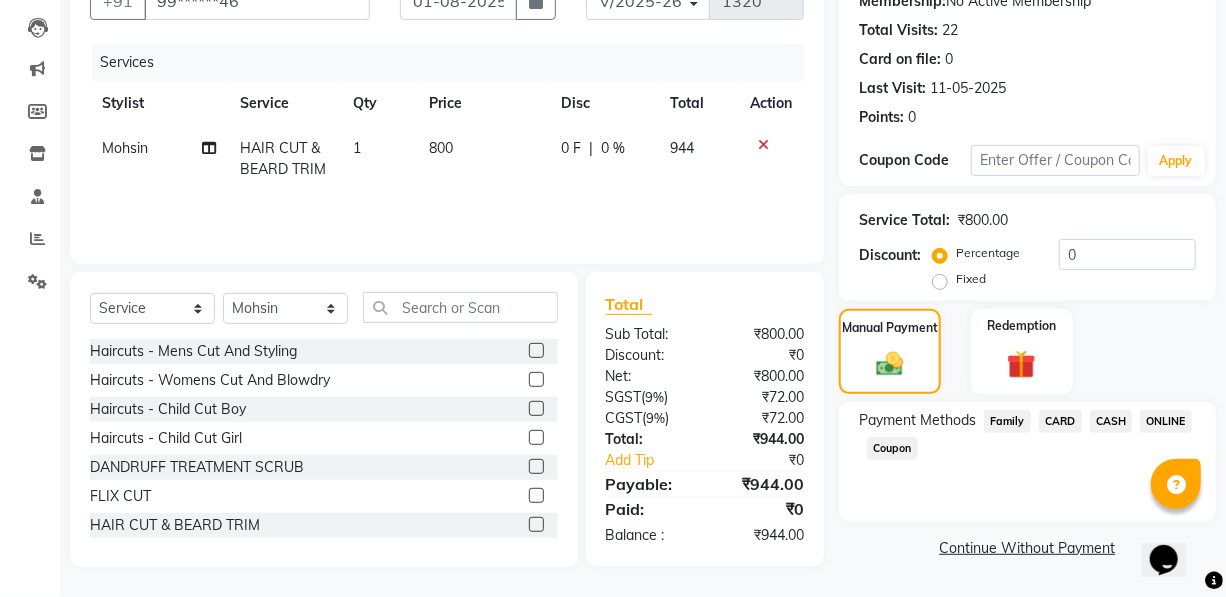 click on "ONLINE" 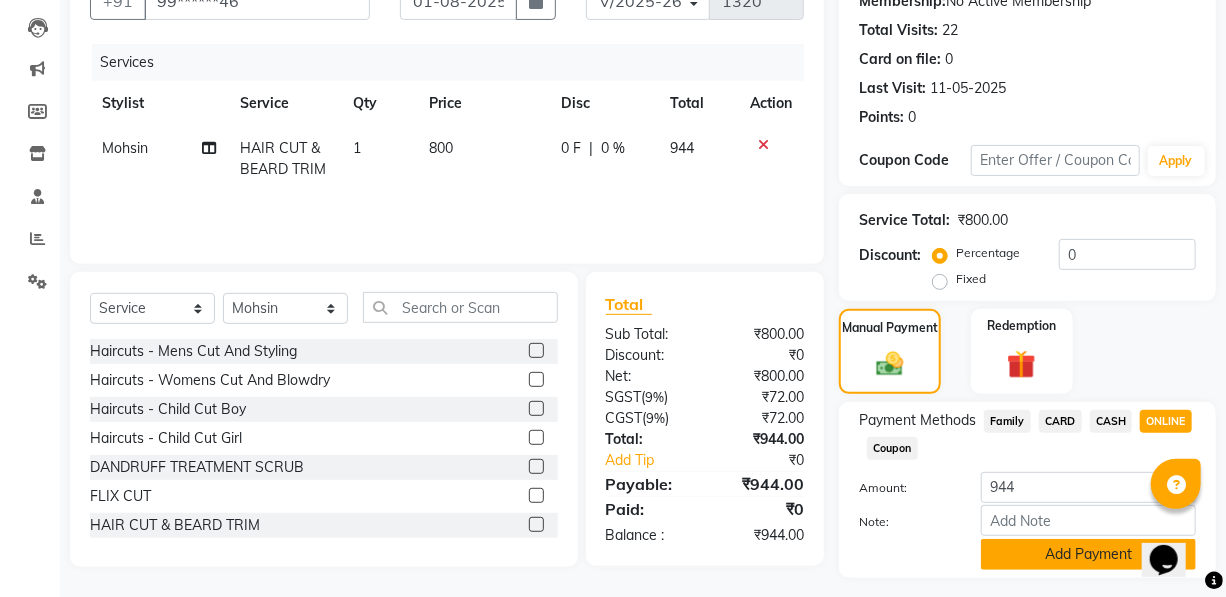 click on "Add Payment" 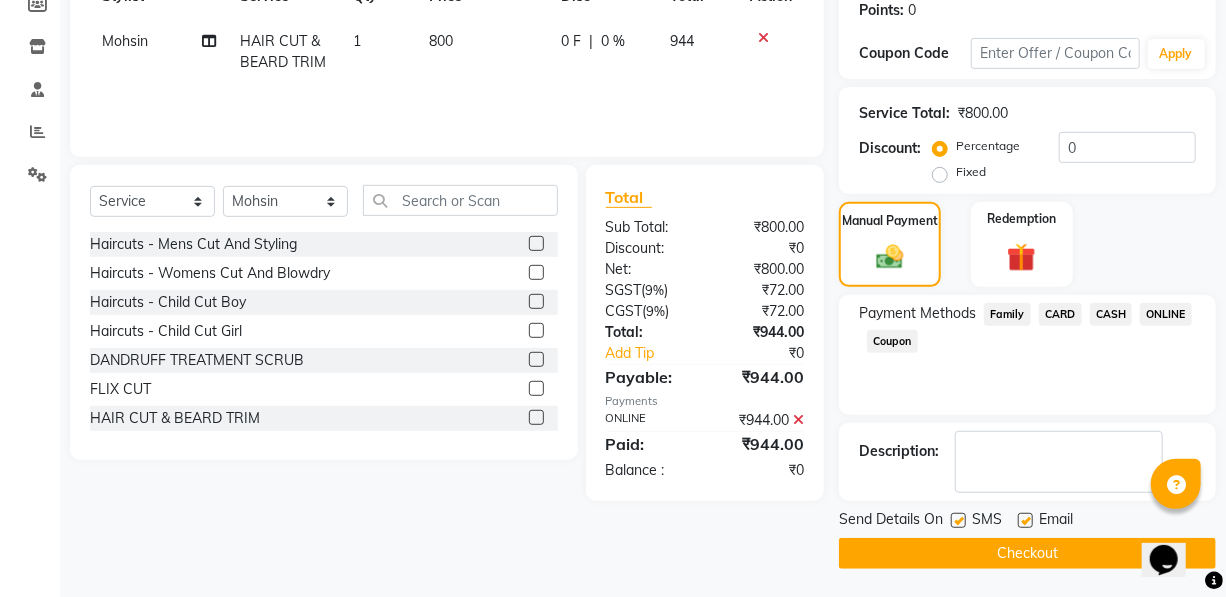click on "Checkout" 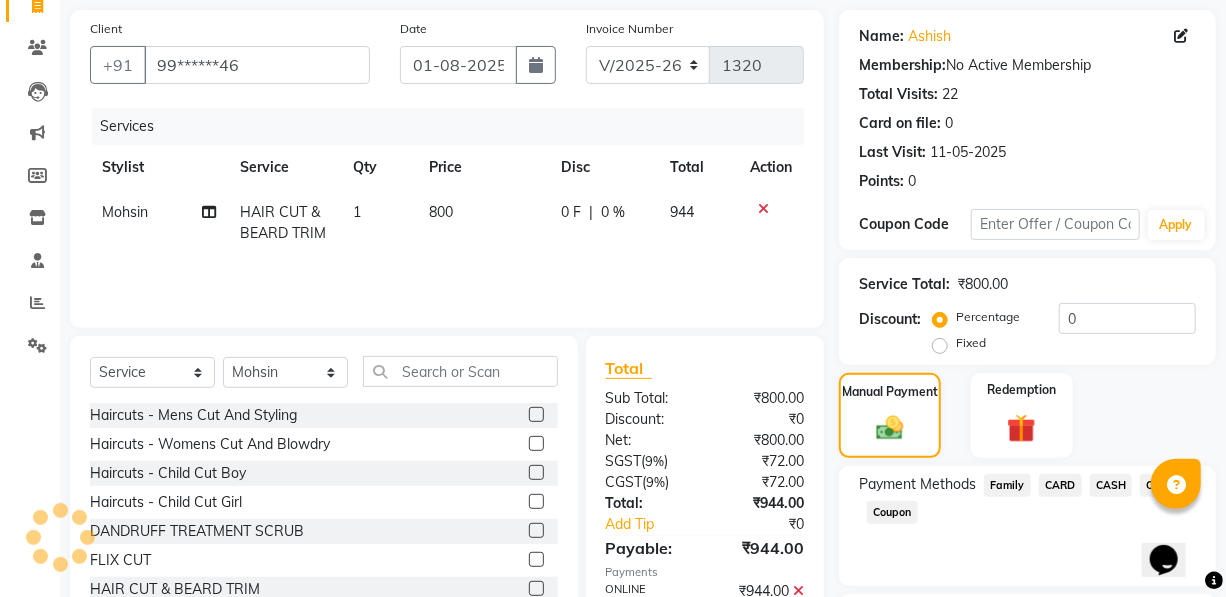 scroll, scrollTop: 0, scrollLeft: 0, axis: both 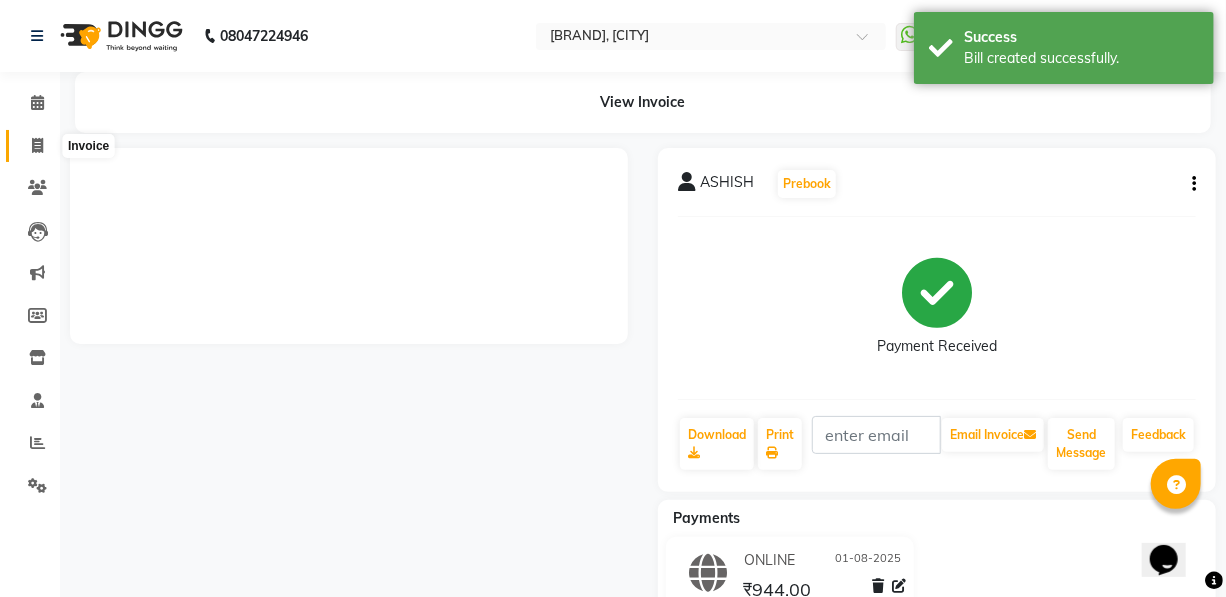 click 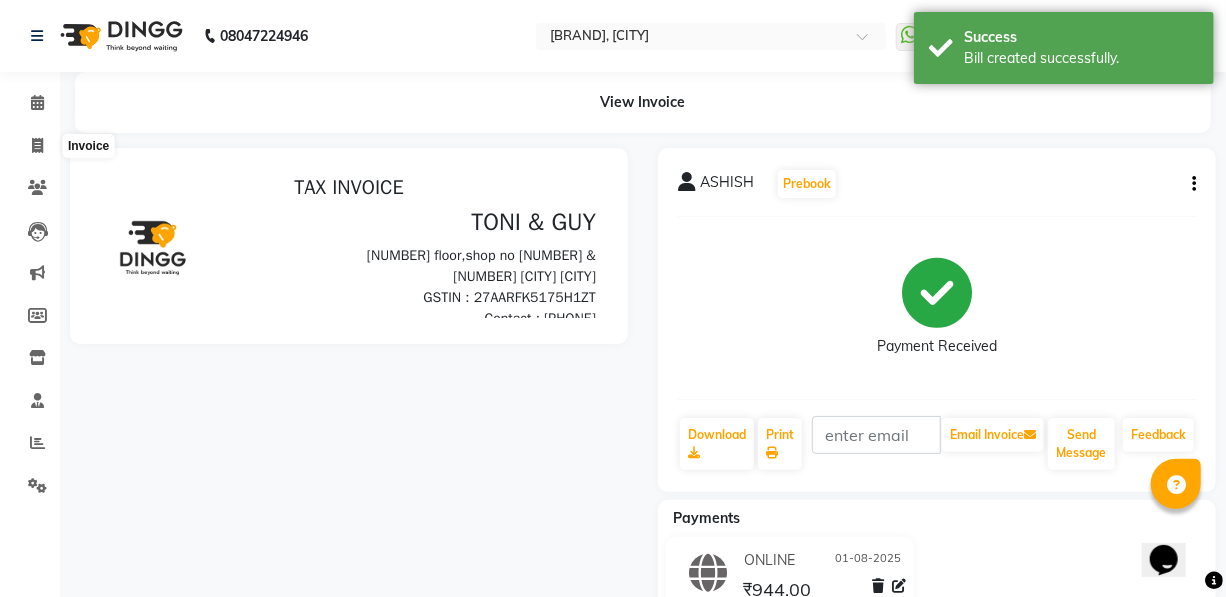 select on "service" 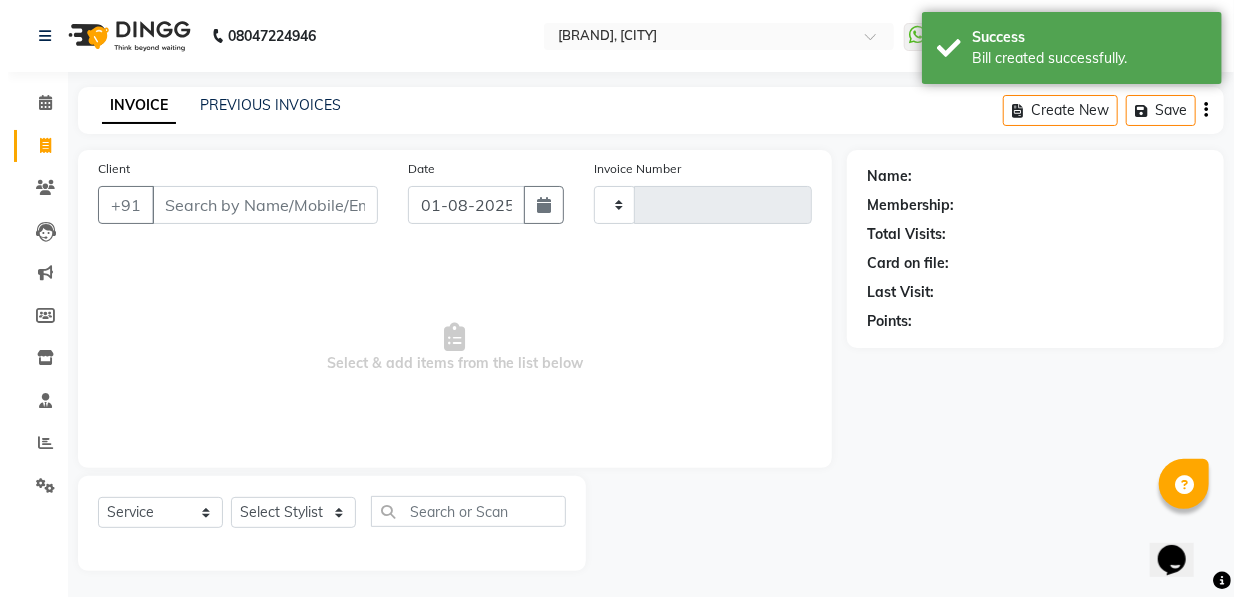 scroll, scrollTop: 4, scrollLeft: 0, axis: vertical 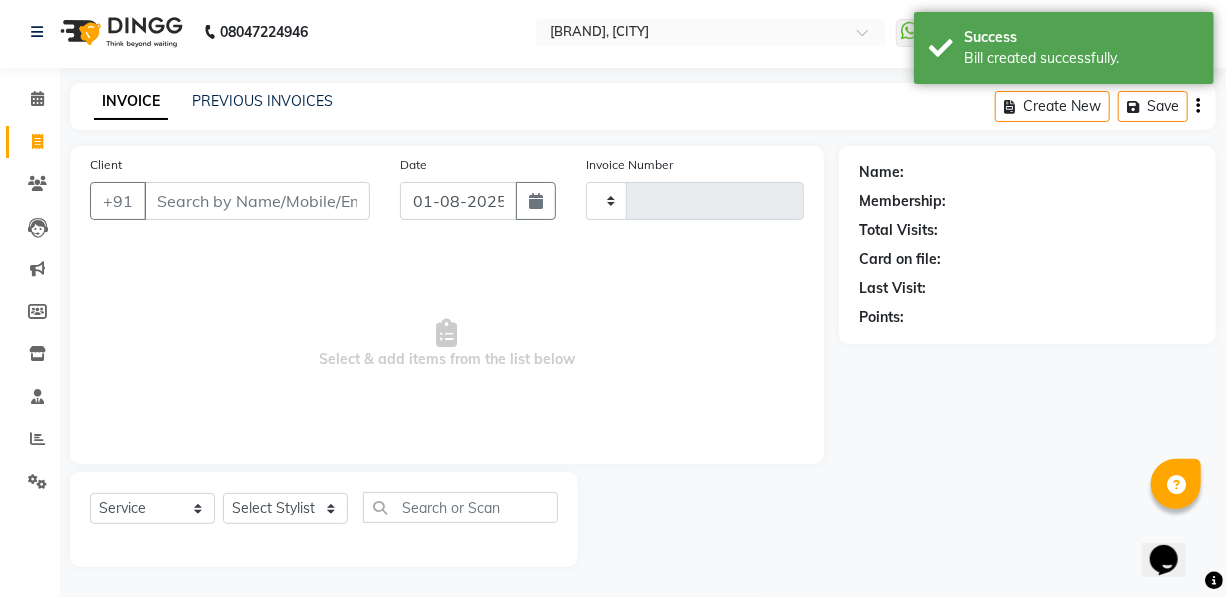 type on "1321" 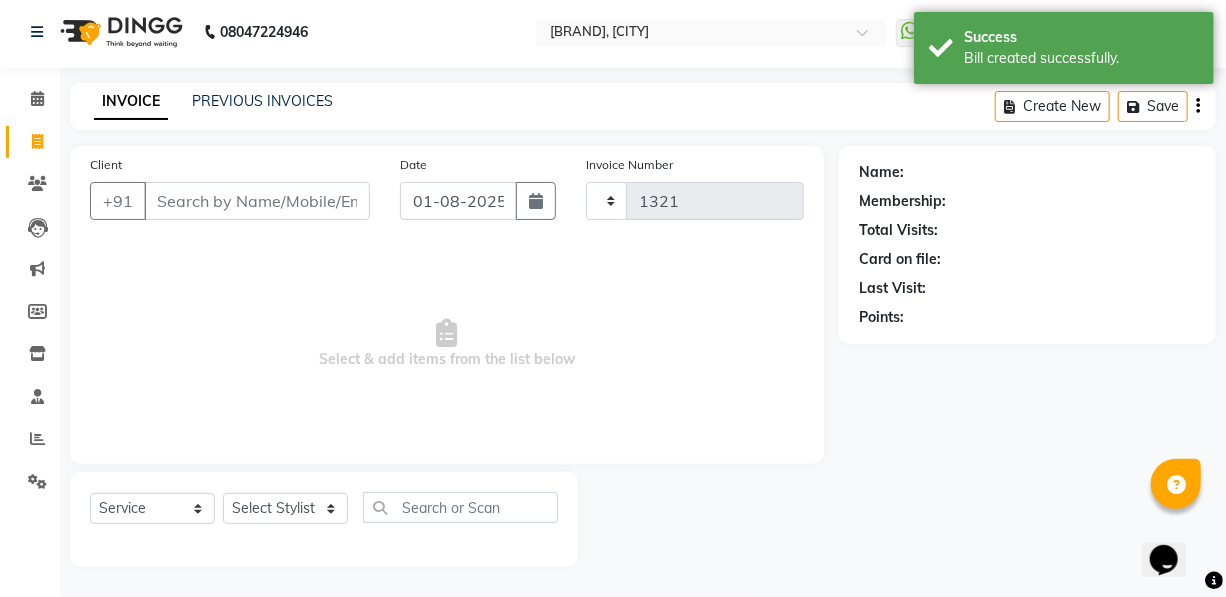 select on "3906" 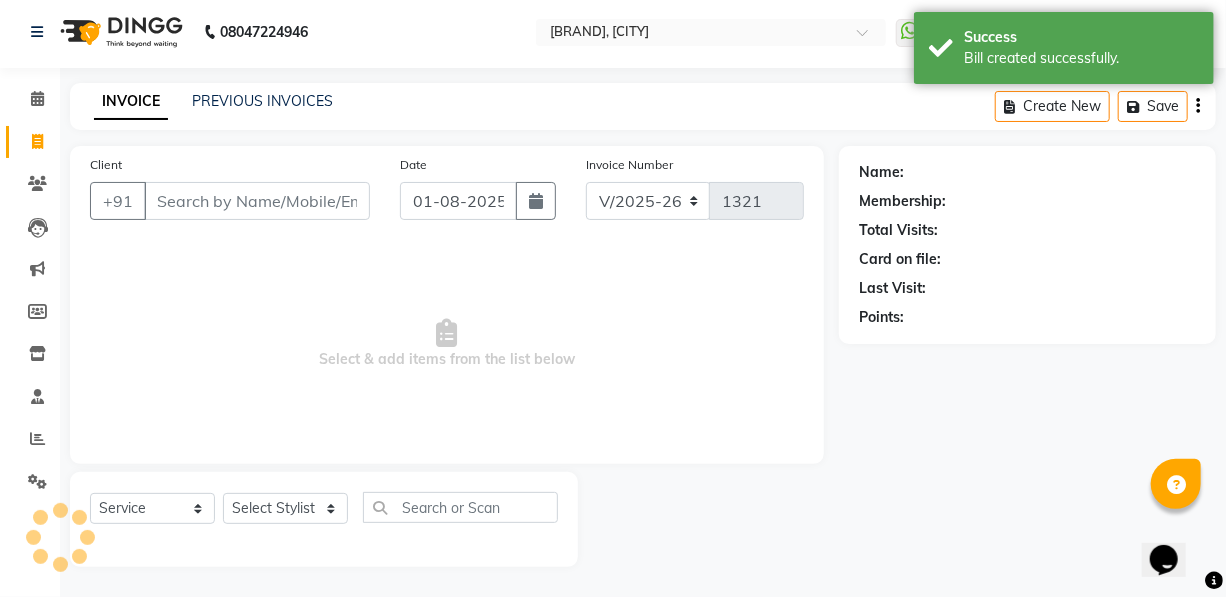 click on "Client" at bounding box center [257, 201] 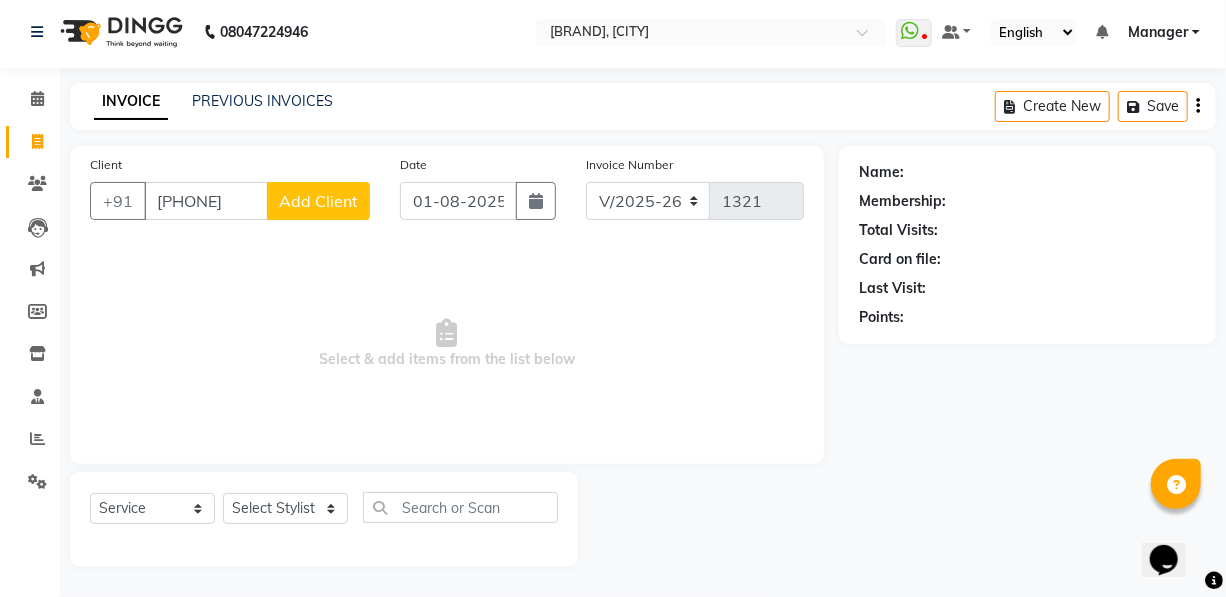 type on "[PHONE]" 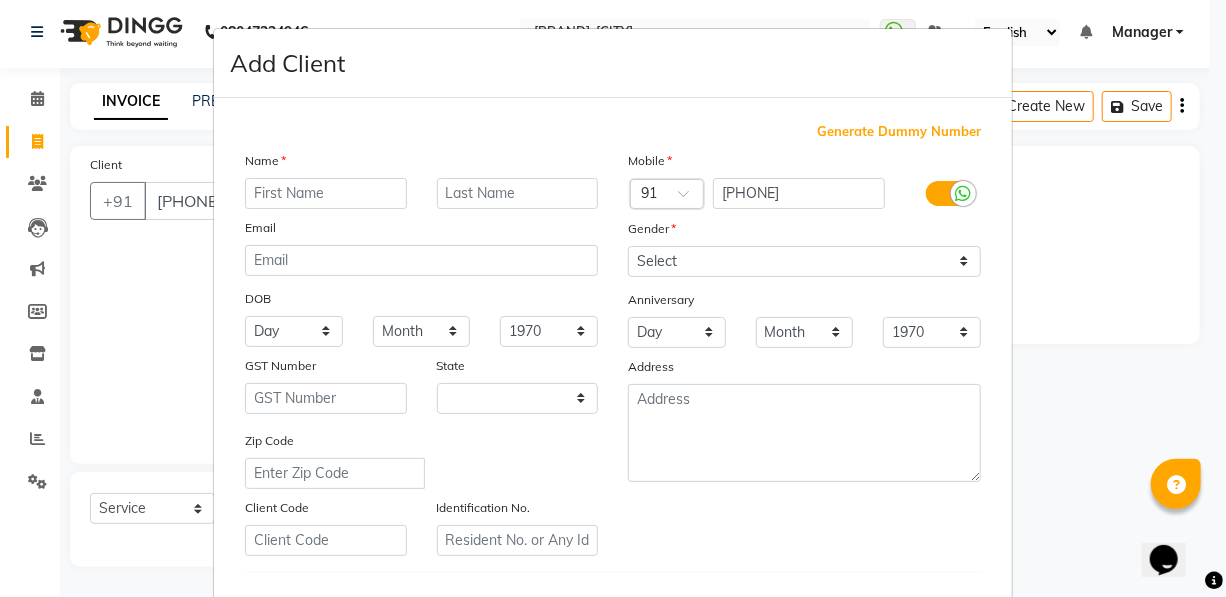 select on "22" 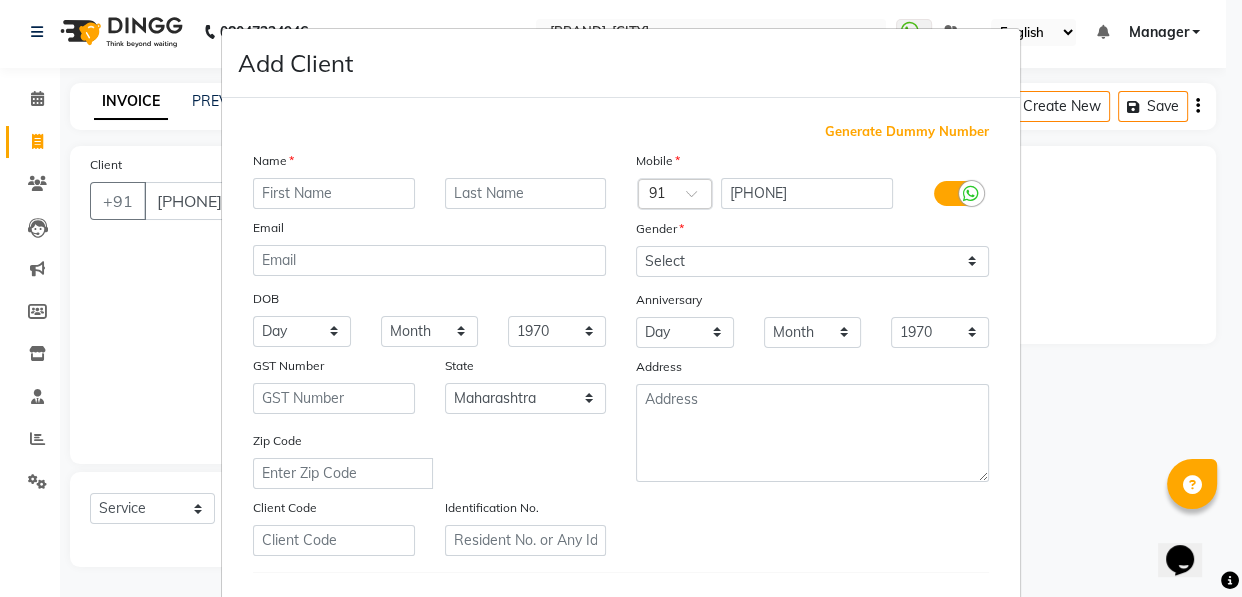 click at bounding box center (334, 193) 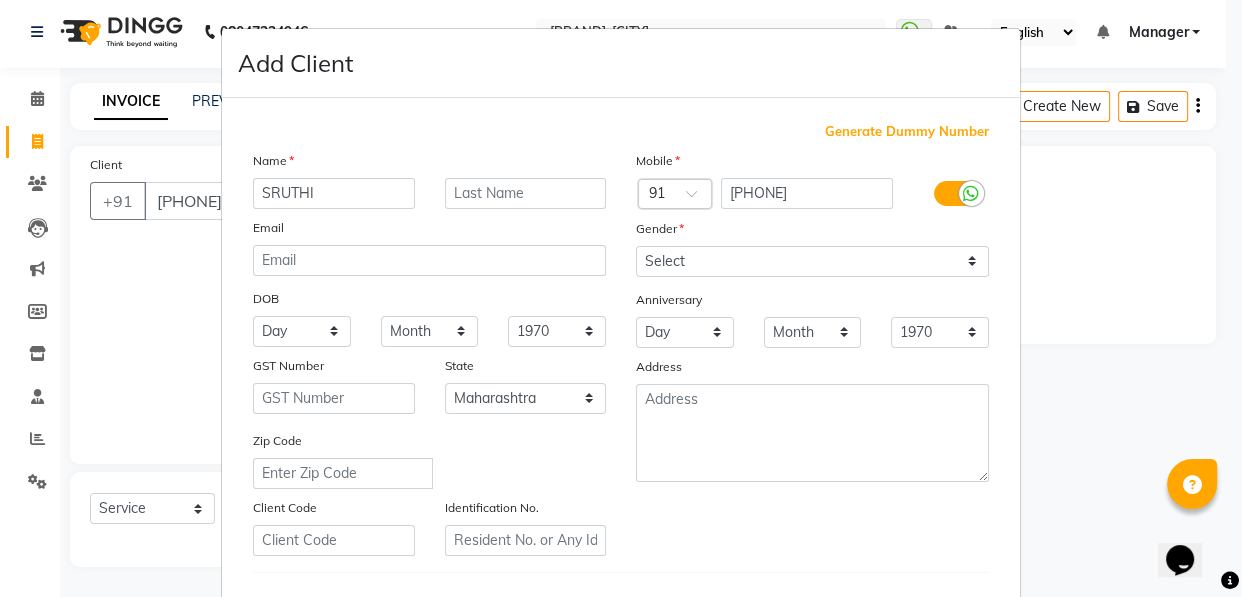 type on "SRUTHI" 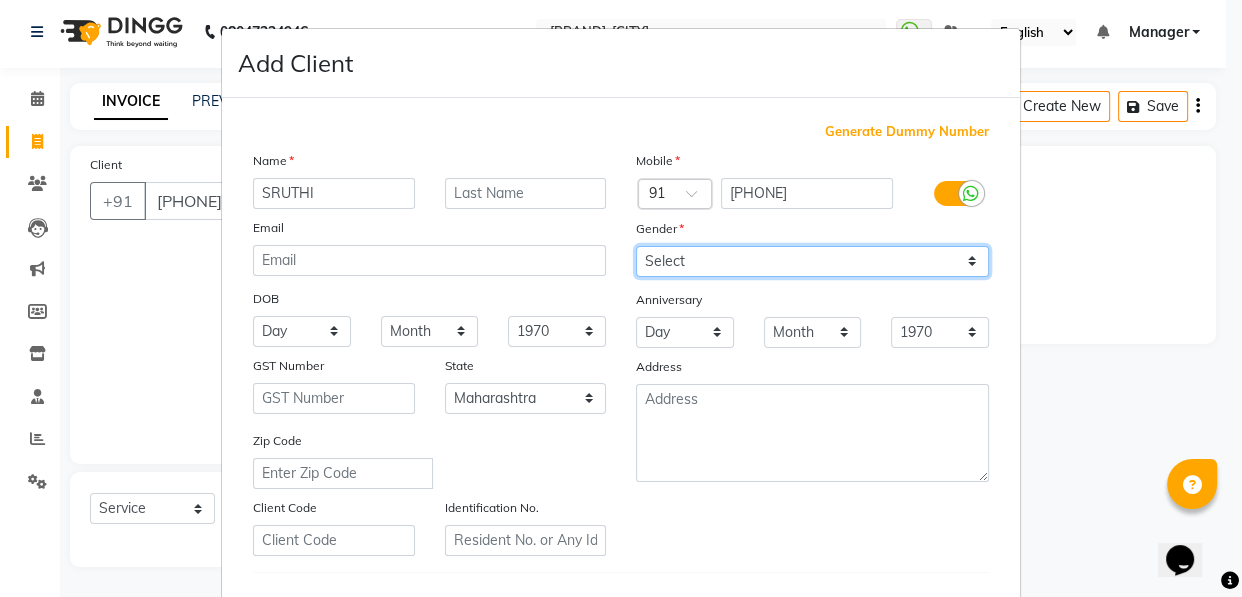 click on "Select Male Female Other Prefer Not To Say" at bounding box center (812, 261) 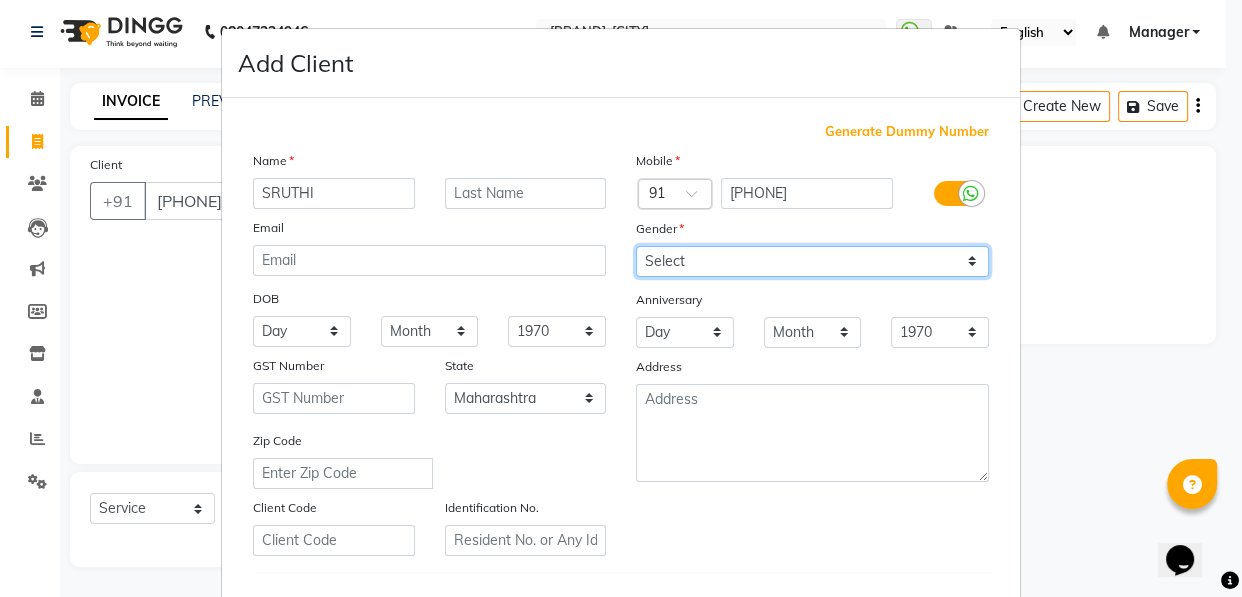 select on "female" 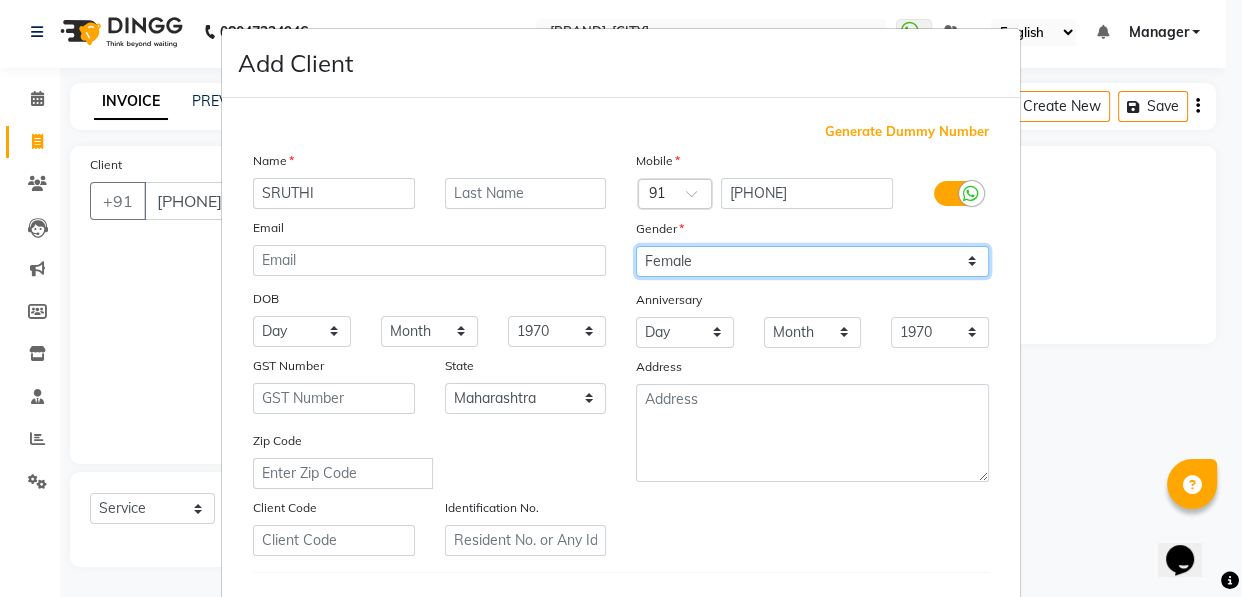 click on "Select Male Female Other Prefer Not To Say" at bounding box center [812, 261] 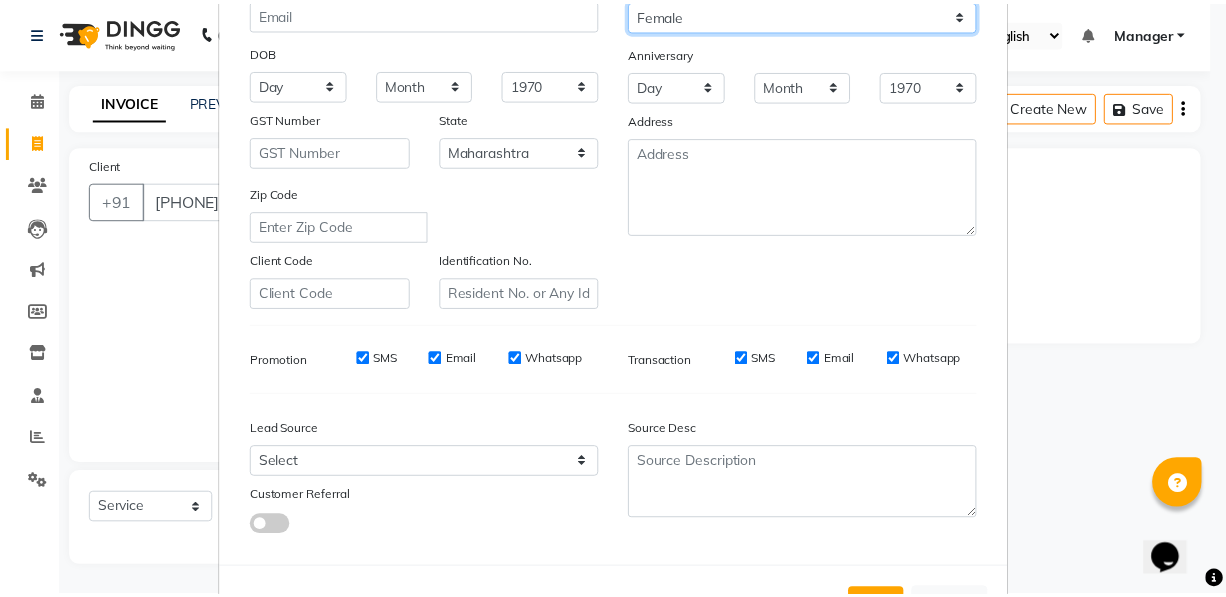 scroll, scrollTop: 331, scrollLeft: 0, axis: vertical 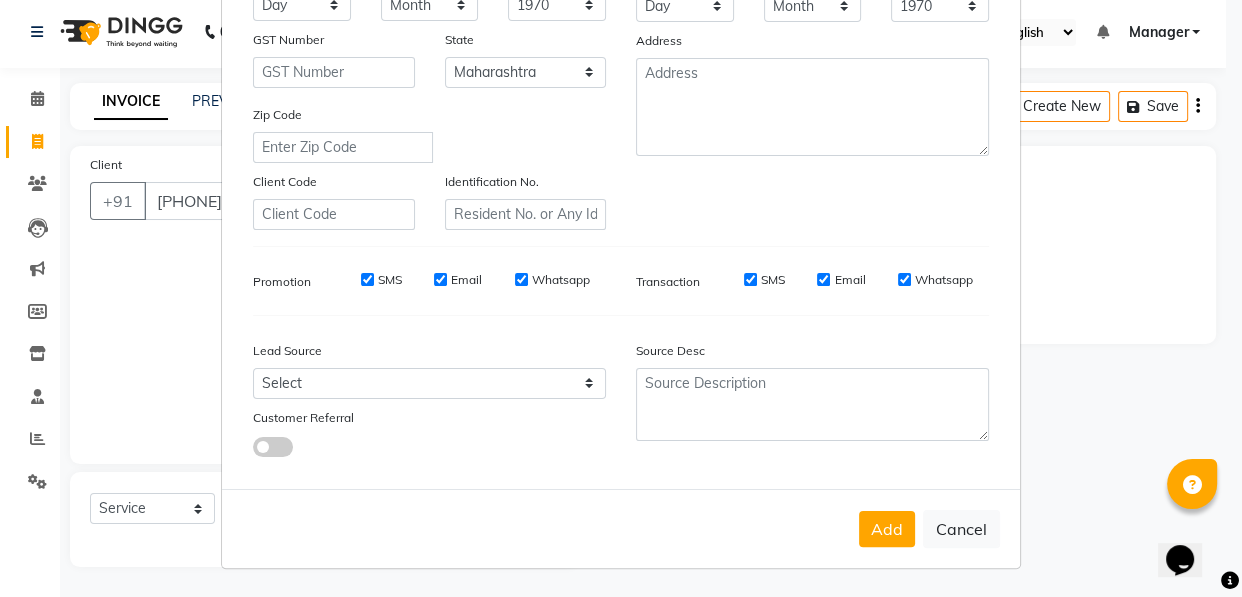 click on "Add   Cancel" at bounding box center (621, 528) 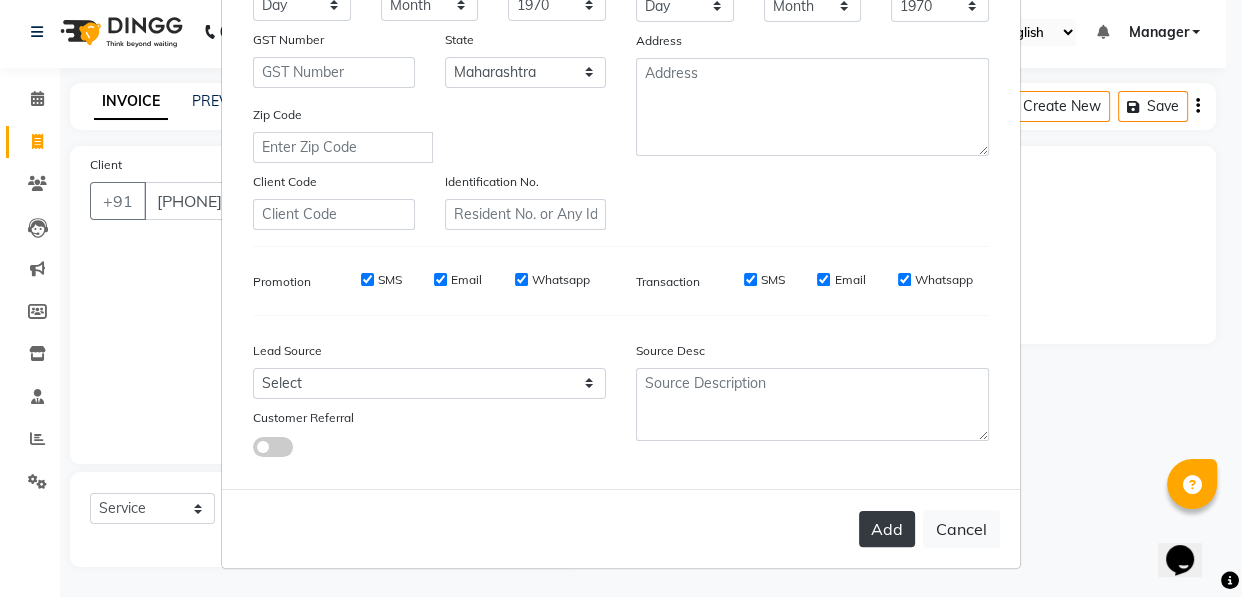 click on "Add" at bounding box center (887, 529) 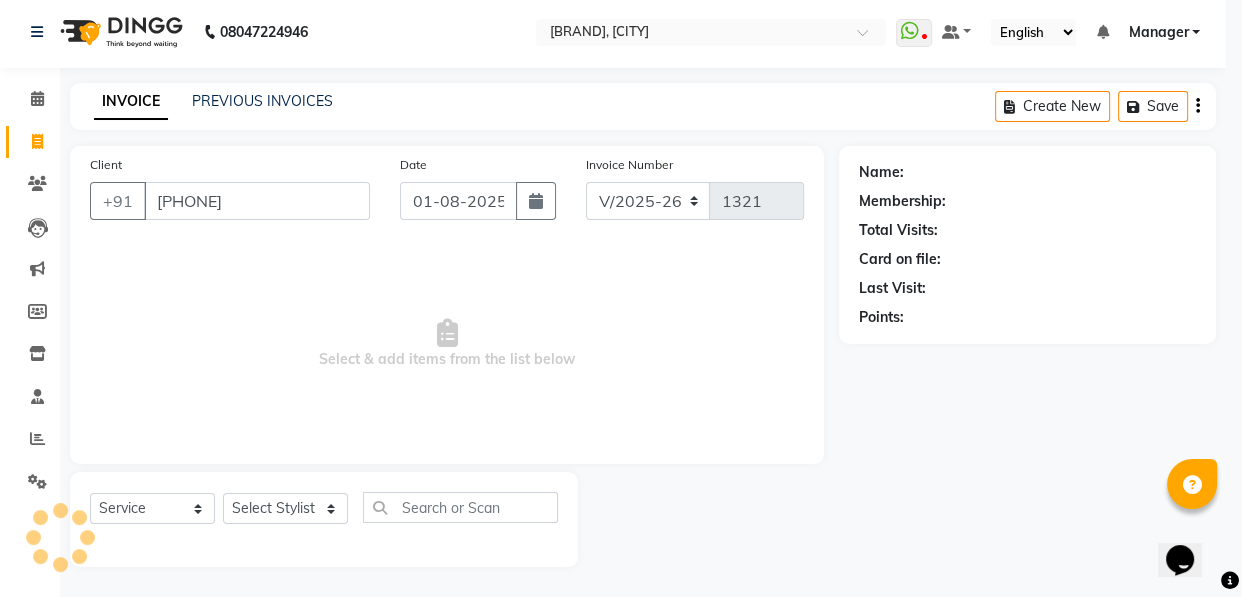 type on "90******67" 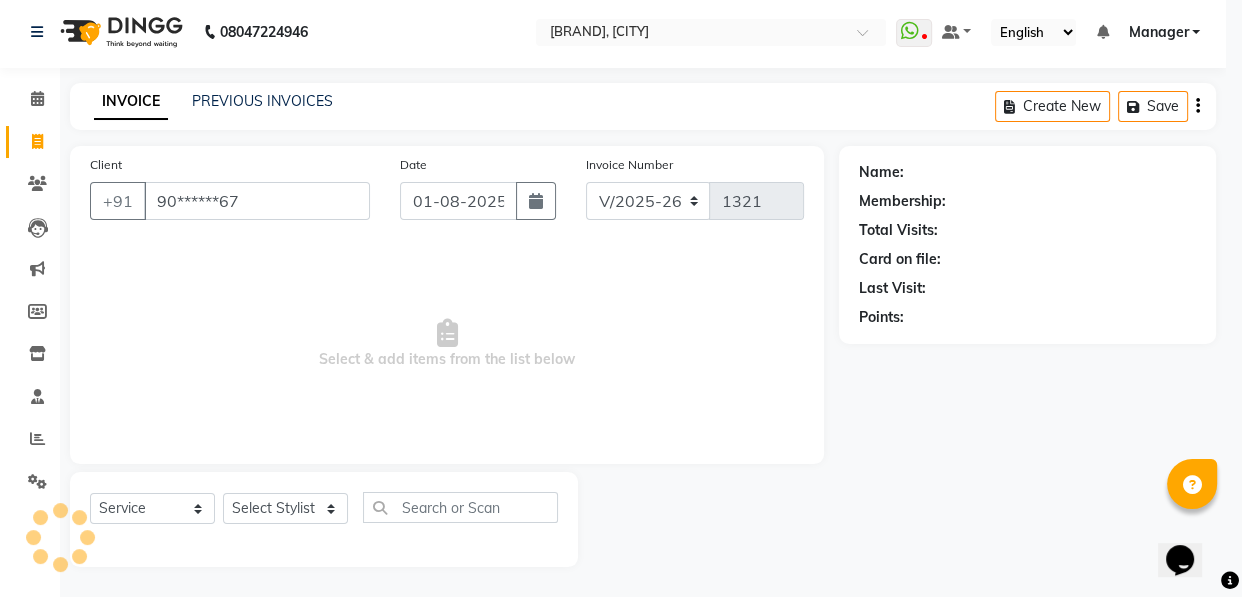 select 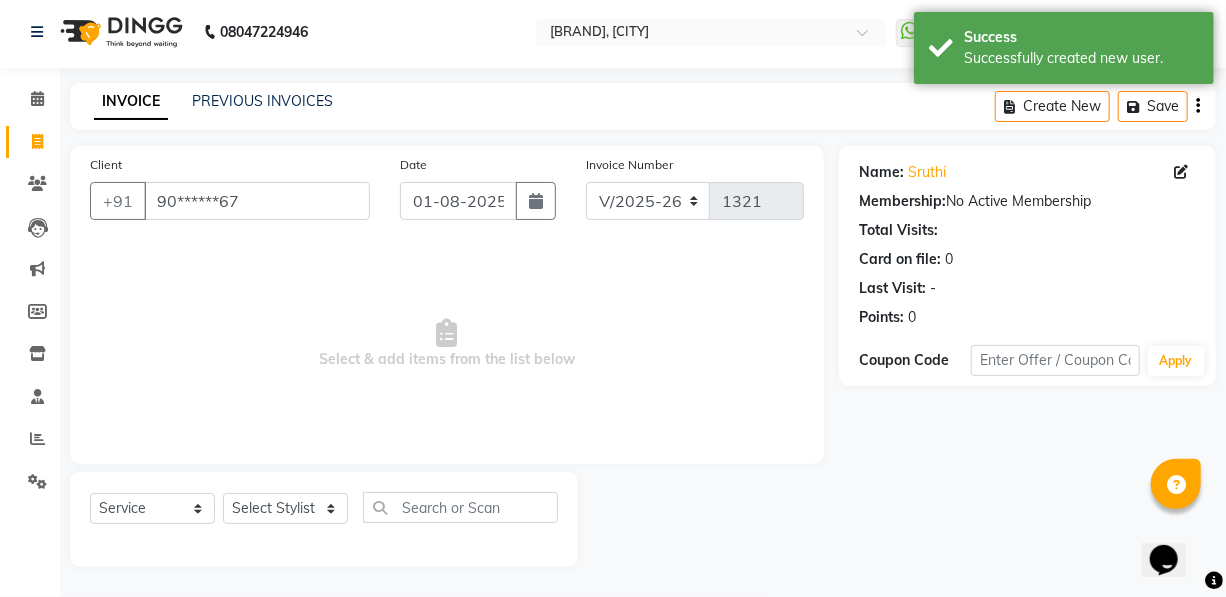 click on "Select  Service  Product  Membership  Package Voucher Prepaid Gift Card  Select Stylist [FIRST] [FIRST] [FIRST] [FIRST] [FIRST] Manager [FIRST] [FIRST] [FIRST] [FIRST] [FIRST]" 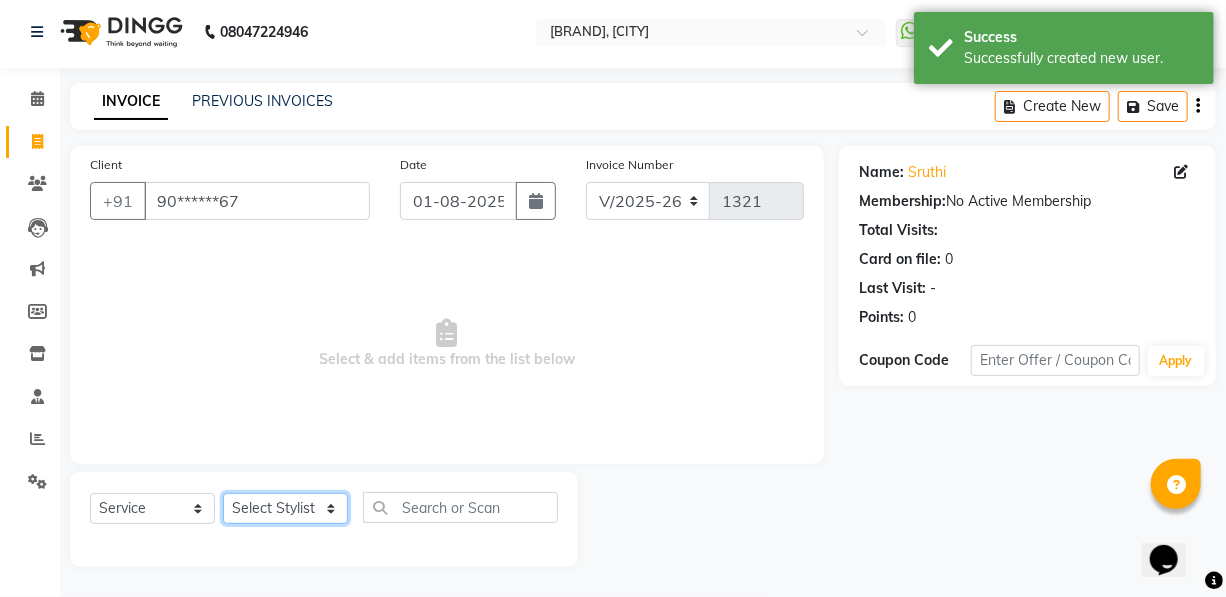 drag, startPoint x: 296, startPoint y: 499, endPoint x: 295, endPoint y: 532, distance: 33.01515 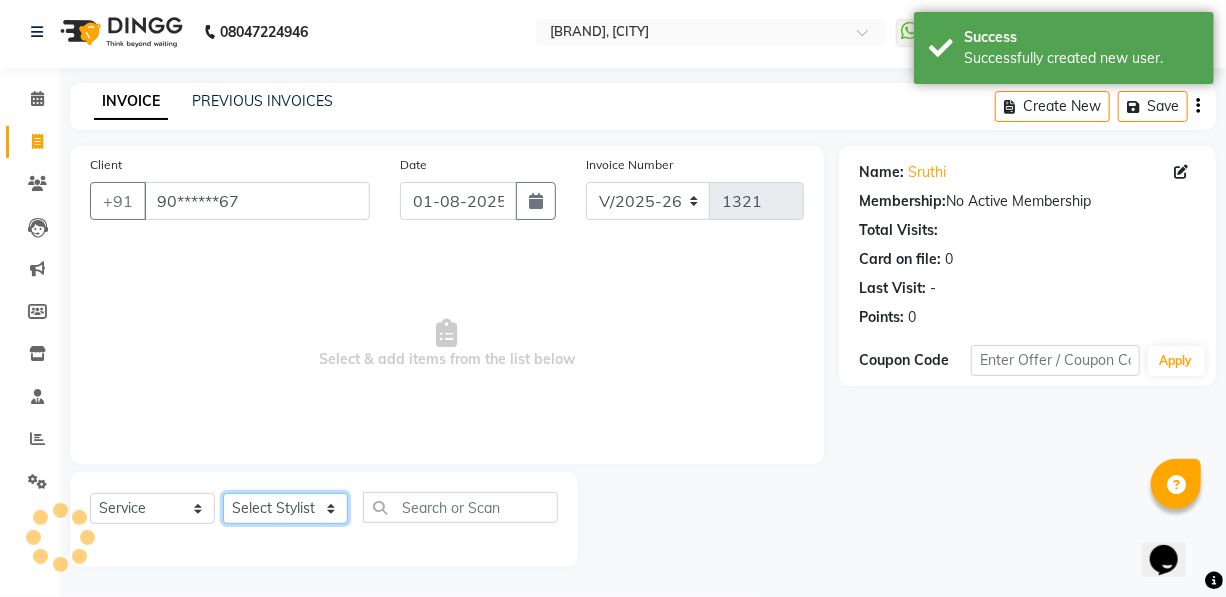 select on "19236" 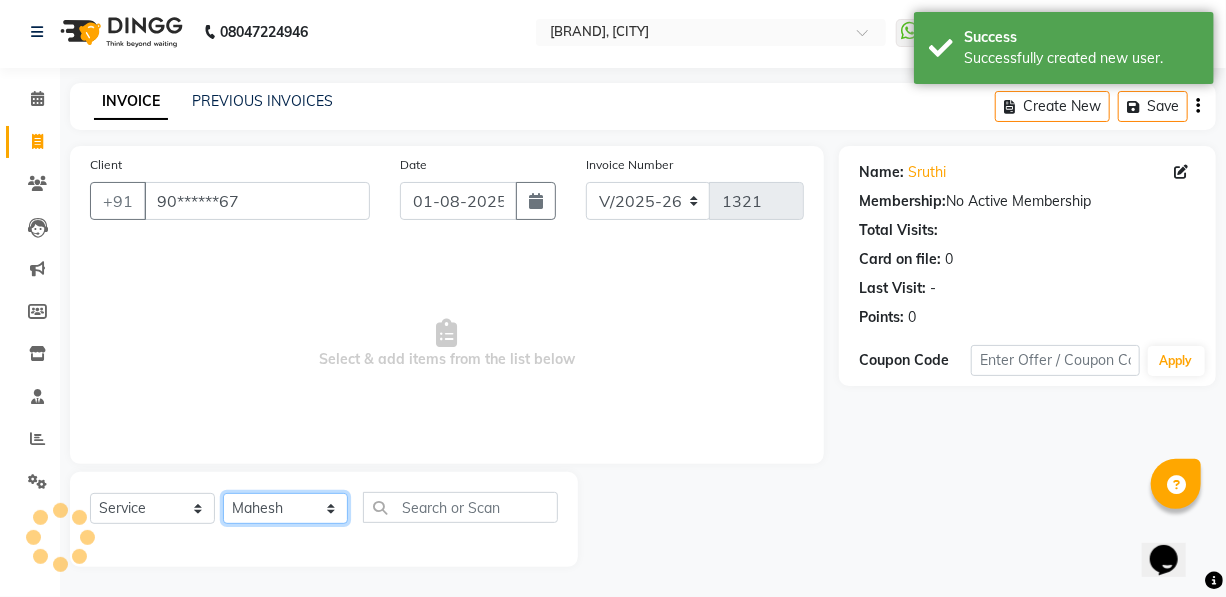 click on "Select Stylist [FIRST] [FIRST] [FIRST] [FIRST] [FIRST] Manager [FIRST] [FIRST] [FIRST] [FIRST] [FIRST]" 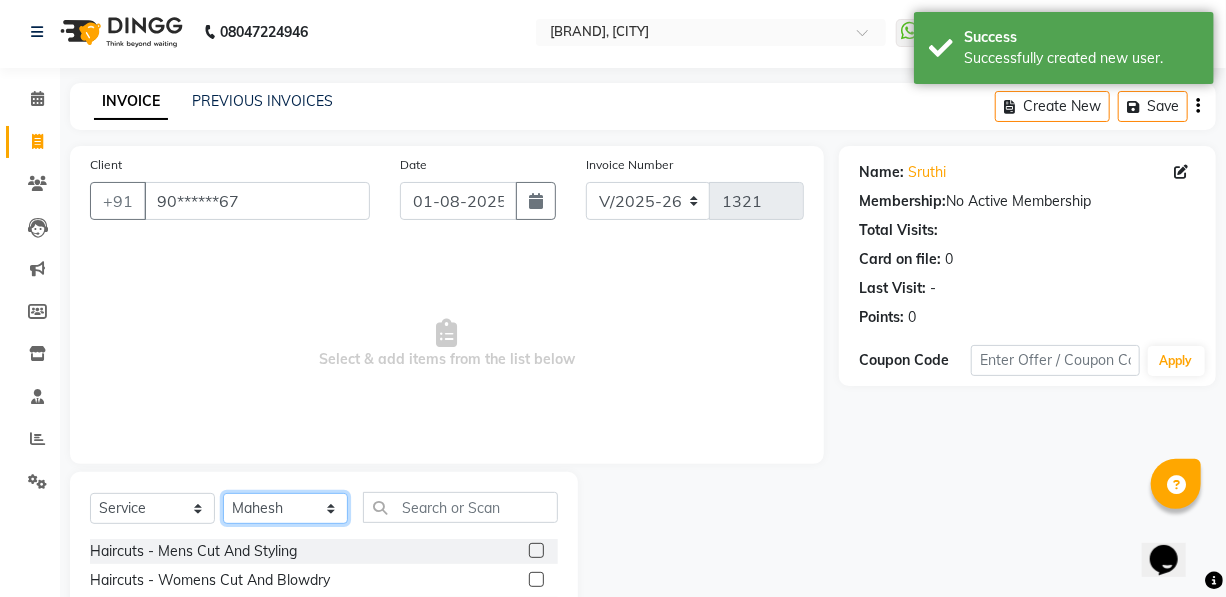 scroll, scrollTop: 204, scrollLeft: 0, axis: vertical 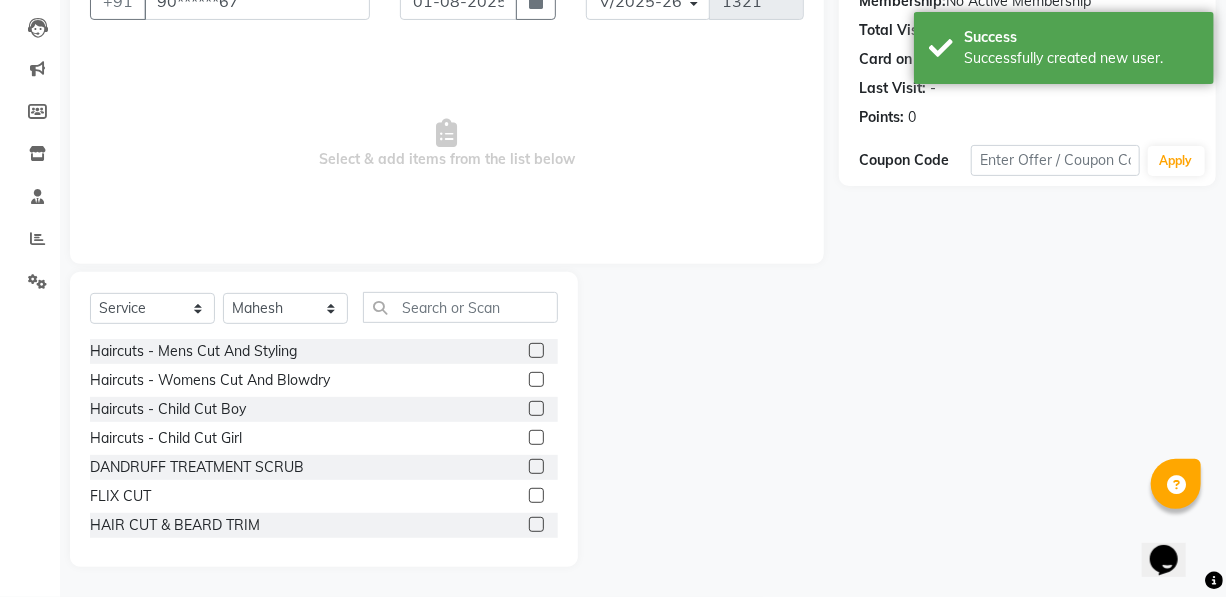 click 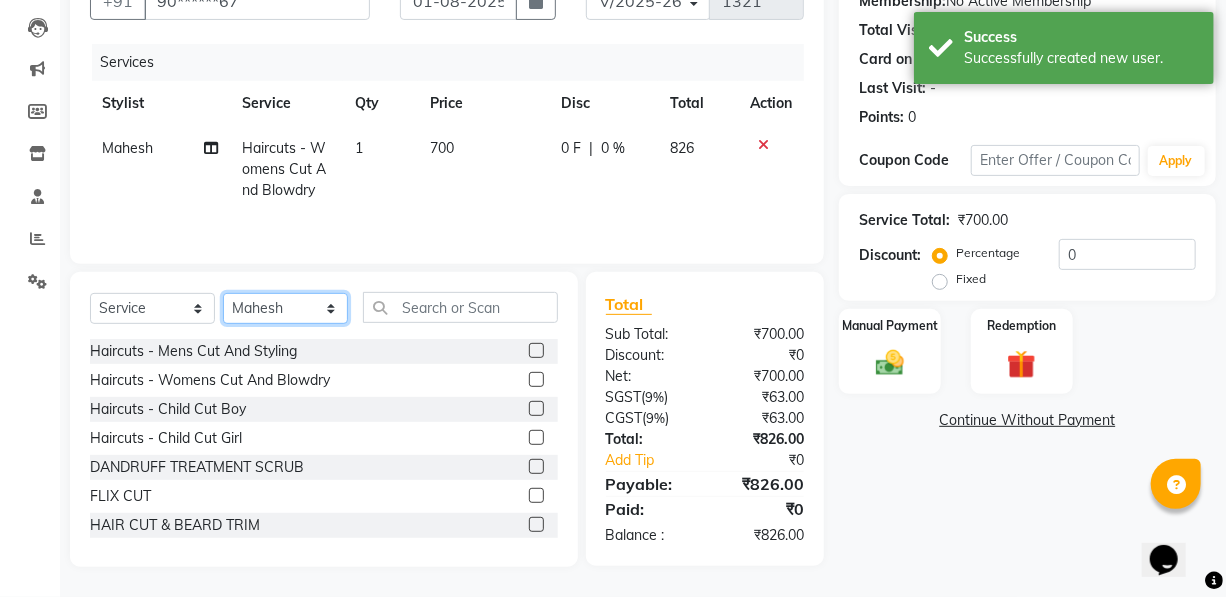 drag, startPoint x: 250, startPoint y: 319, endPoint x: 255, endPoint y: 303, distance: 16.763054 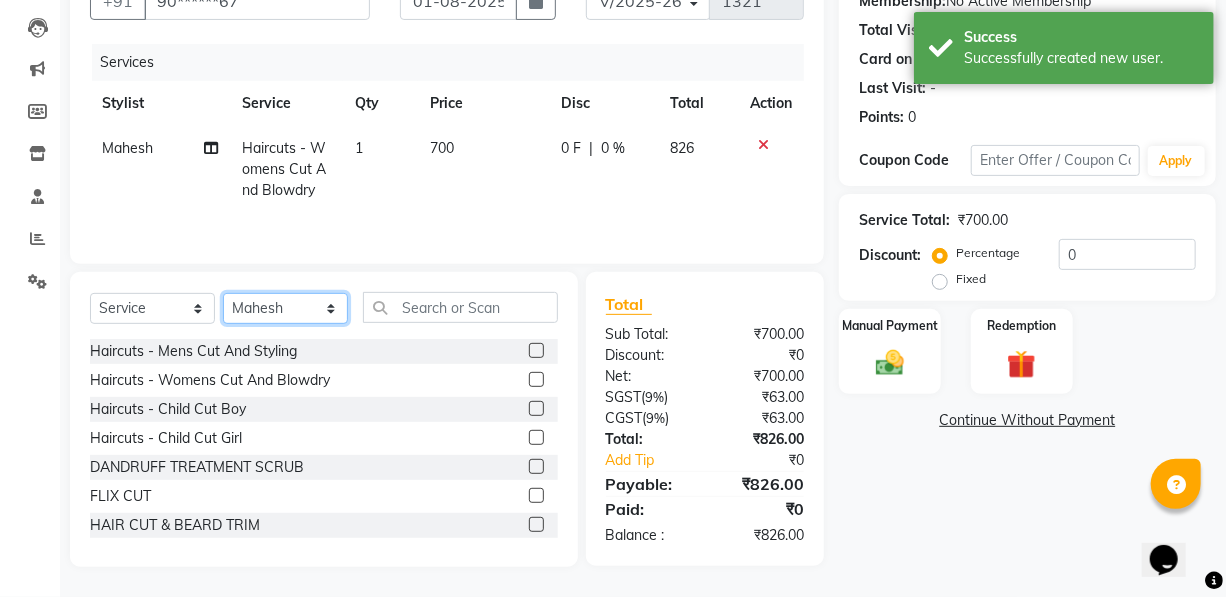 select on "58064" 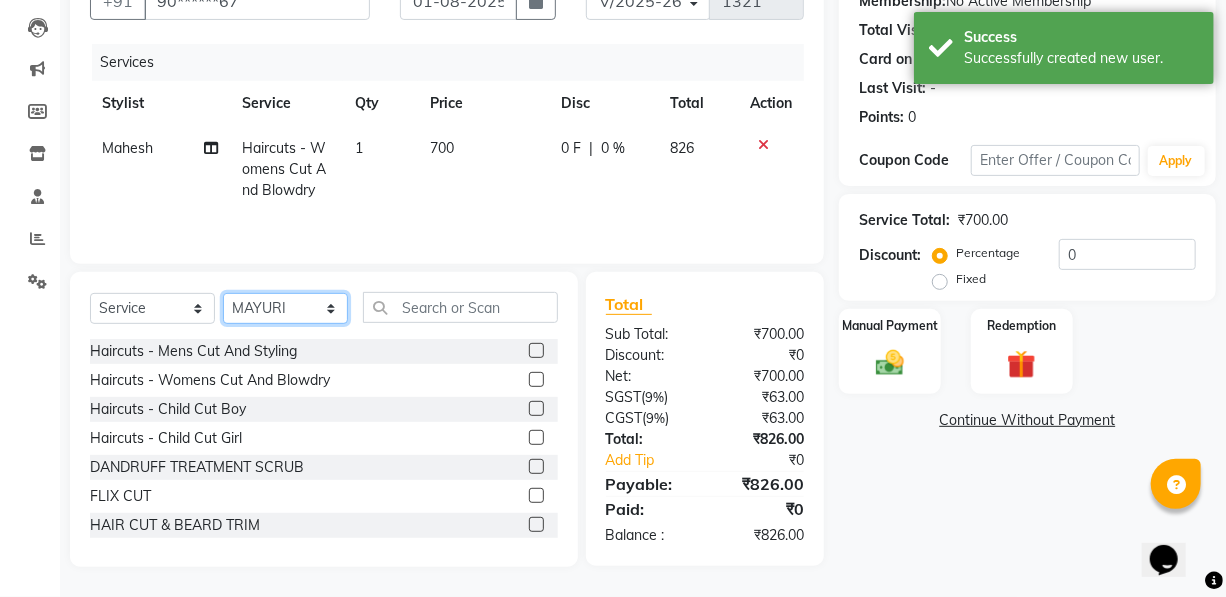 click on "Select Stylist [FIRST] [FIRST] [FIRST] [FIRST] [FIRST] Manager [FIRST] [FIRST] [FIRST] [FIRST] [FIRST]" 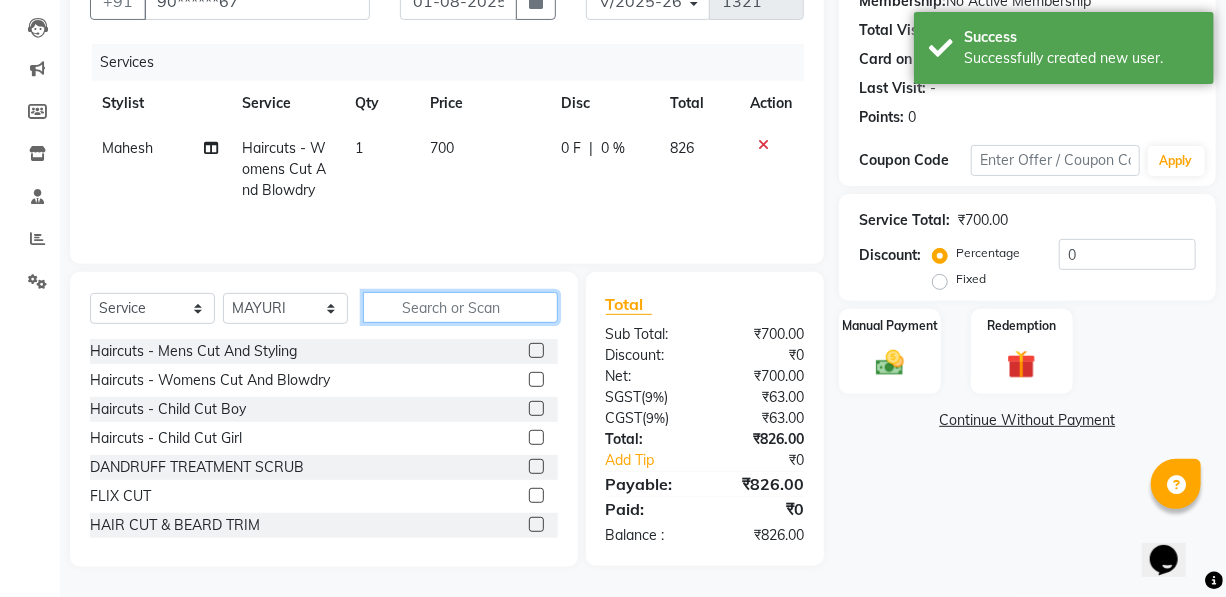 click 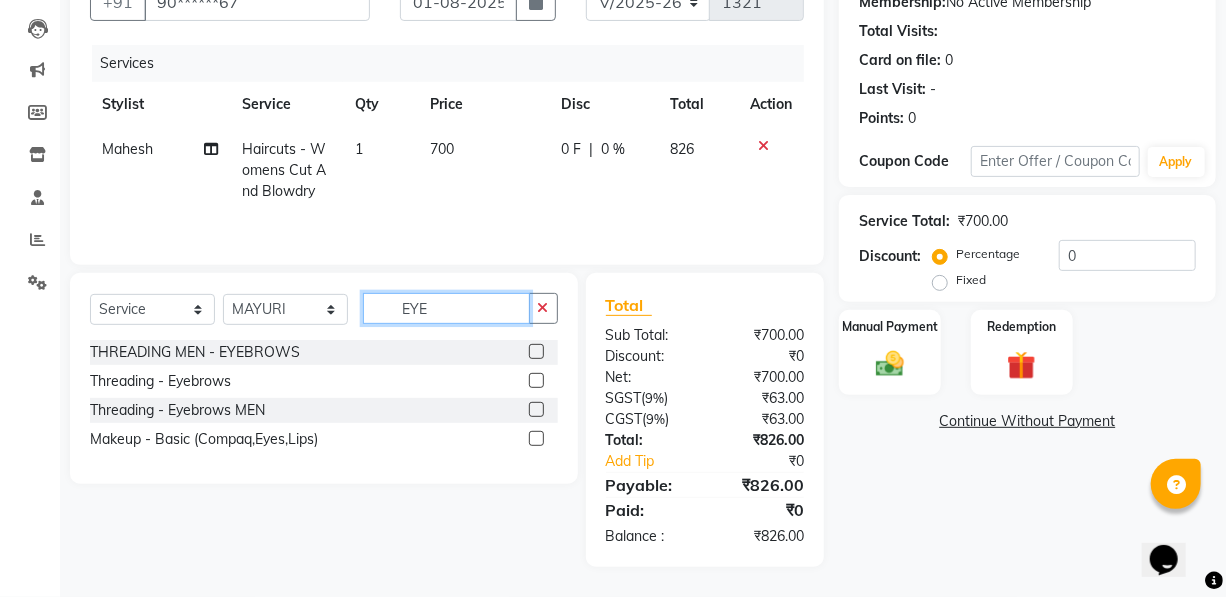 type on "EYE" 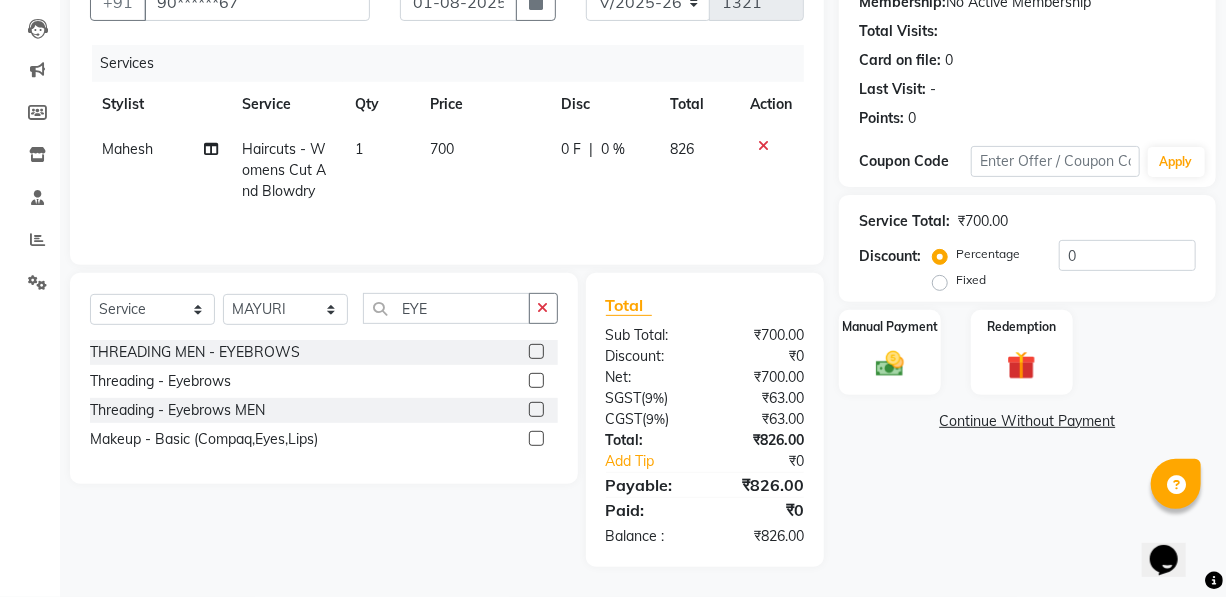 click 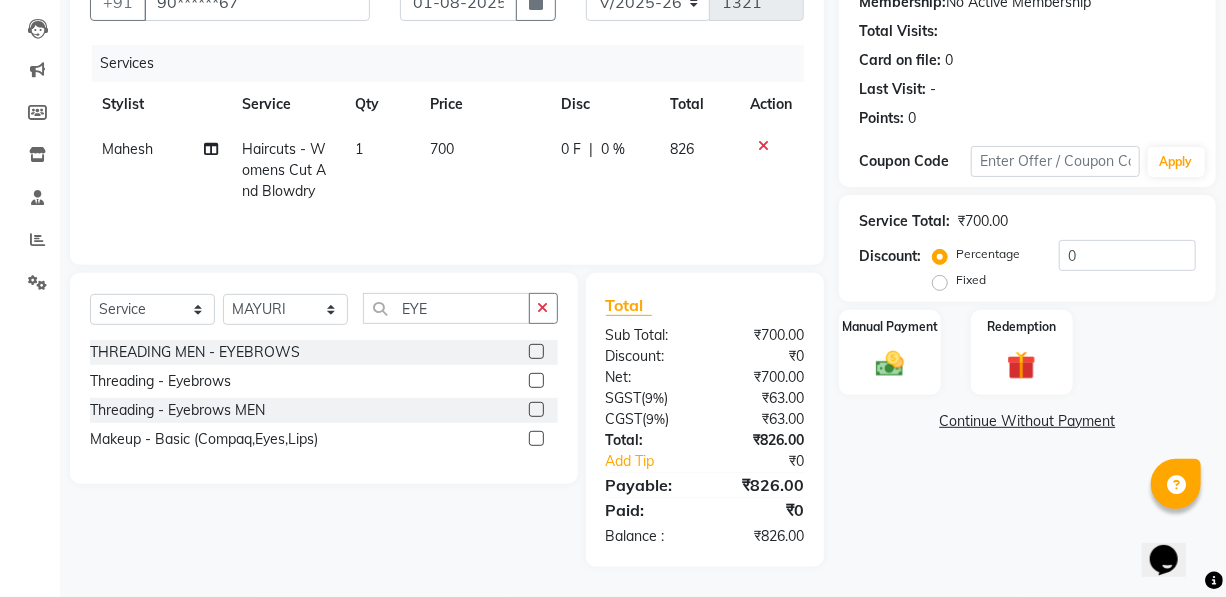 click at bounding box center [535, 381] 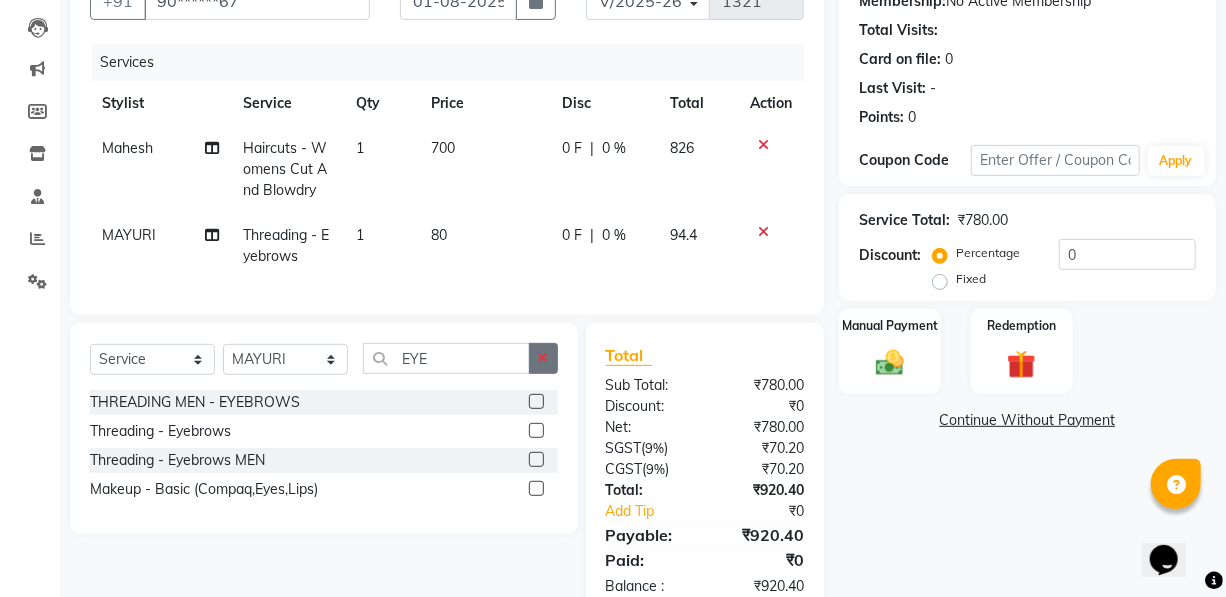 click 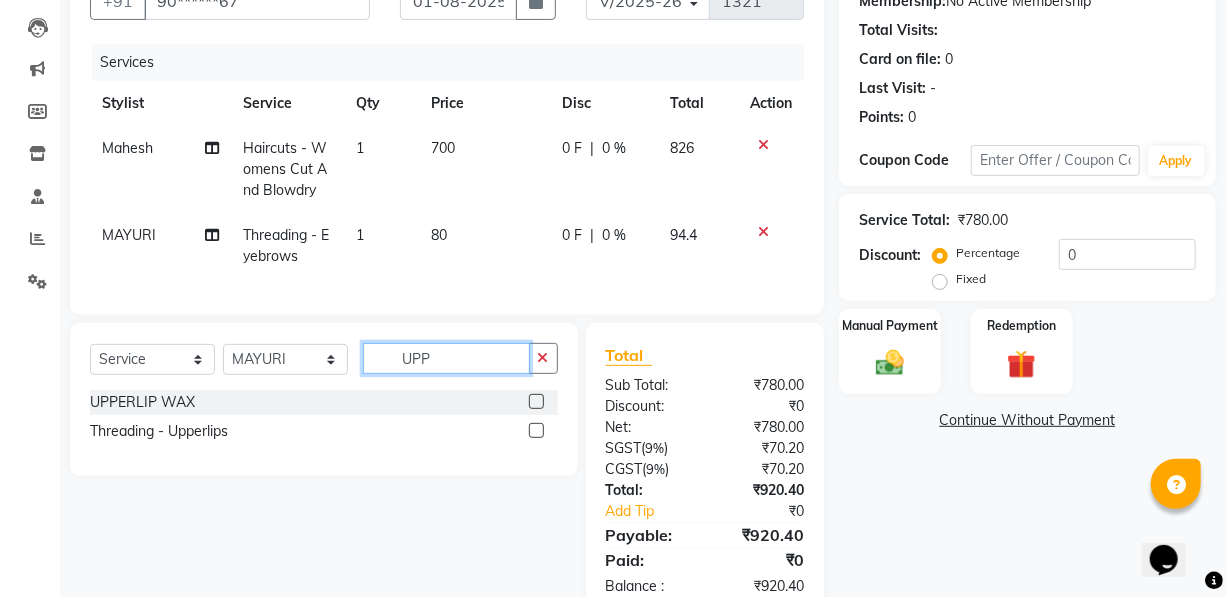 type on "UPP" 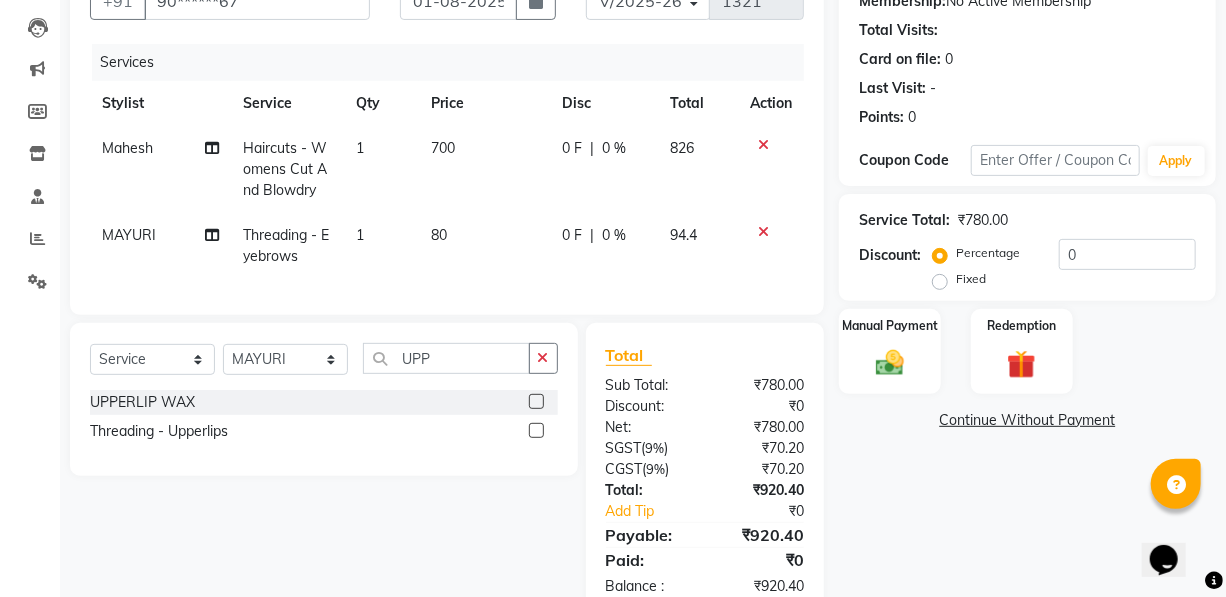 click 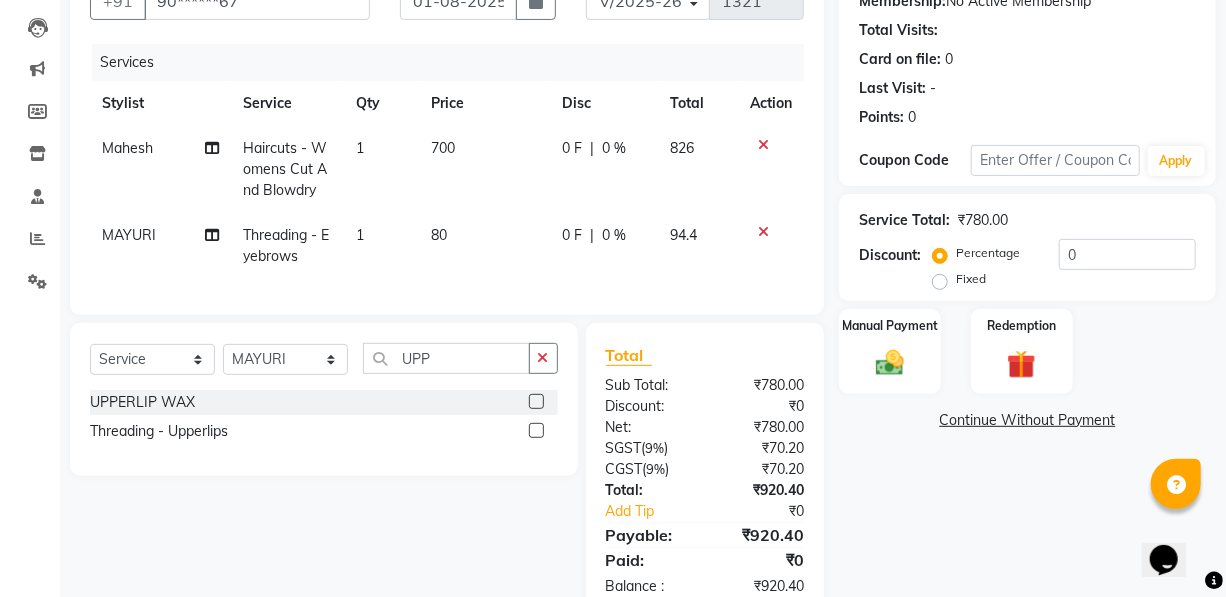 click at bounding box center [535, 431] 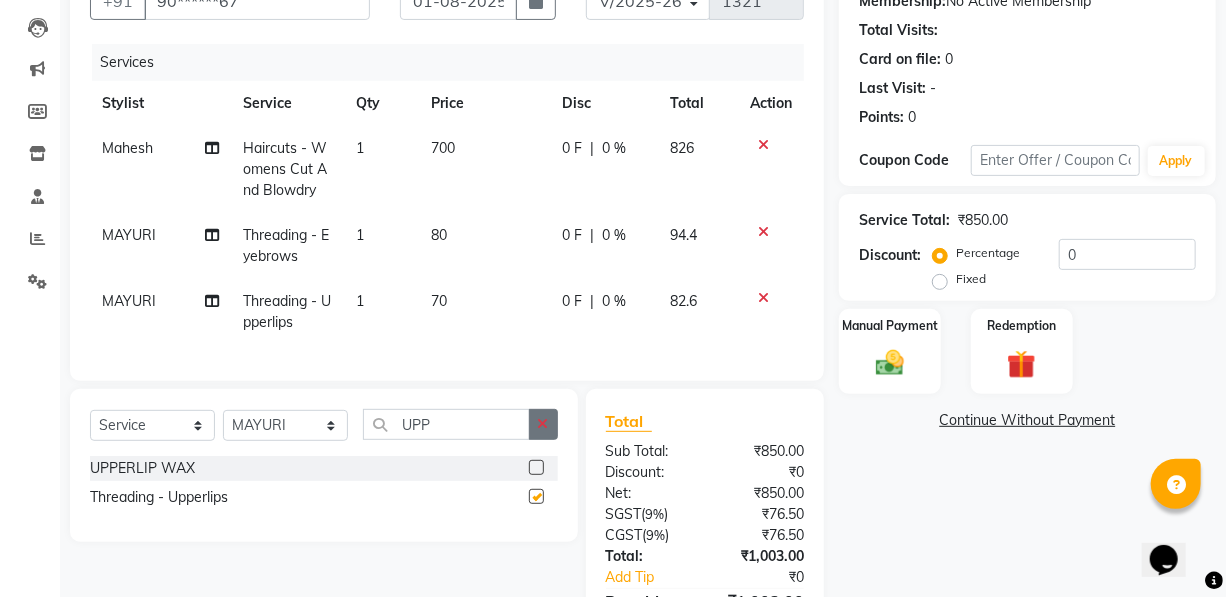 checkbox on "false" 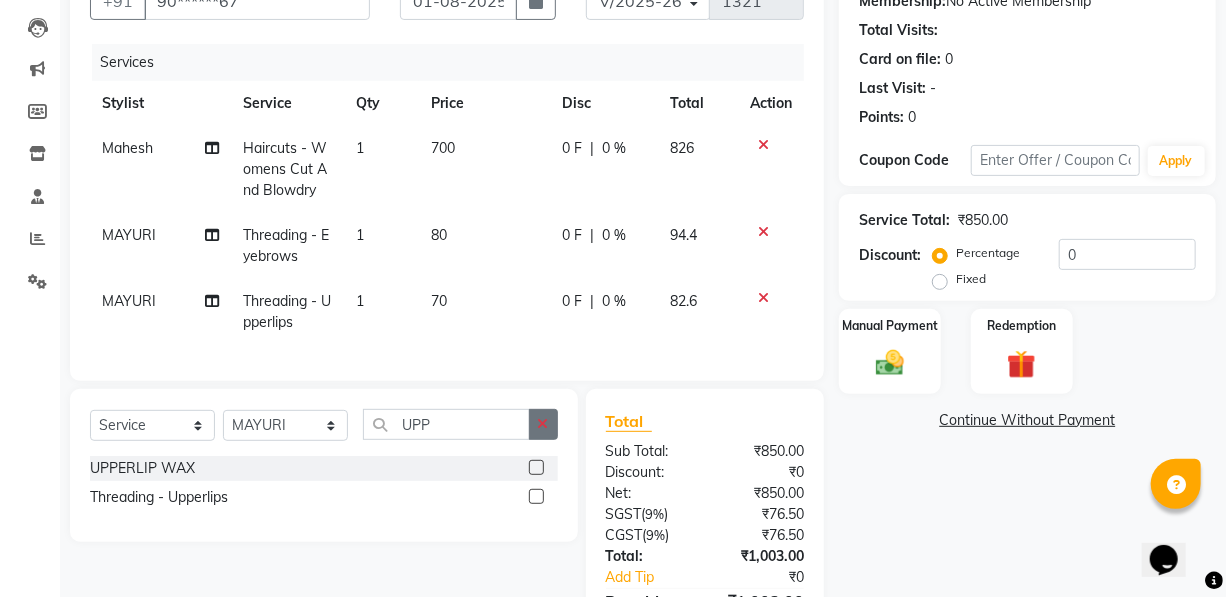 click 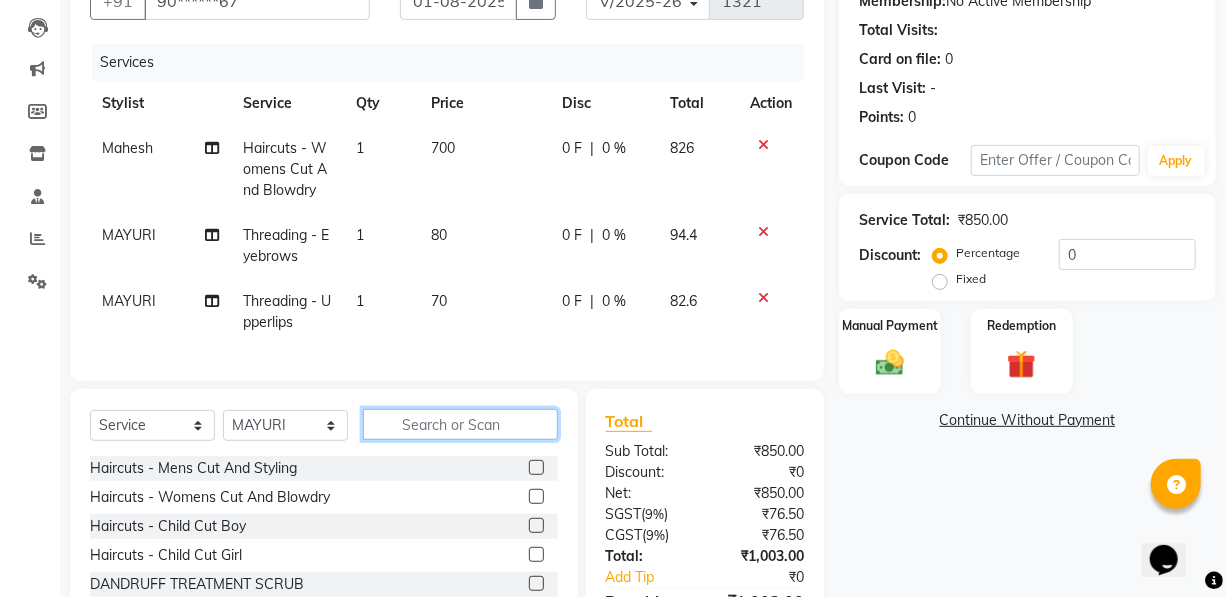 click 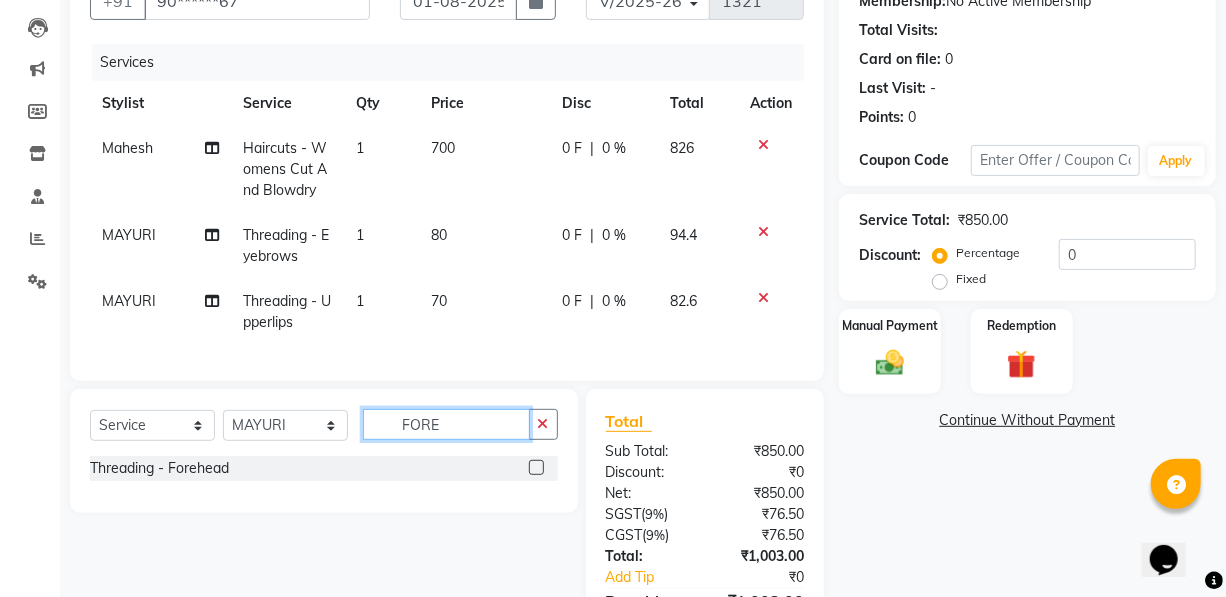 type on "FORE" 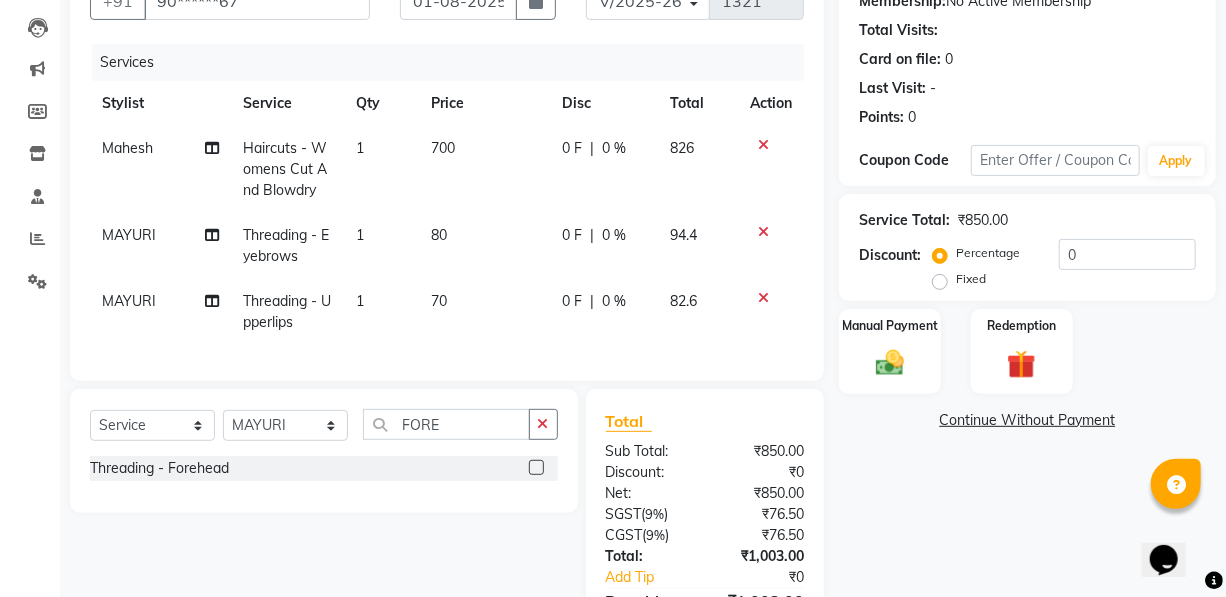 click 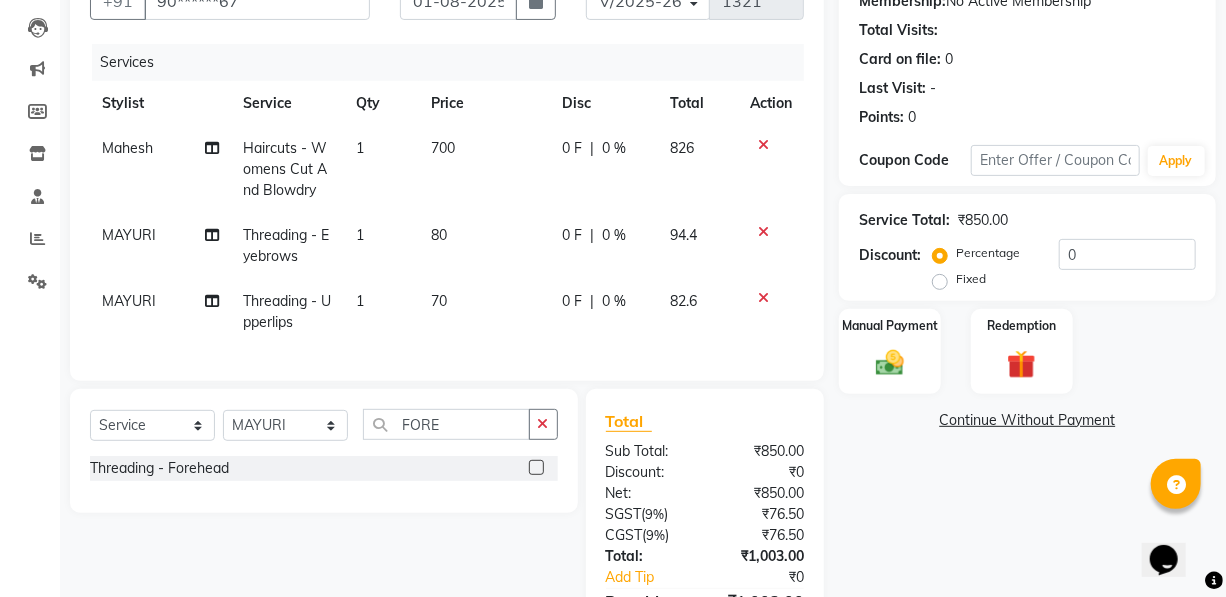 click at bounding box center (535, 468) 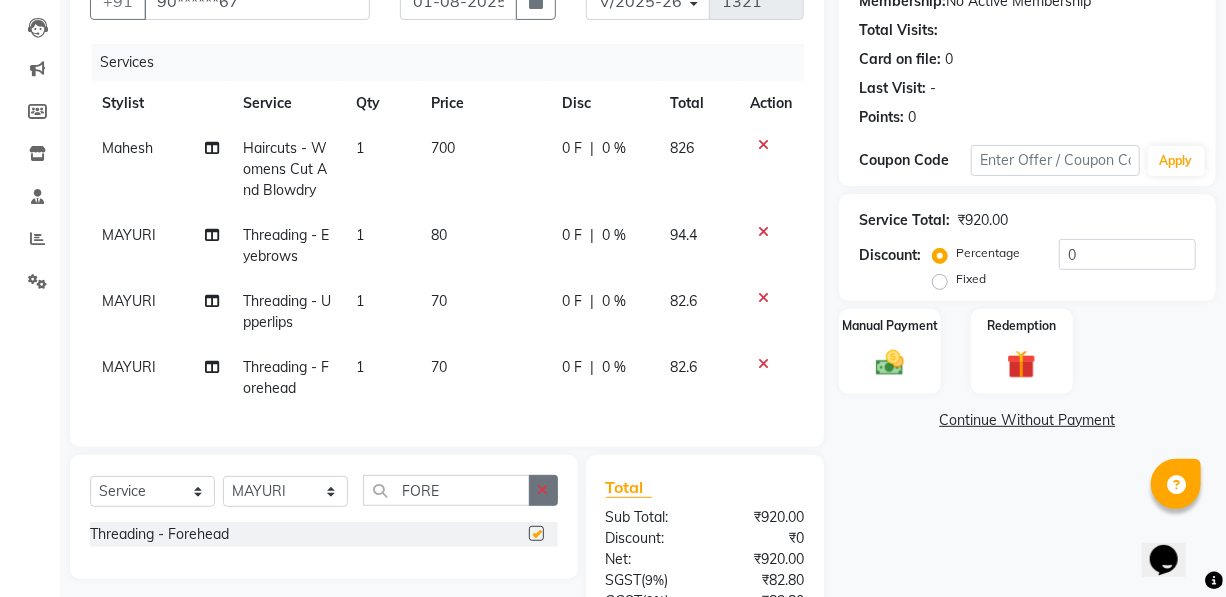 checkbox on "false" 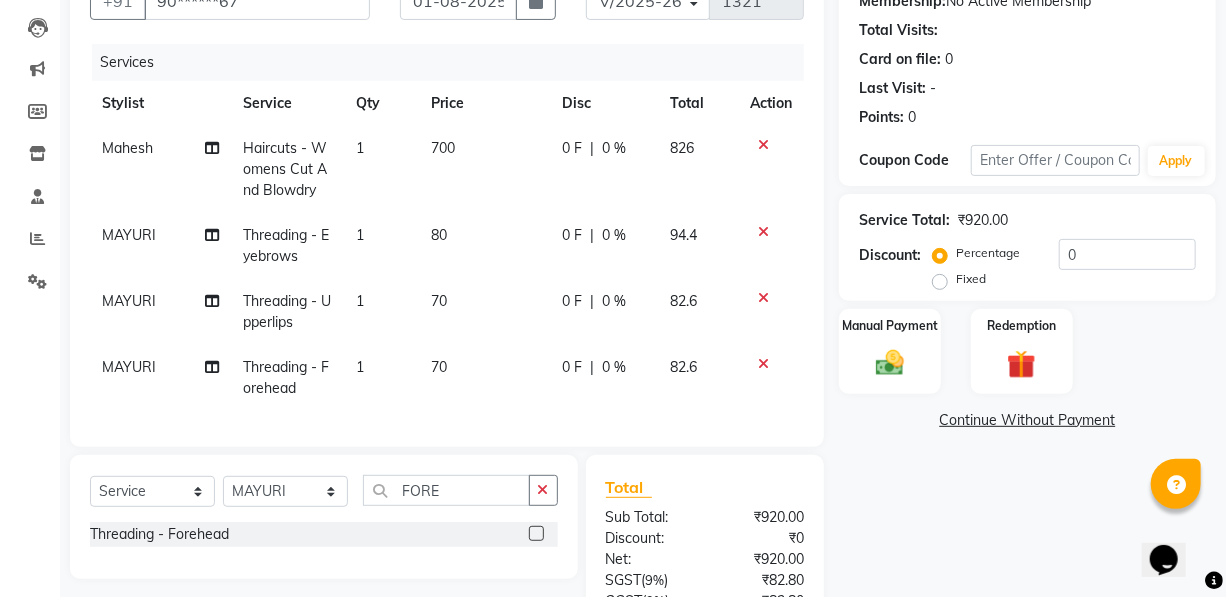 click 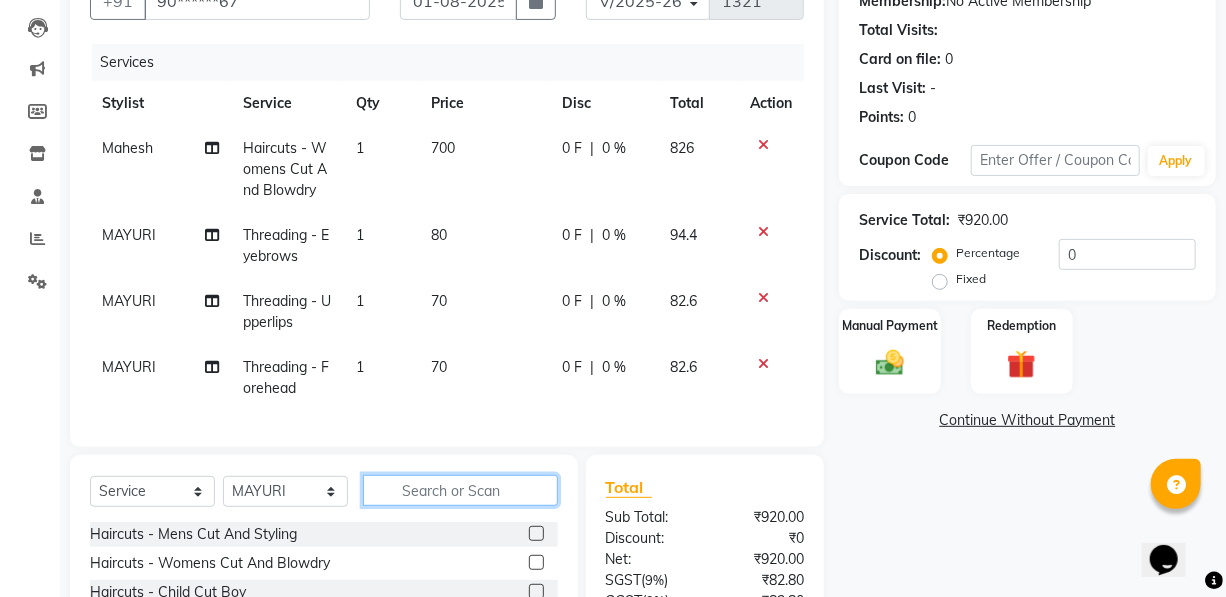 click 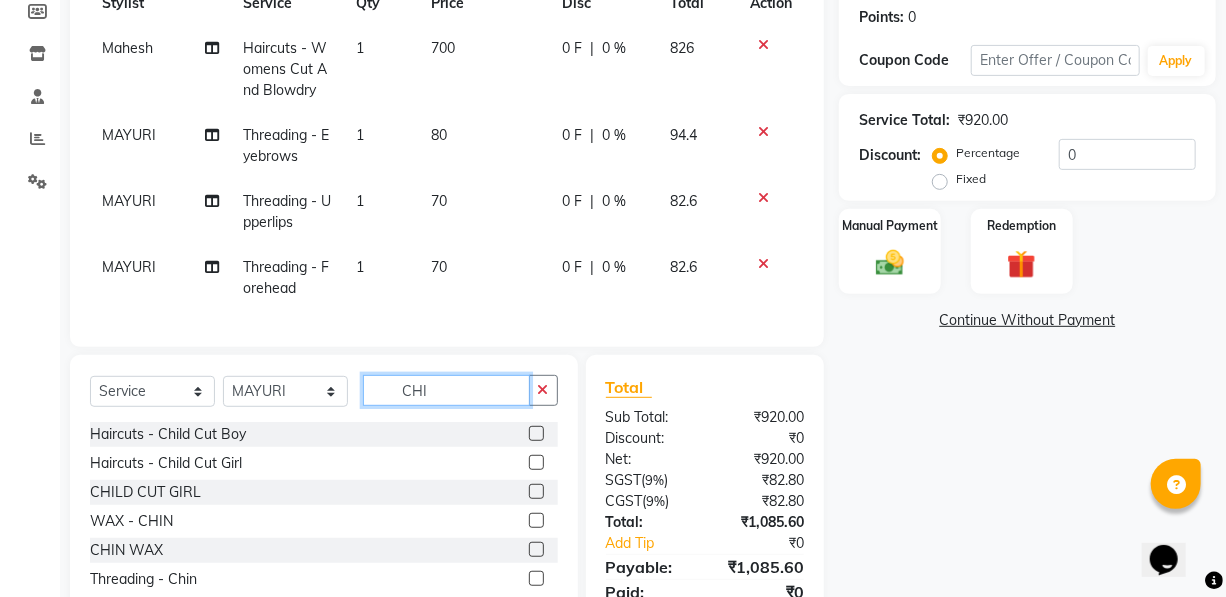 scroll, scrollTop: 401, scrollLeft: 0, axis: vertical 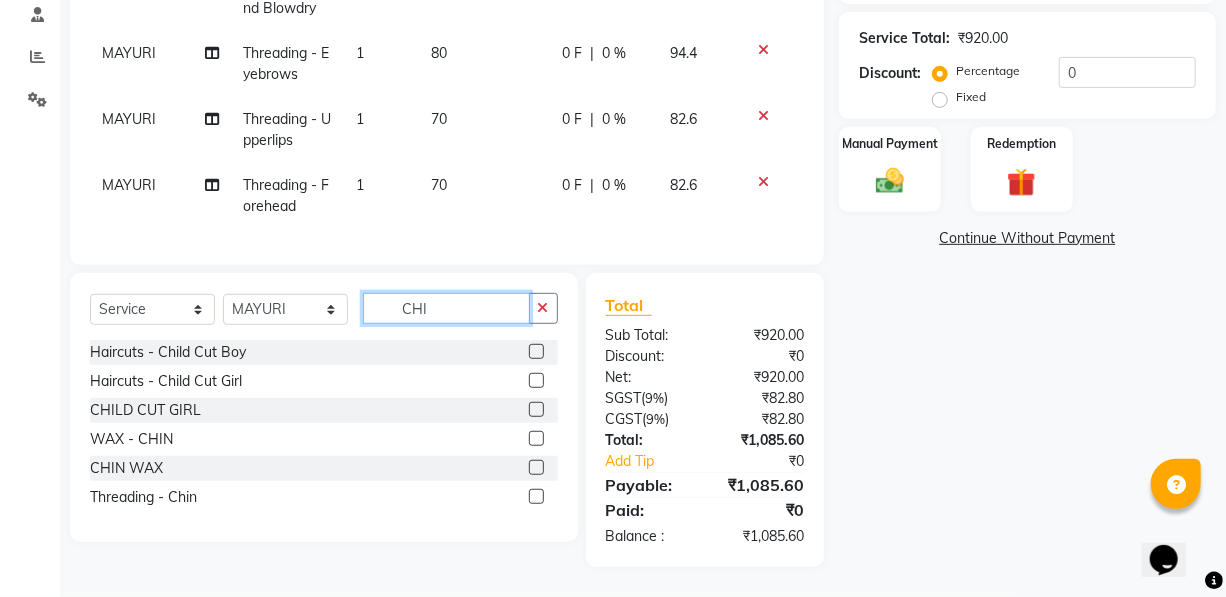 type on "CHI" 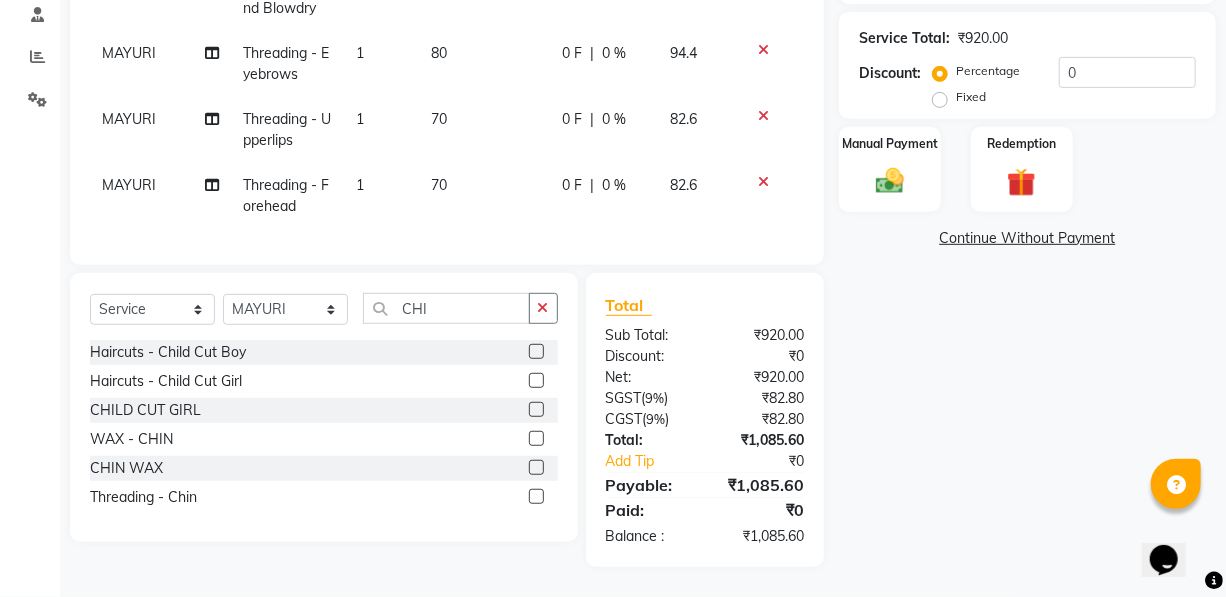 click 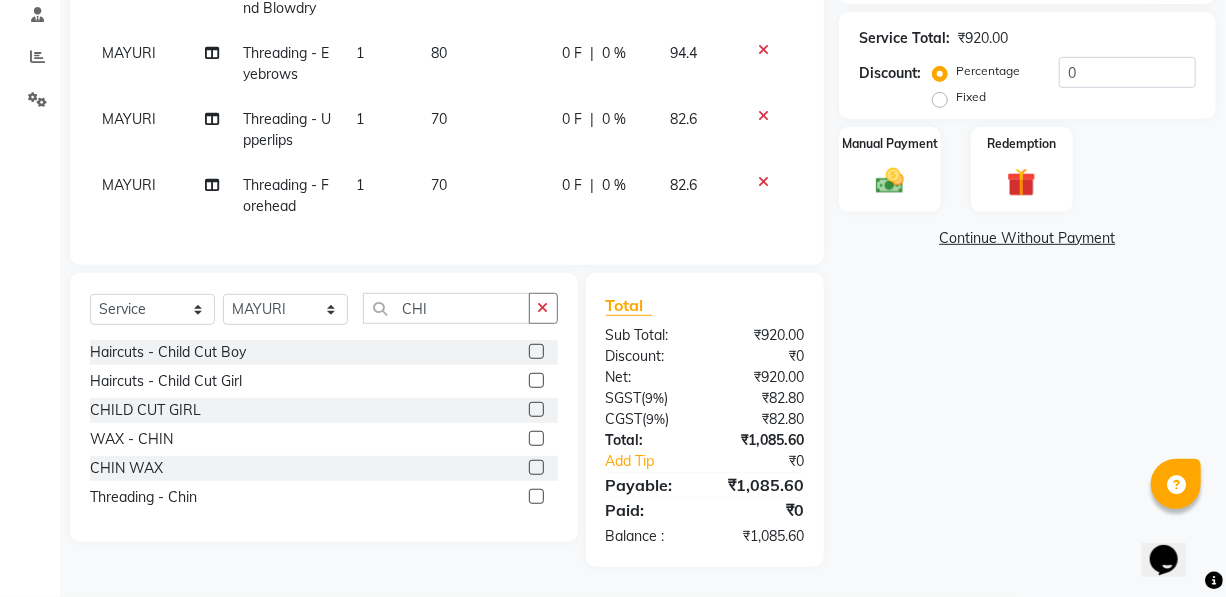 click at bounding box center [535, 497] 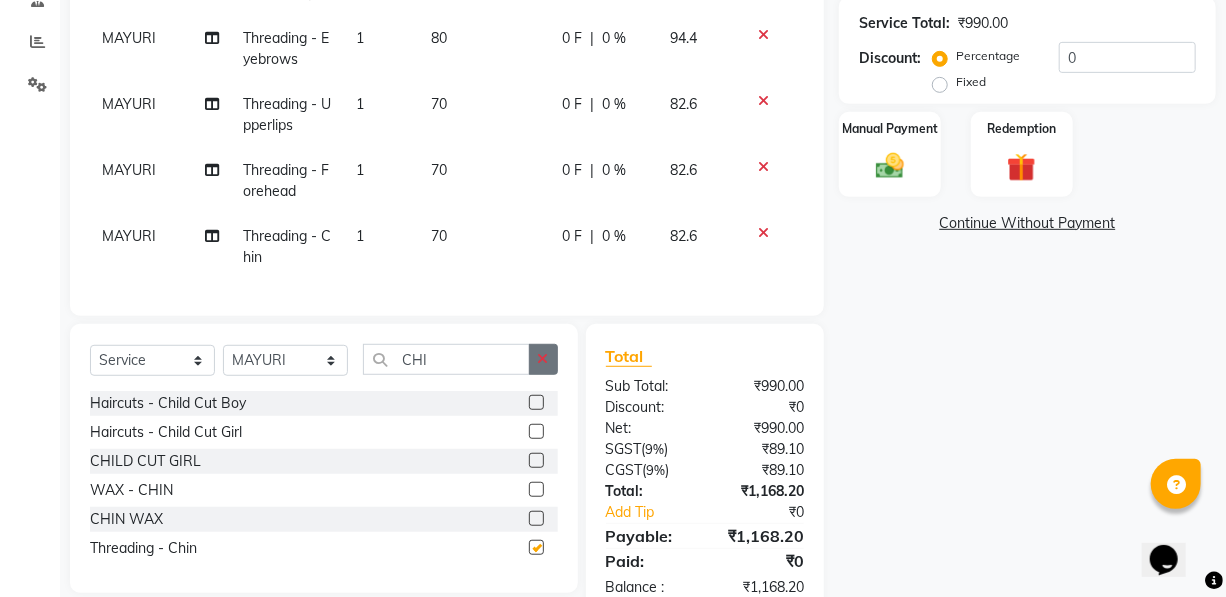 checkbox on "false" 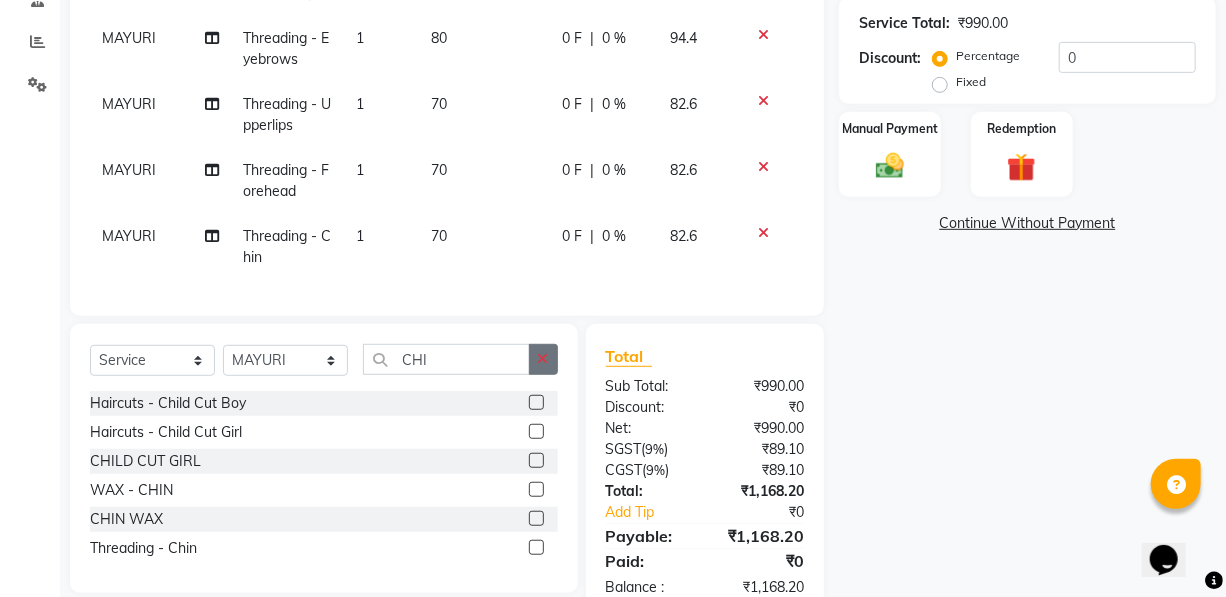 click 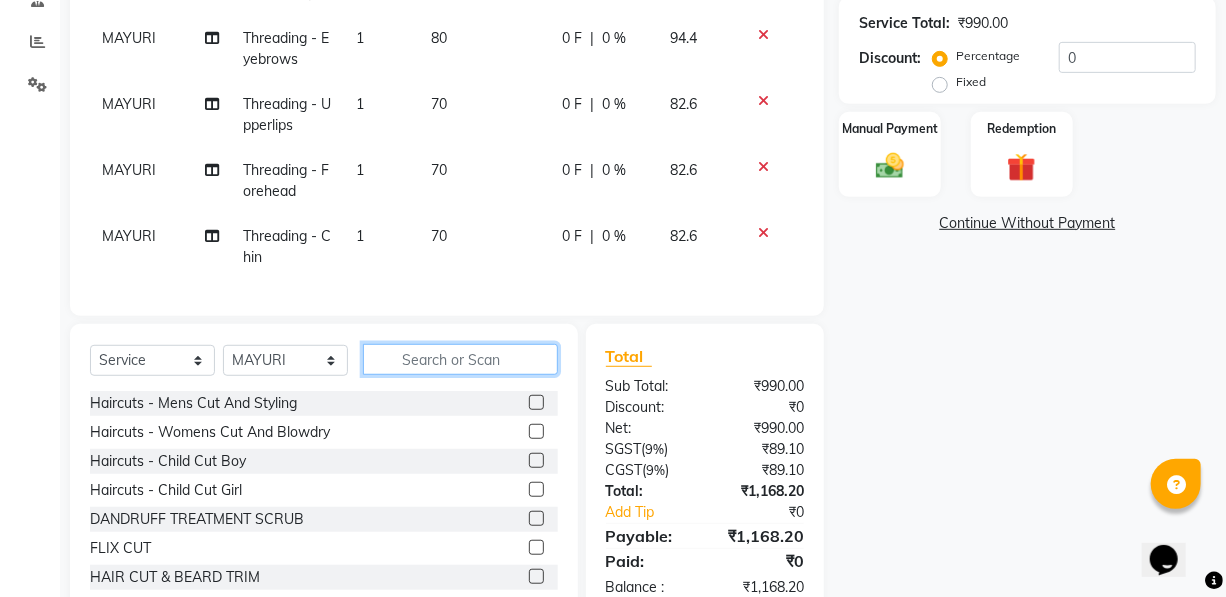 click 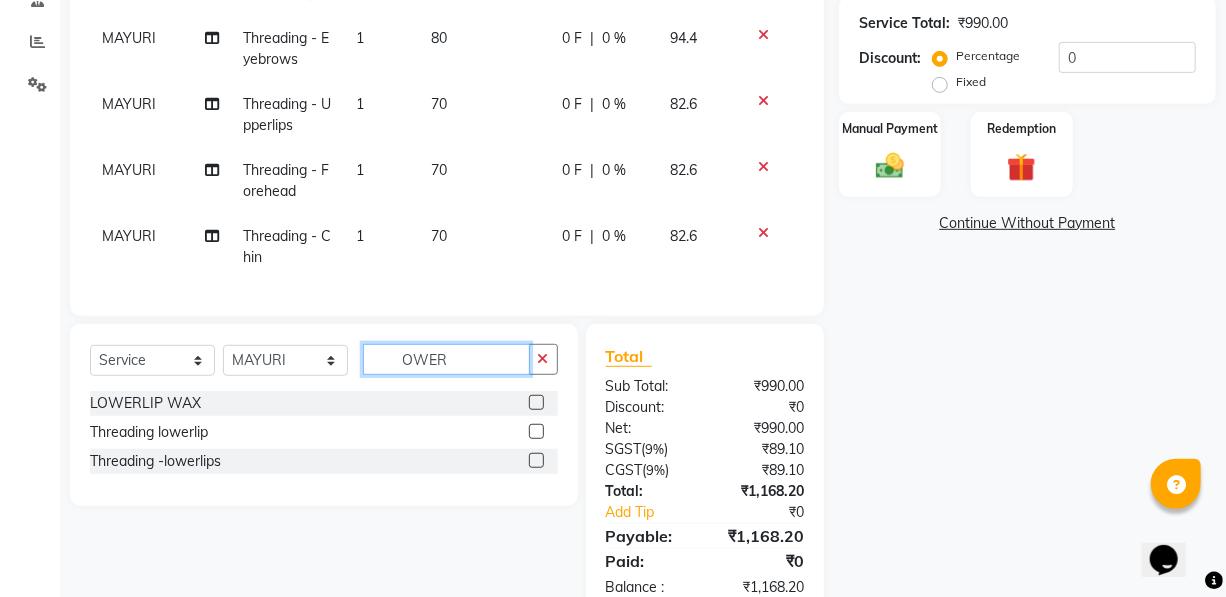 type on "OWER" 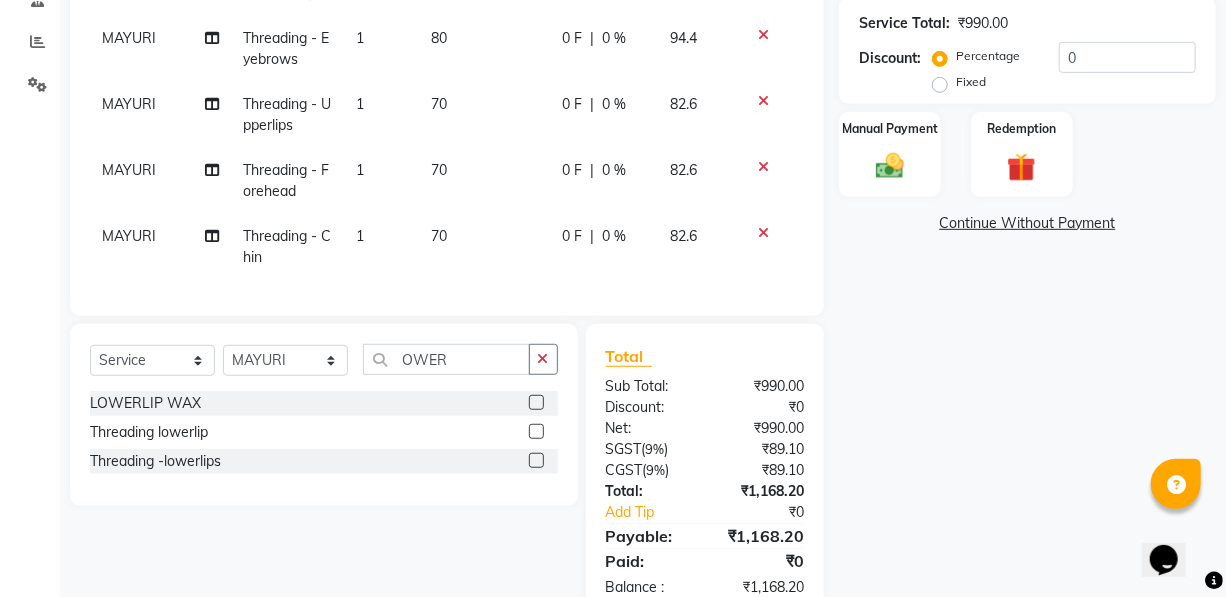 click 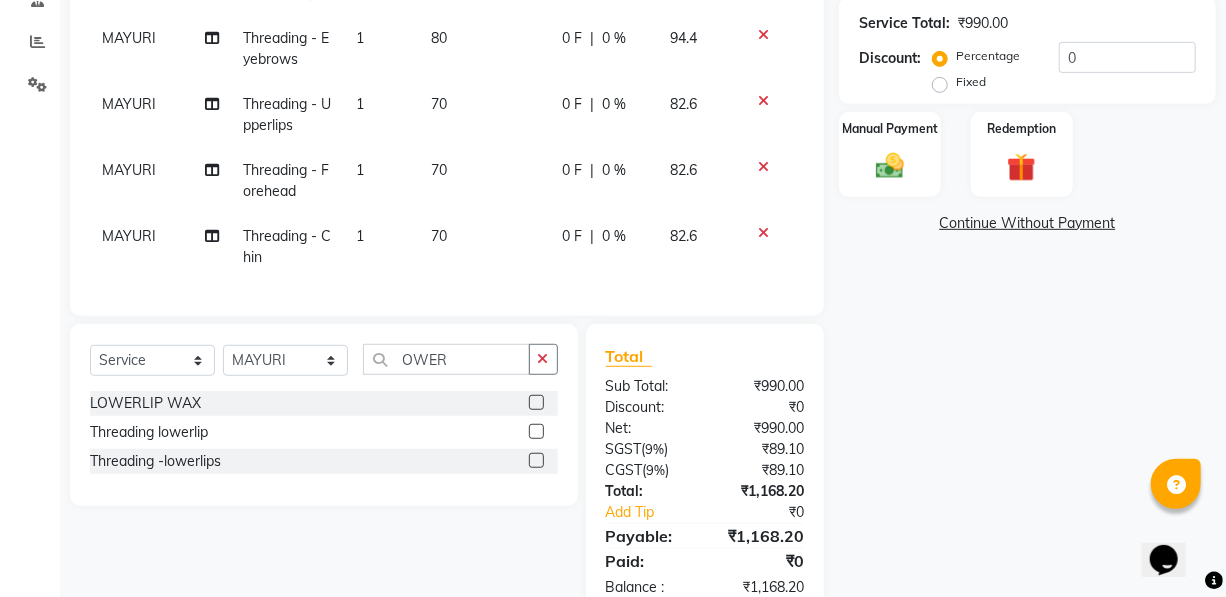 click at bounding box center [535, 432] 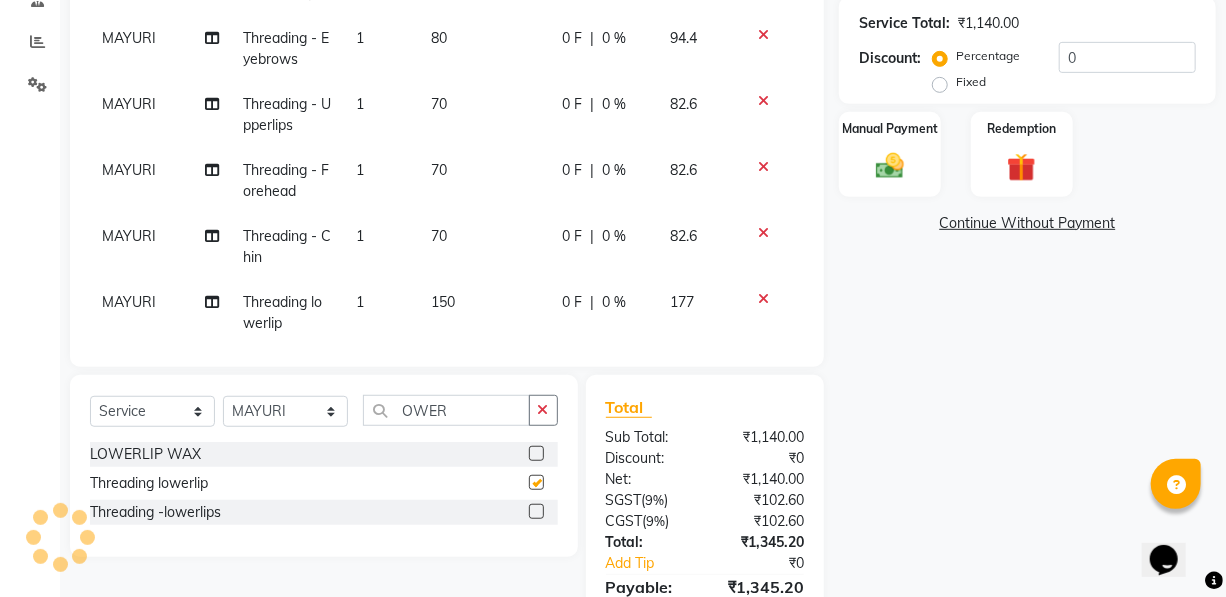 checkbox on "false" 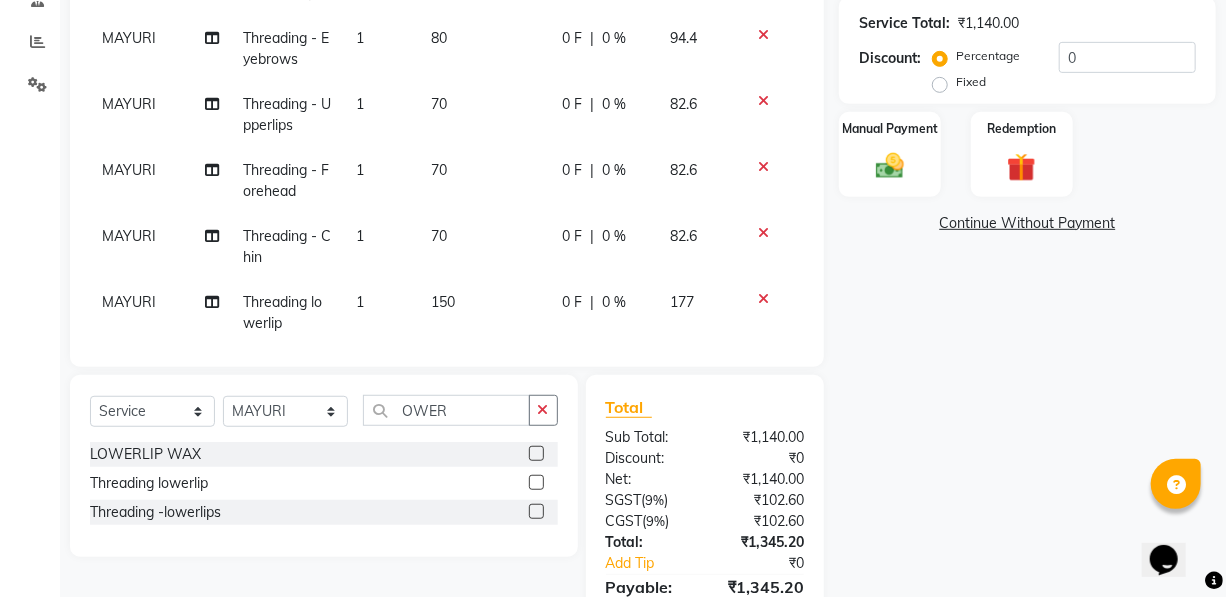 click 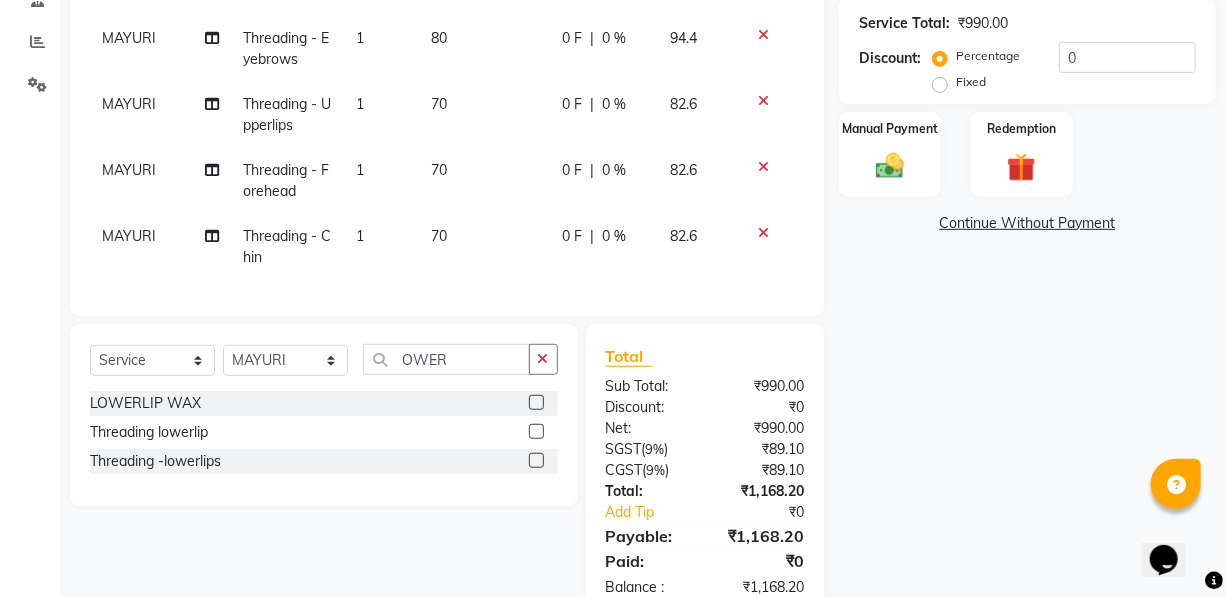 click 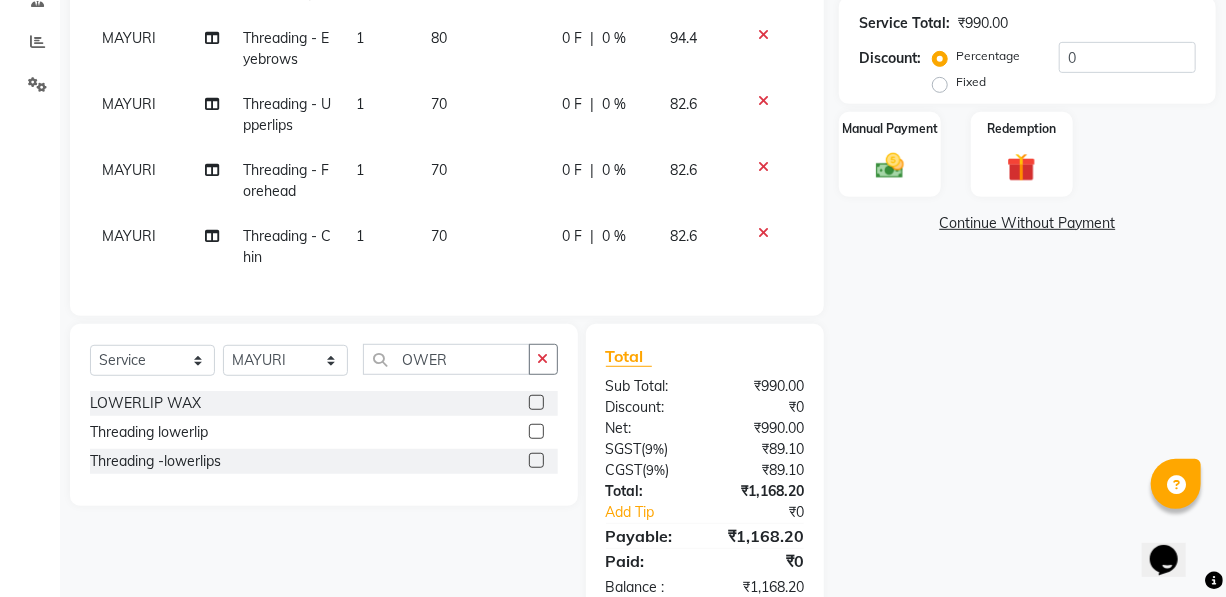 click at bounding box center (535, 461) 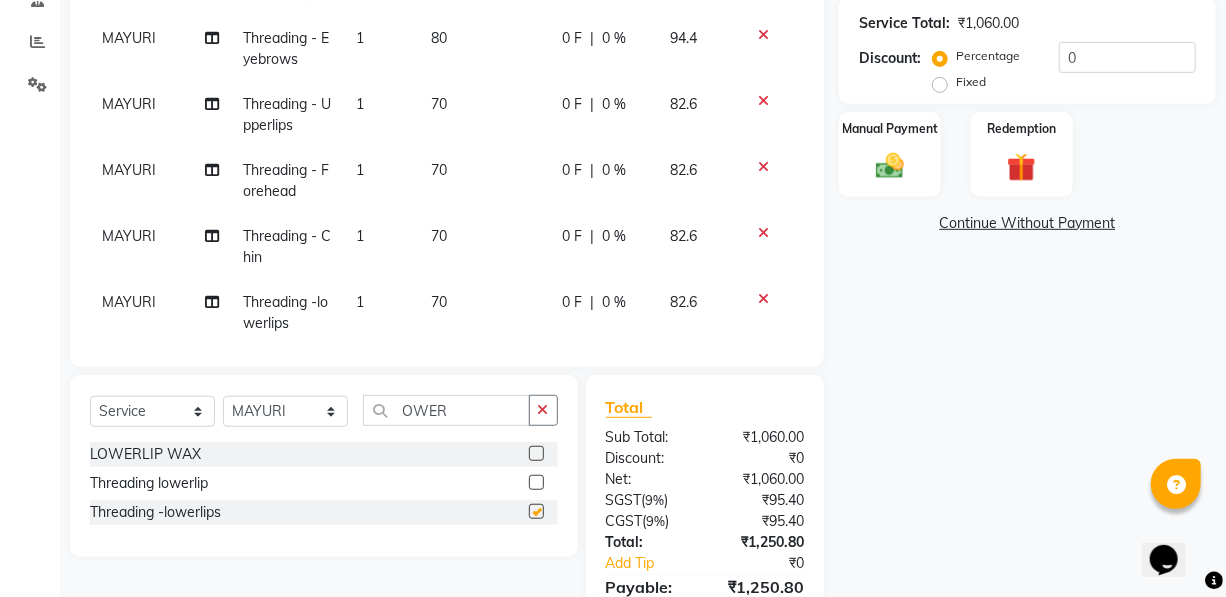 checkbox on "false" 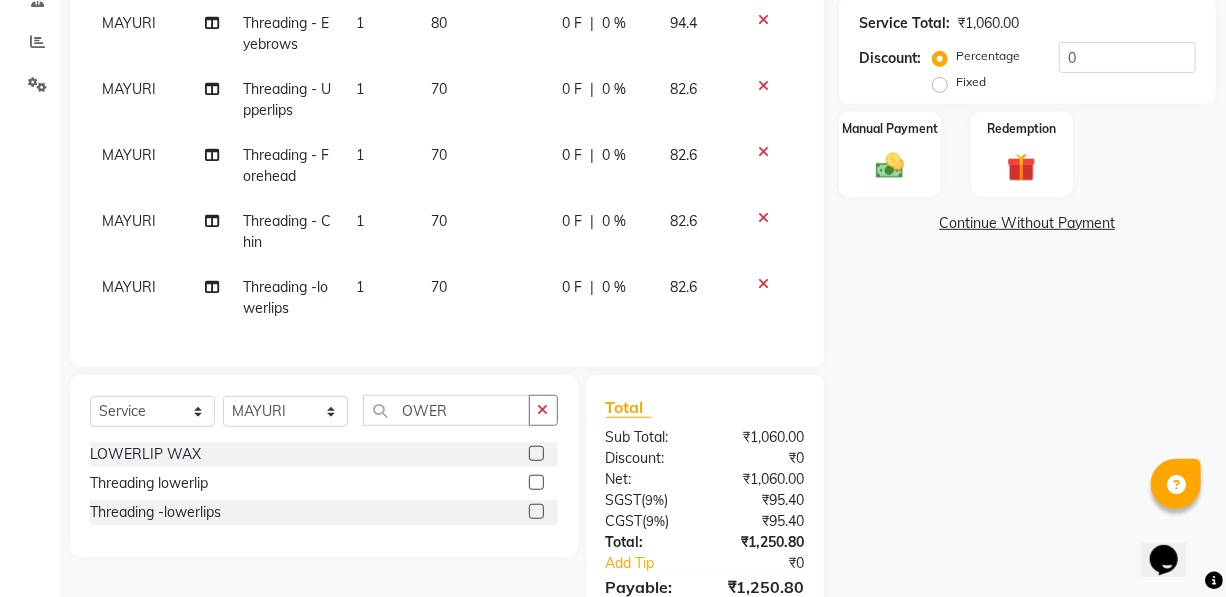 scroll, scrollTop: 30, scrollLeft: 0, axis: vertical 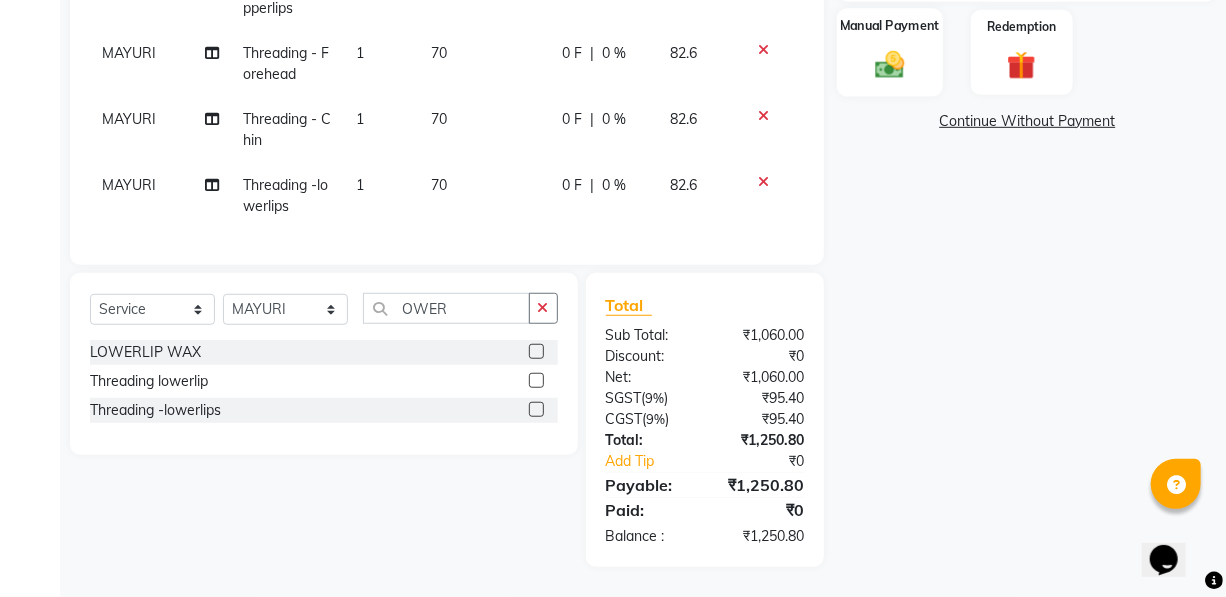 click 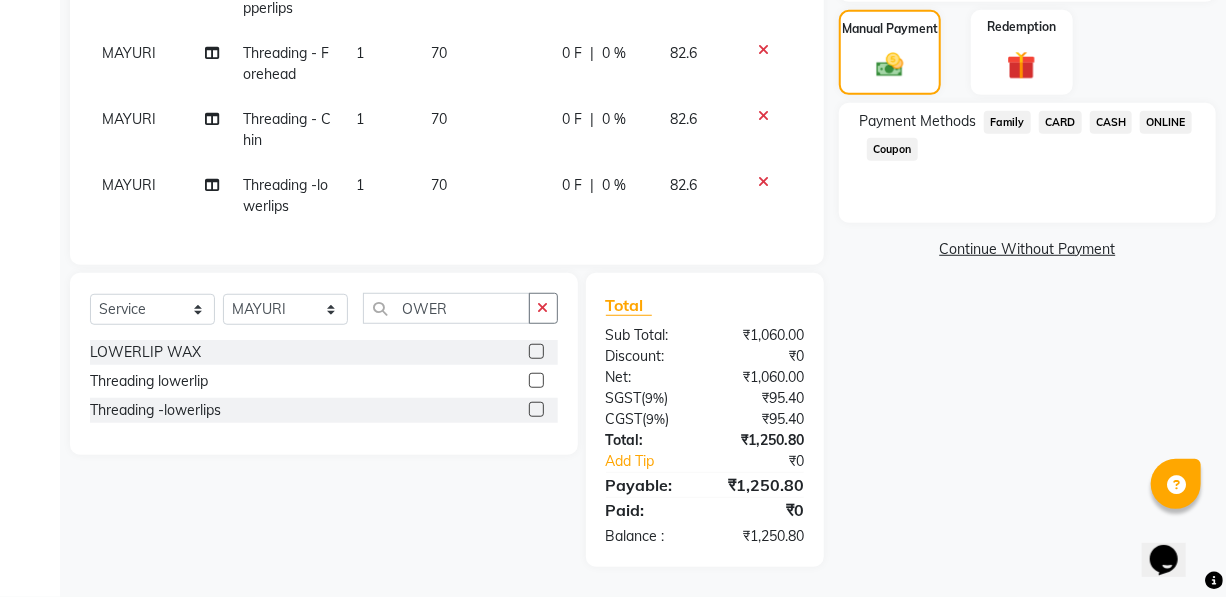 click on "CARD" 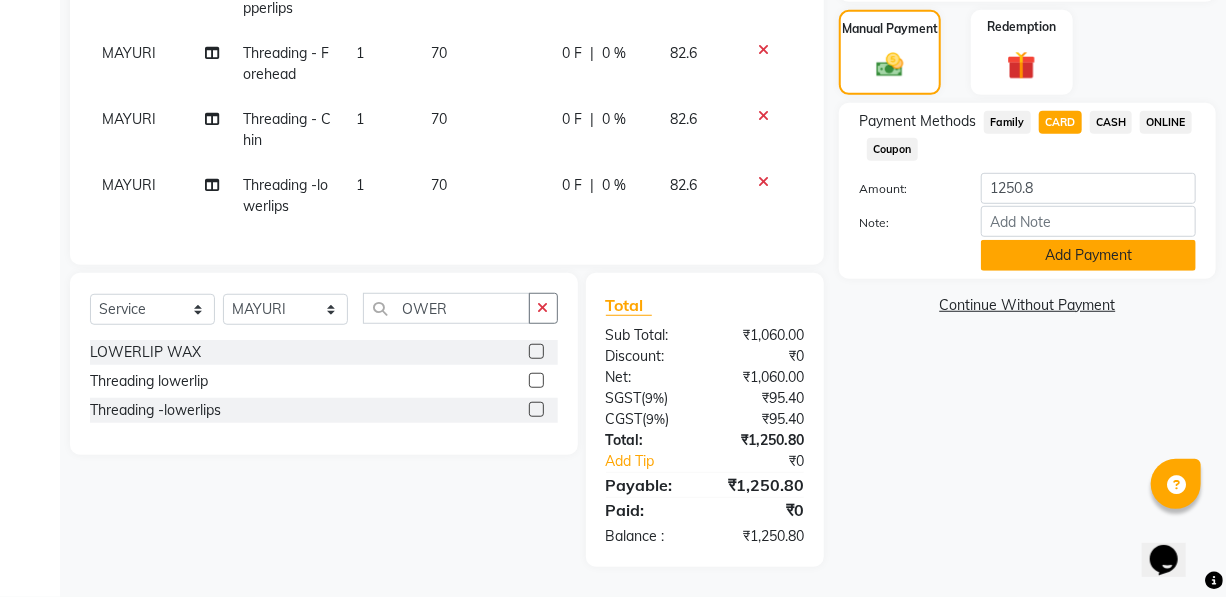 click on "Add Payment" 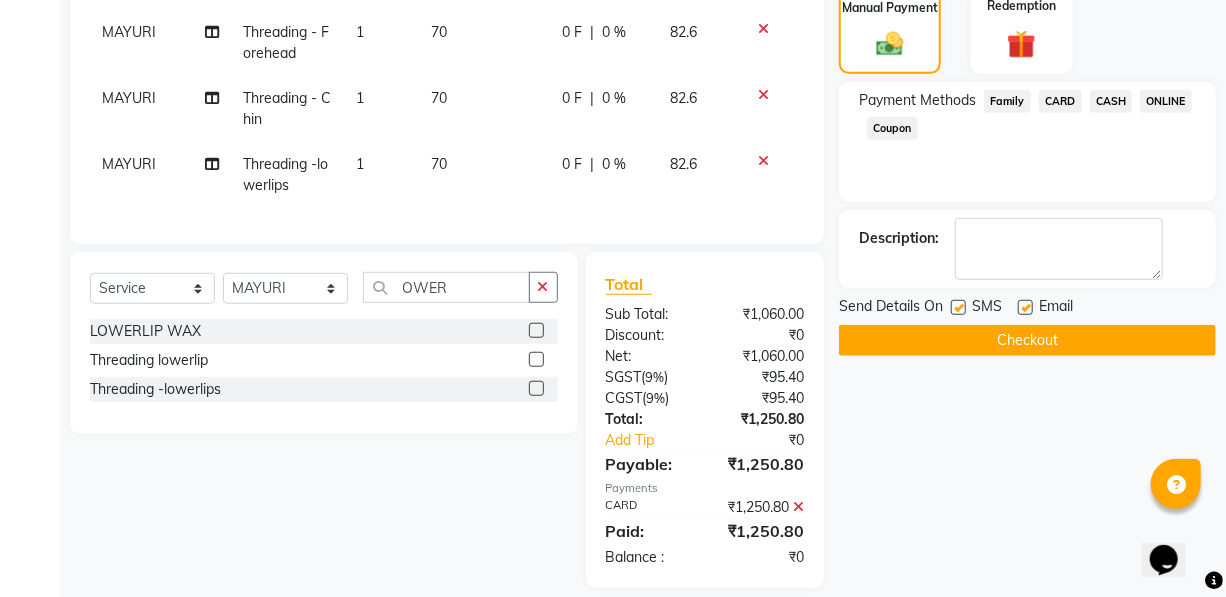 scroll, scrollTop: 545, scrollLeft: 0, axis: vertical 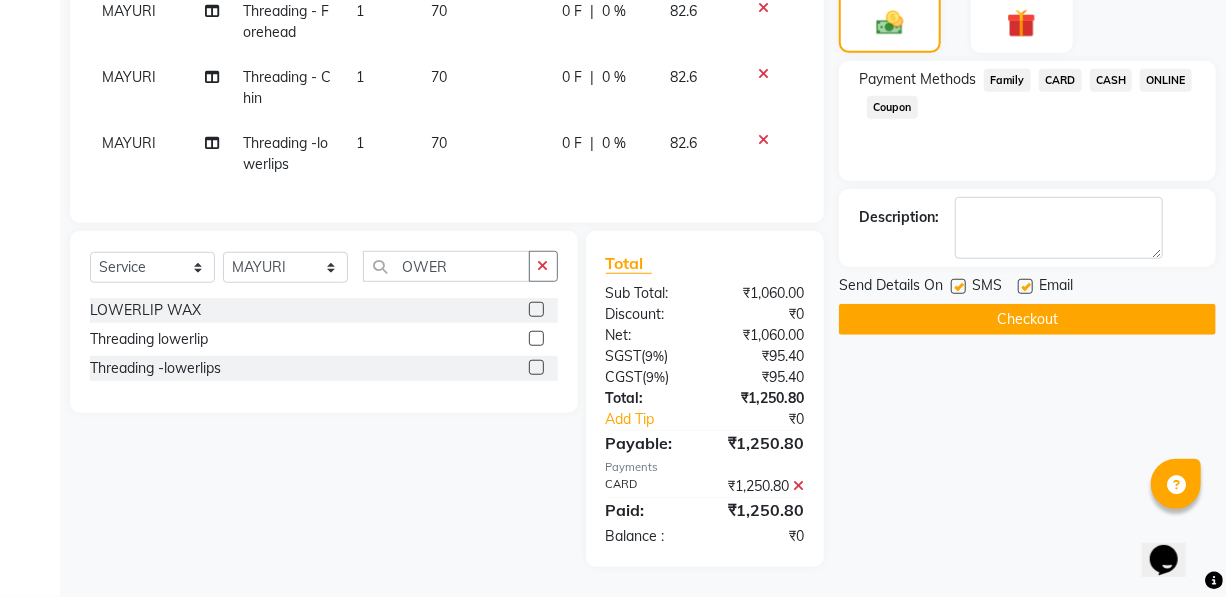 click on "Send Details On SMS Email  Checkout" 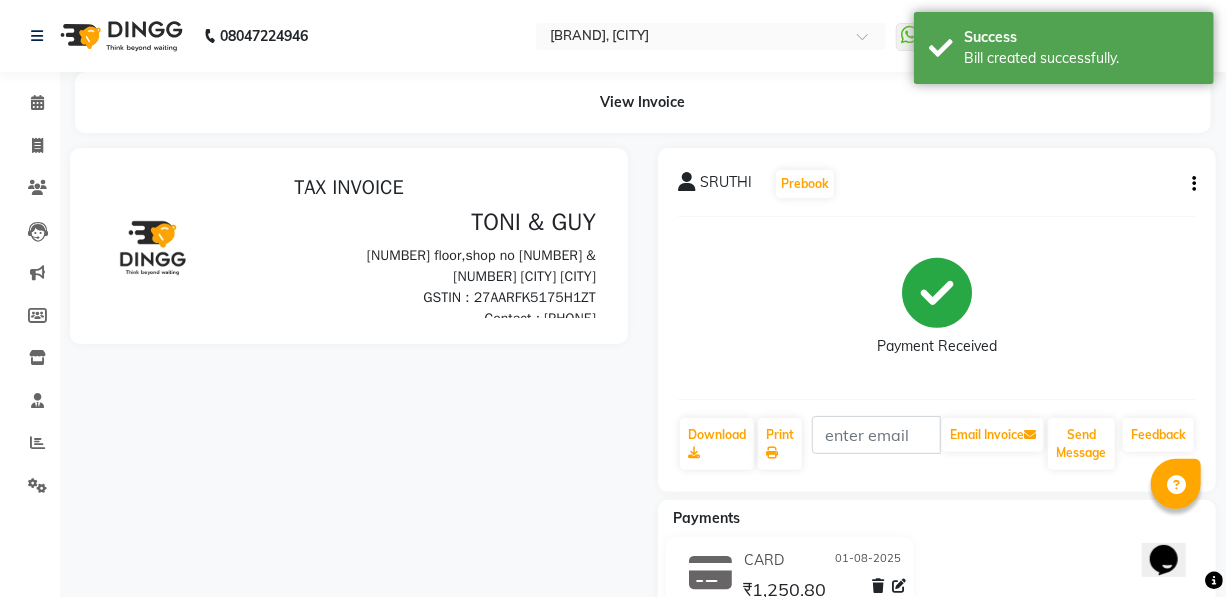 scroll, scrollTop: 0, scrollLeft: 0, axis: both 